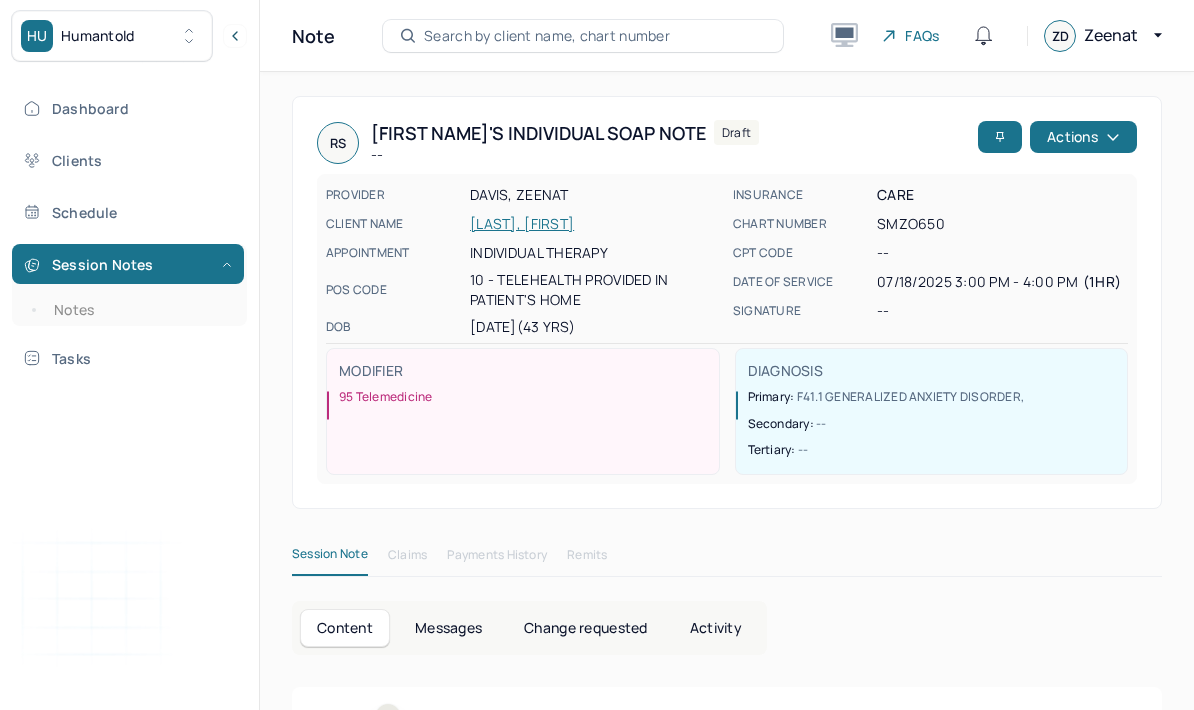 scroll, scrollTop: 0, scrollLeft: 0, axis: both 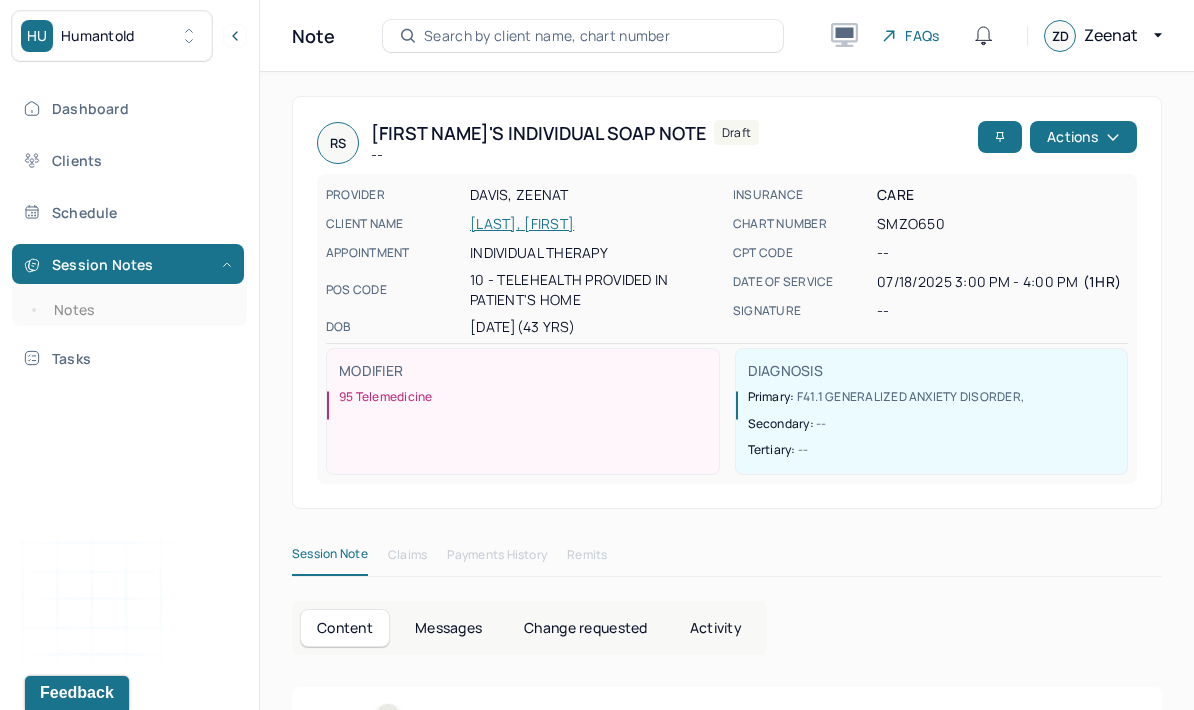 click on "Notes" at bounding box center (139, 310) 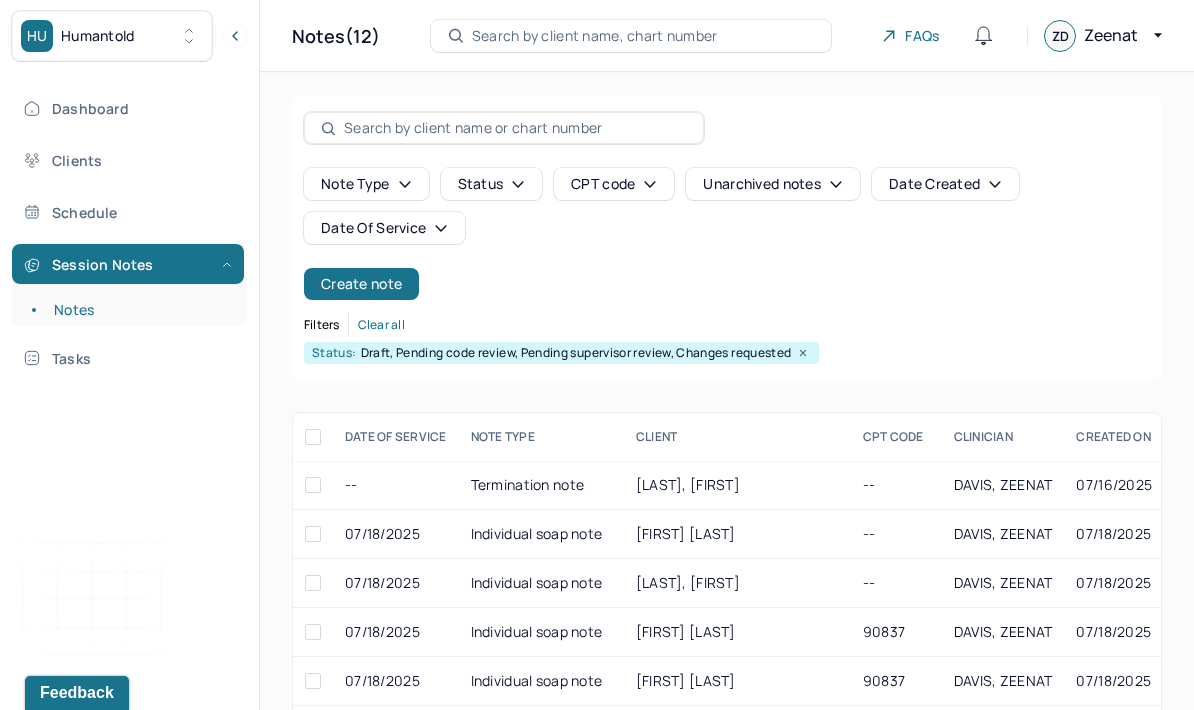 click on "[LAST], [FIRST]" at bounding box center [737, 583] 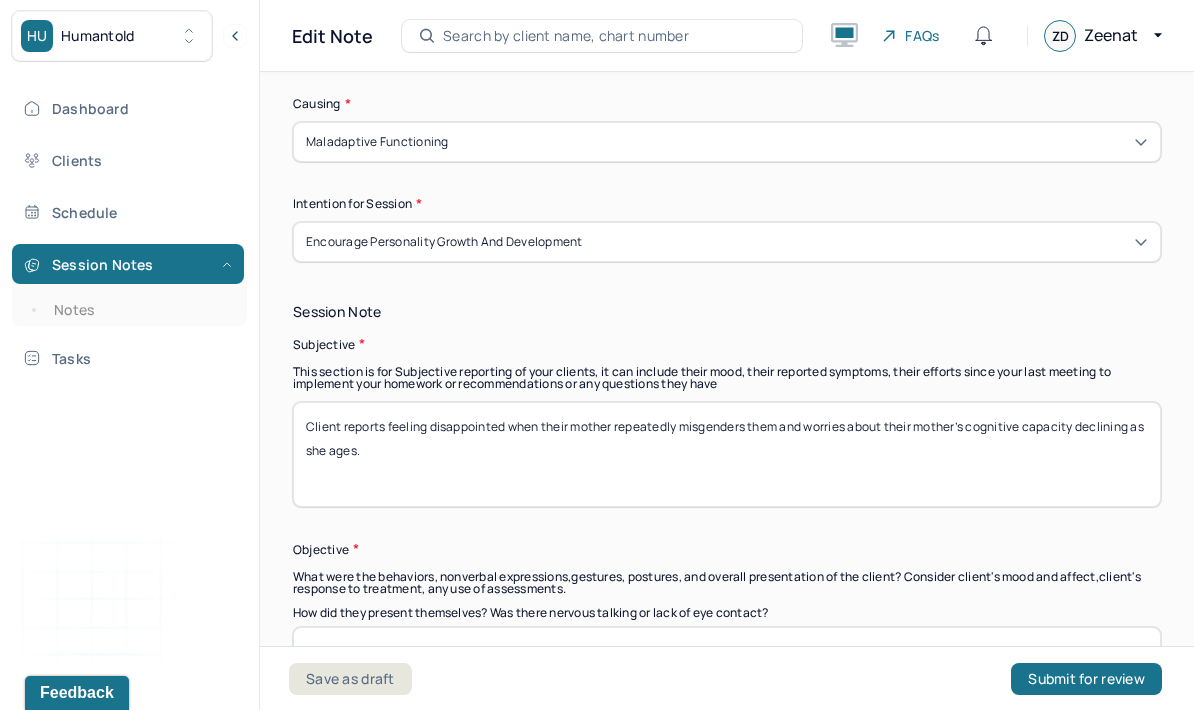 scroll, scrollTop: 1222, scrollLeft: 0, axis: vertical 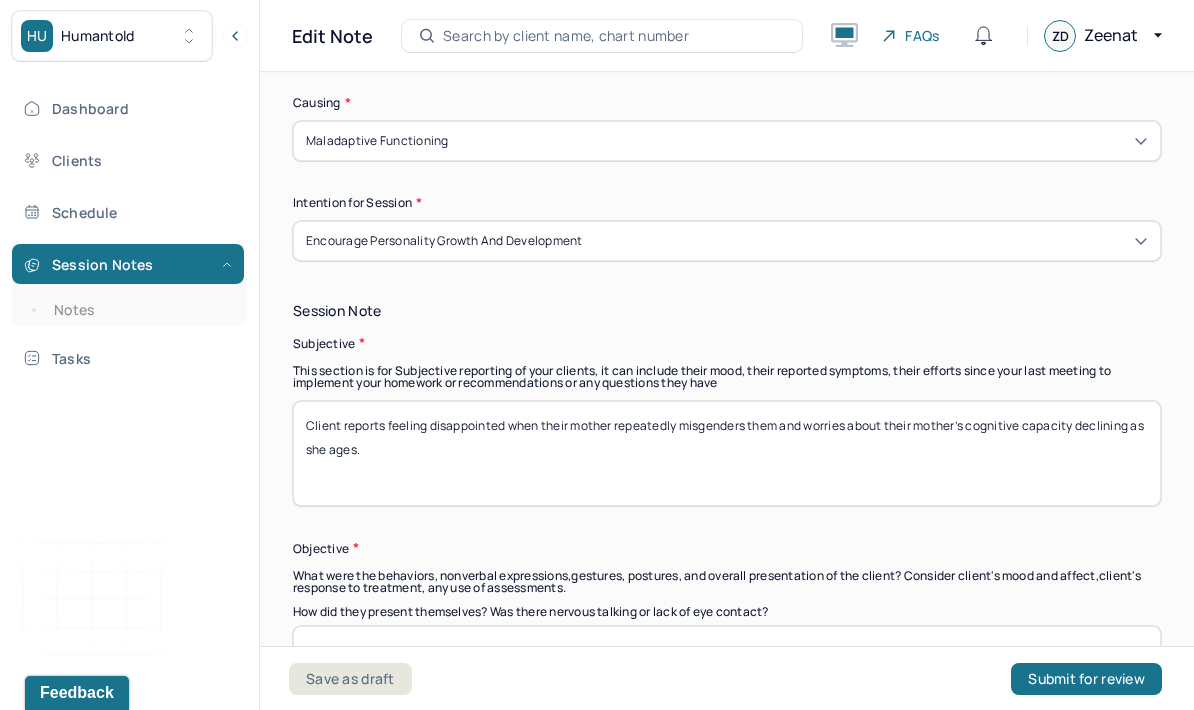 click on "Client reports feeling disappointed when their mother repeatedly misgenders them and worries about their mother’s cognitive capacity declining as she ages." at bounding box center [727, 453] 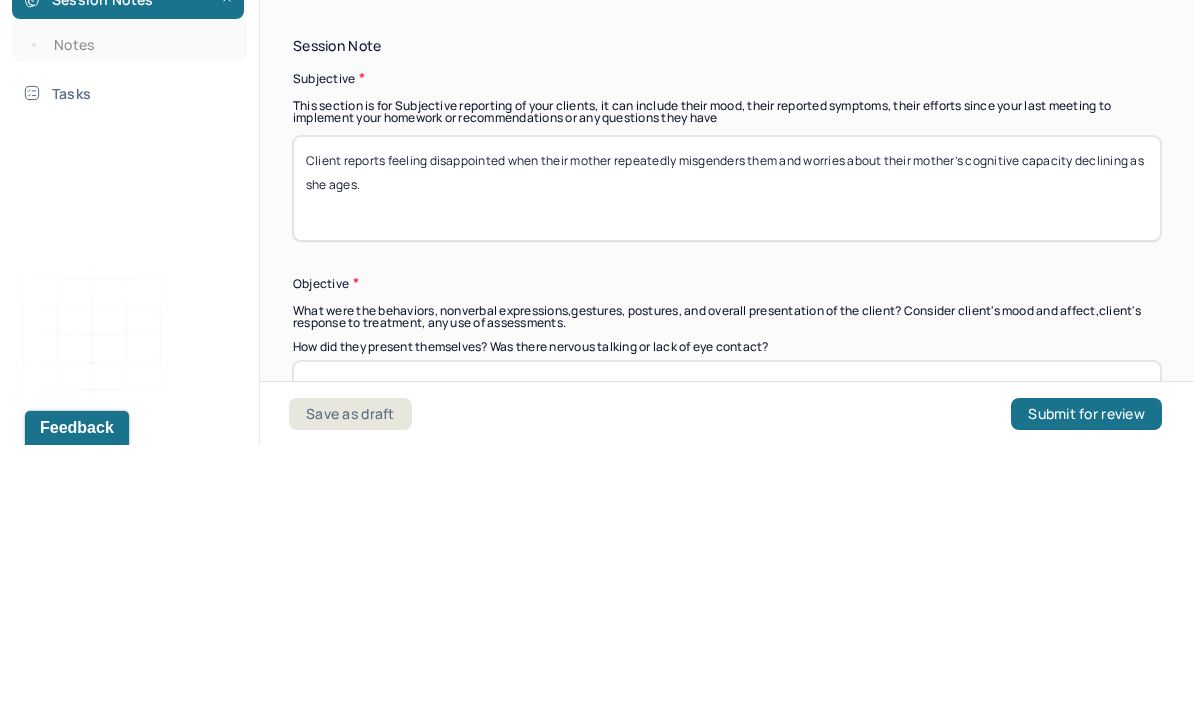 scroll, scrollTop: 99, scrollLeft: 0, axis: vertical 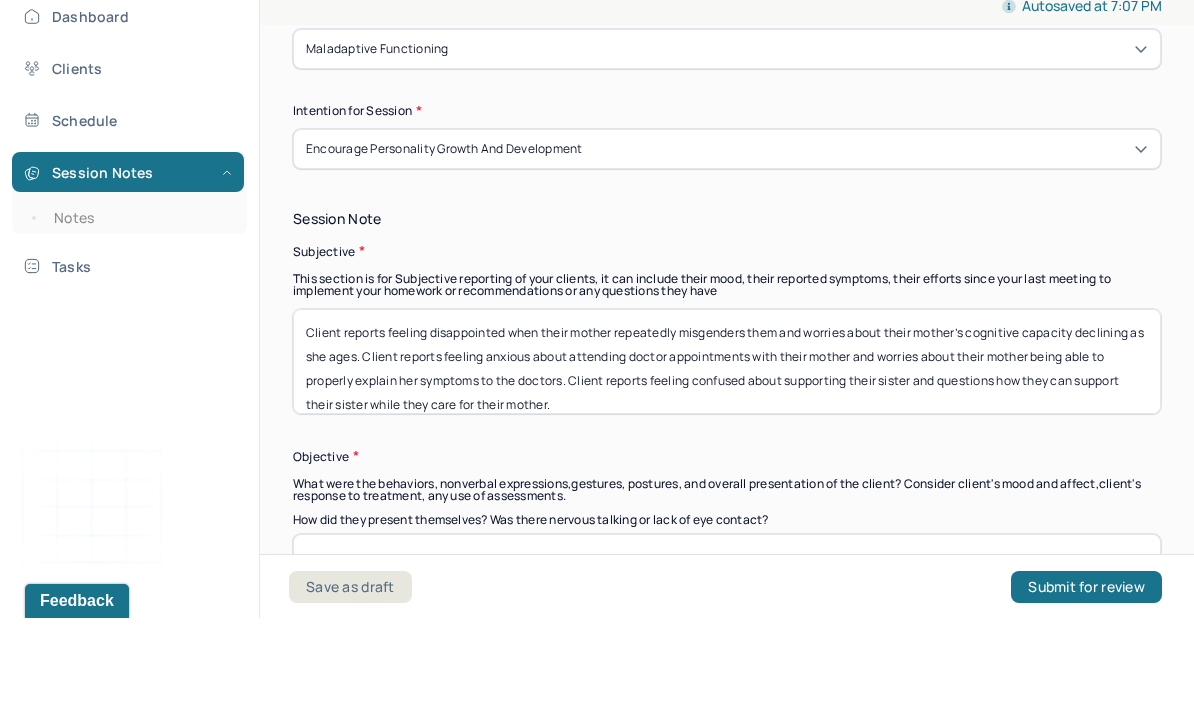 click on "Client reports feeling disappointed when their mother repeatedly misgenders them and worries about their mother’s cognitive capacity declining as she ages. Client reports feeling anxious about attending doctor appointments with their mother and worries about their mother being able to properly explain her symptoms to the doctors. Client reports feeling confused about supporting their sister and questions how they can support their sister while they care for their mother." at bounding box center (727, 453) 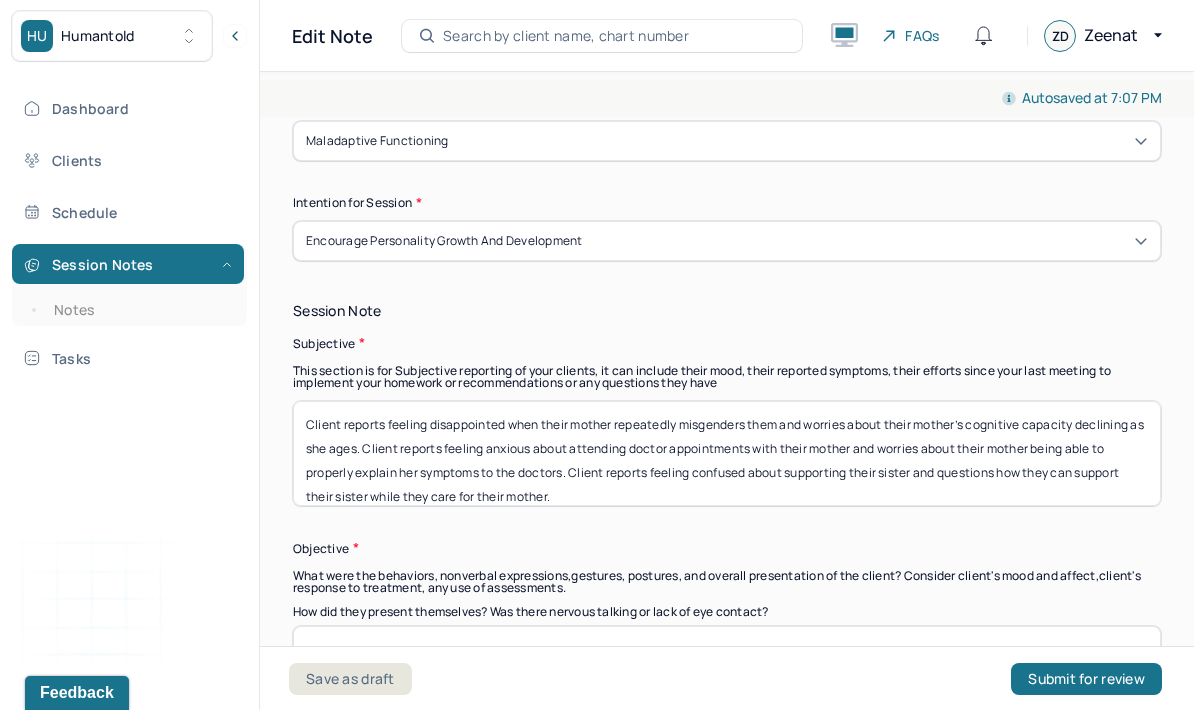 click on "Client reports feeling disappointed when their mother repeatedly misgenders them and worries about their mother’s cognitive capacity declining as she ages. Client reports feeling anxious about attending doctor appointments with their mother and worries about their mother being able to properly explain her symptoms to the doctors. Client reports feeling confused about supporting their sister and questions how they can support their sister while they care for their mother." at bounding box center (727, 453) 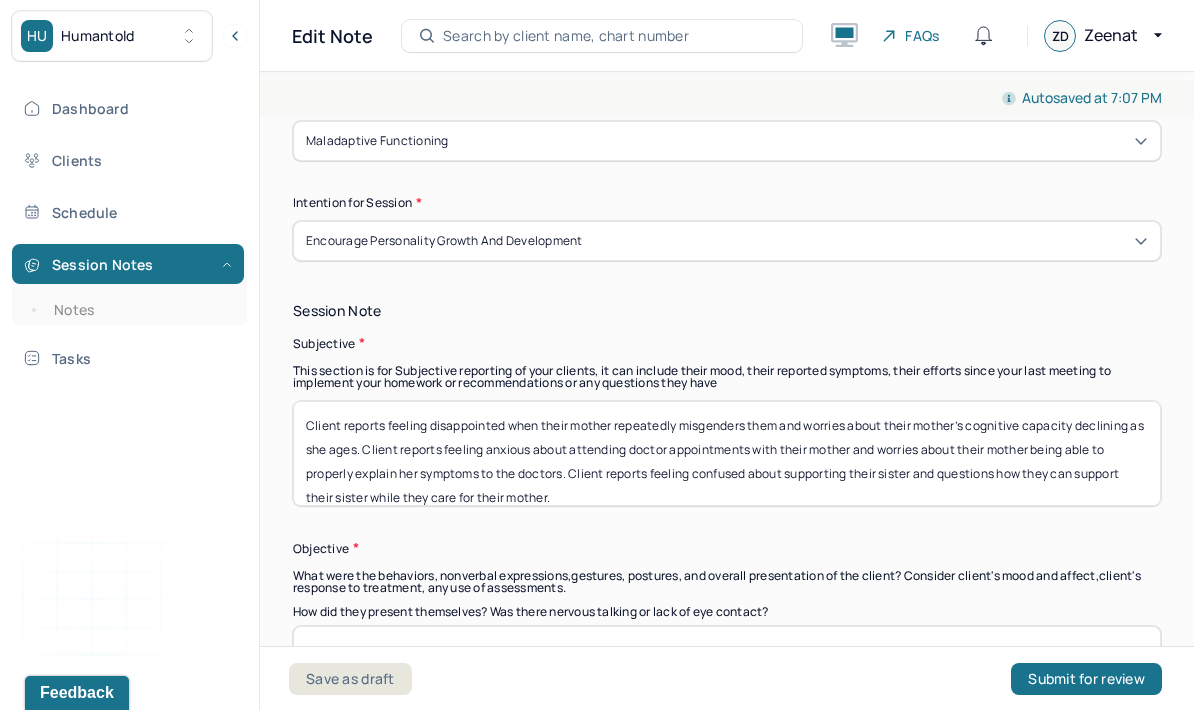 scroll, scrollTop: 0, scrollLeft: 0, axis: both 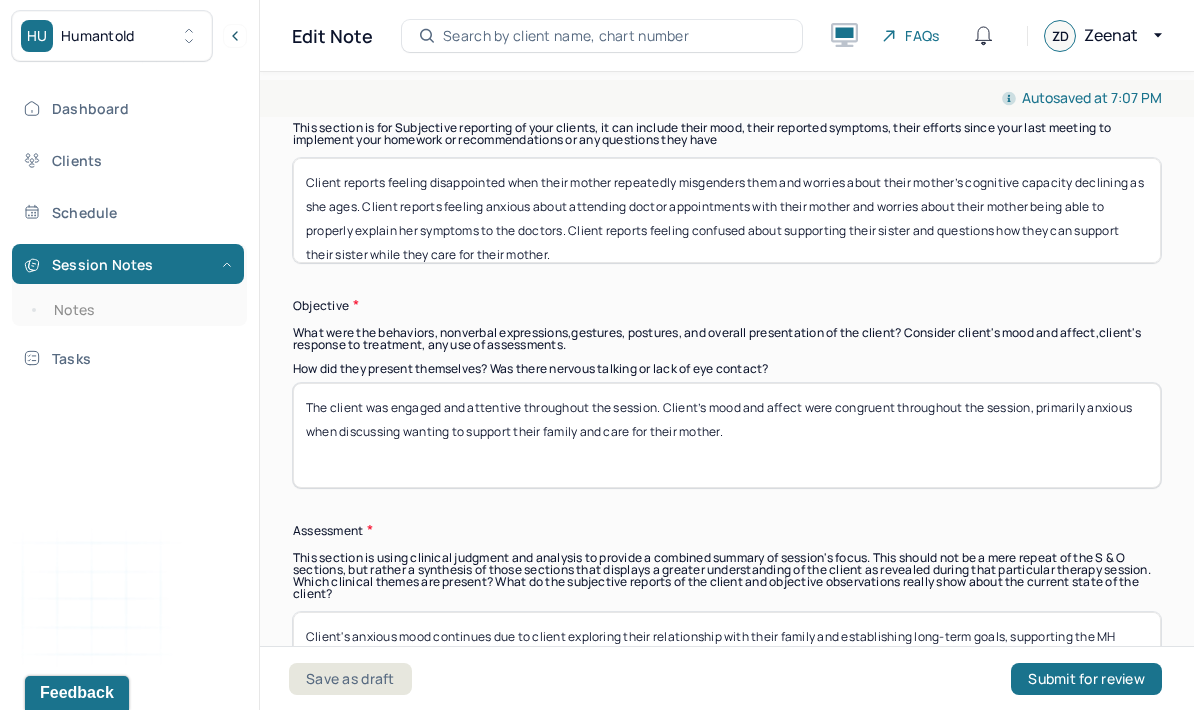 click on "The client was engaged and attentive throughout the session. Client’s mood and affect were congruent throughout the session, primarily anxious when discussing wanting to support their family and care for their mother." at bounding box center (727, 435) 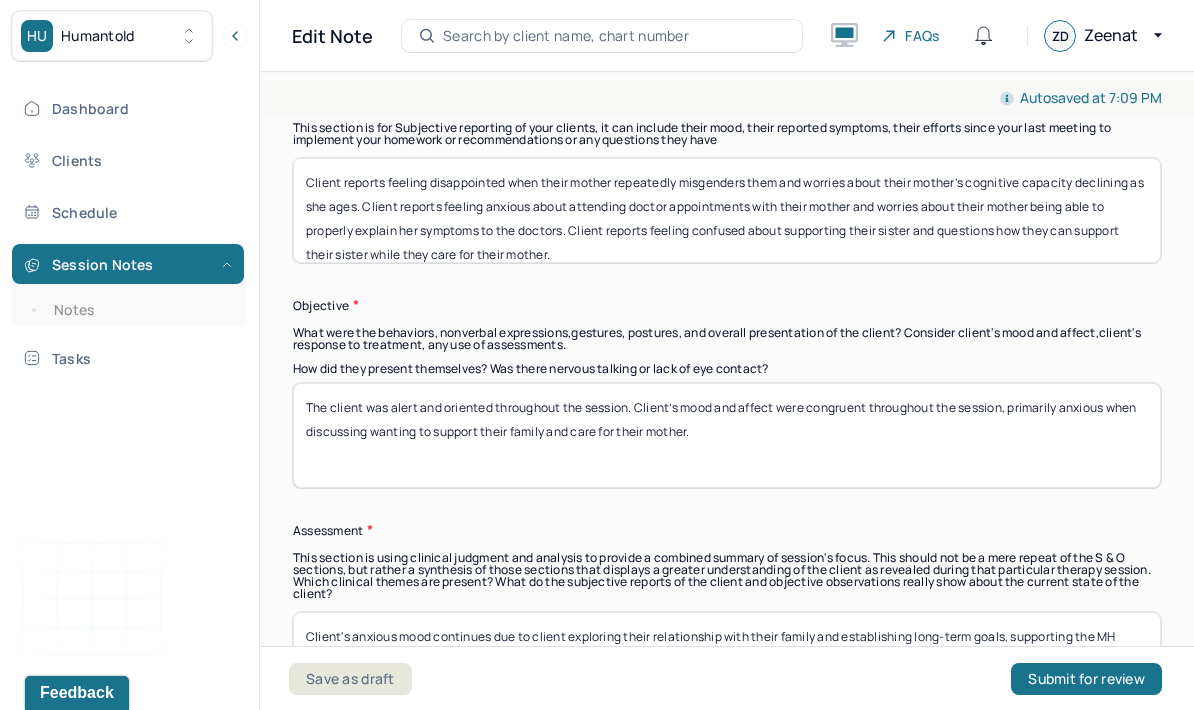 scroll, scrollTop: 0, scrollLeft: 0, axis: both 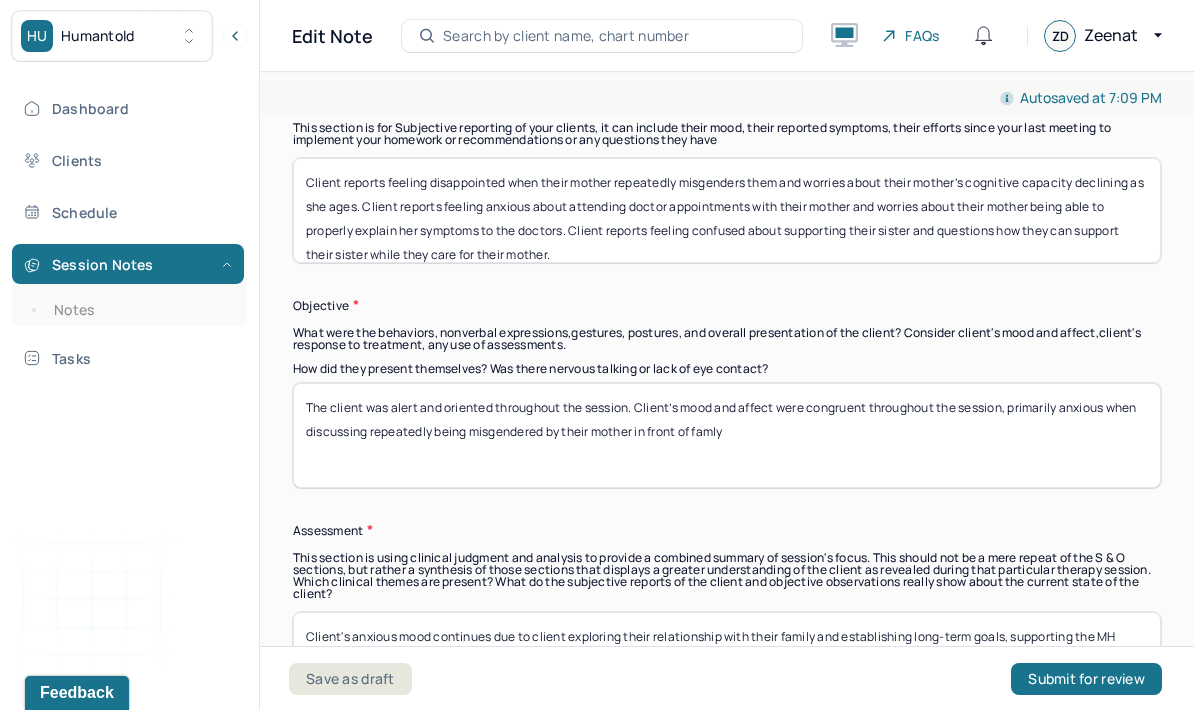 click on "The client was alert and oriented throughout the session. Client’s mood and affect were congruent throughout the session, primarily anxious when discussing repeatedly being misgendered by their mother in front of famly" at bounding box center [727, 435] 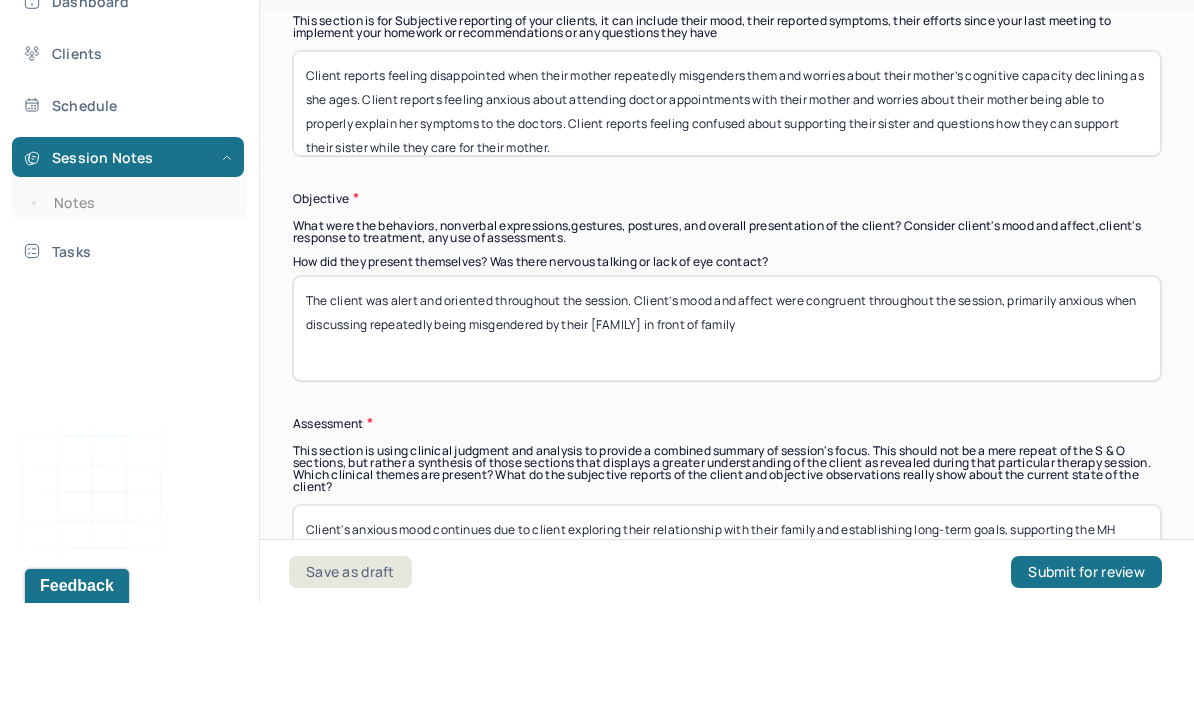 type on "The client was alert and oriented throughout the session. Client’s mood and affect were congruent throughout the session, primarily anxious when discussing repeatedly being misgendered by their [FAMILY] in front of family" 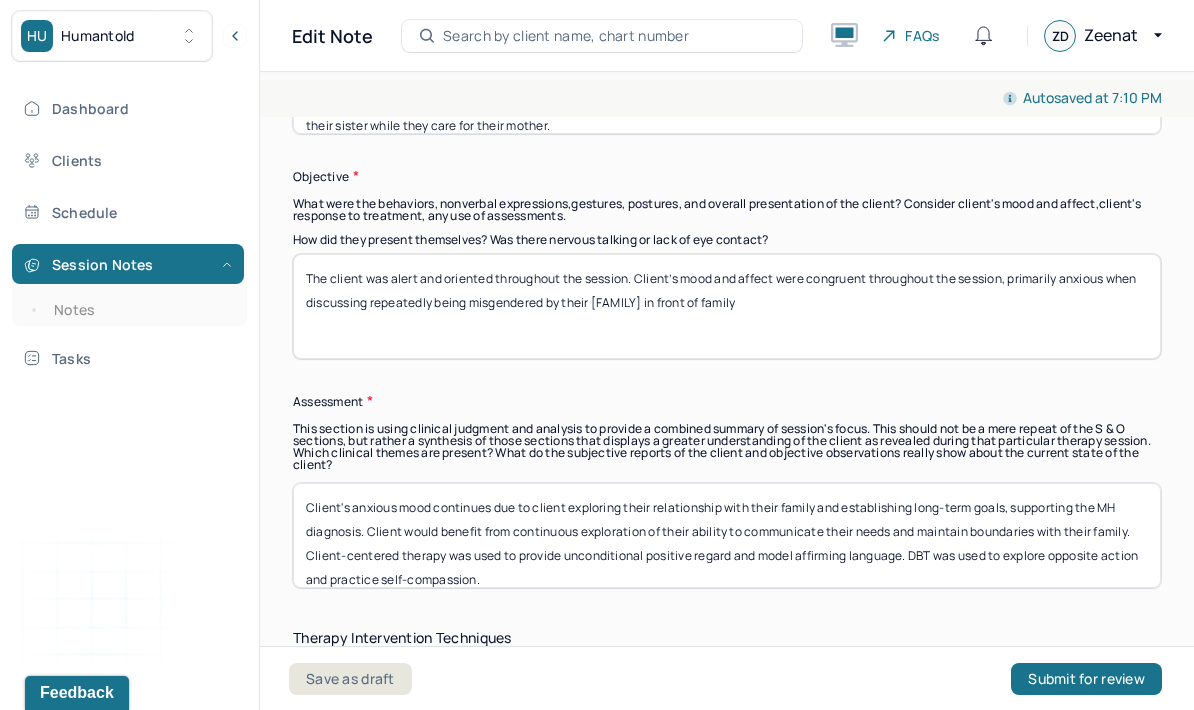 scroll, scrollTop: 1626, scrollLeft: 0, axis: vertical 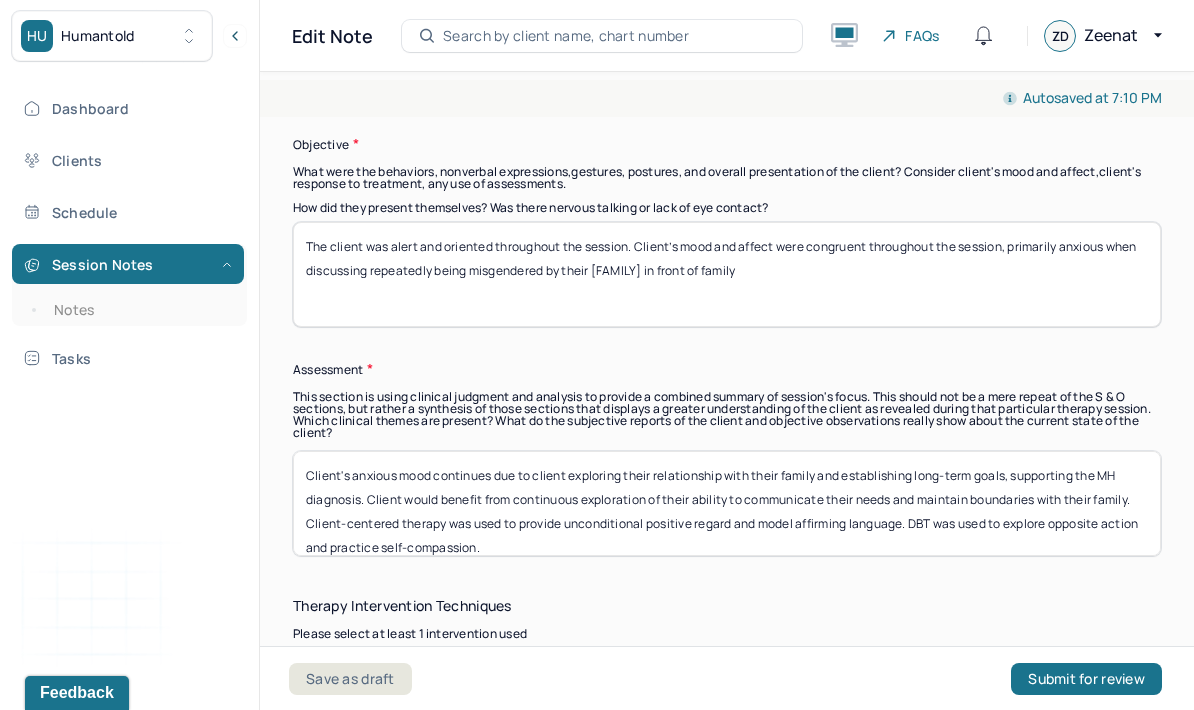 click on "Client's anxious mood continues due to client exploring their relationship with their family and establishing long-term goals, supporting the MH diagnosis. Client would benefit from continuous exploration of their ability to communicate their needs and maintain boundaries with their family. Client-centered therapy was used to provide unconditional positive regard and model affirming language. DBT was used to explore opposite action and practice self-compassion." at bounding box center (727, 503) 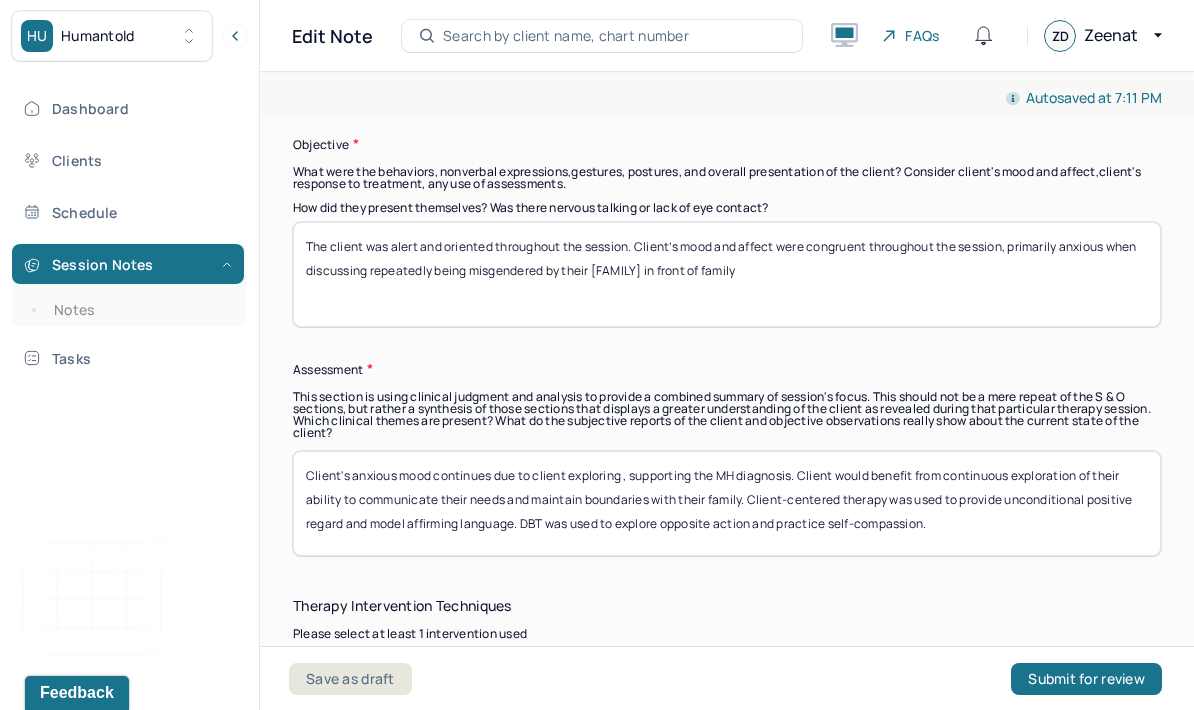 scroll, scrollTop: 0, scrollLeft: 0, axis: both 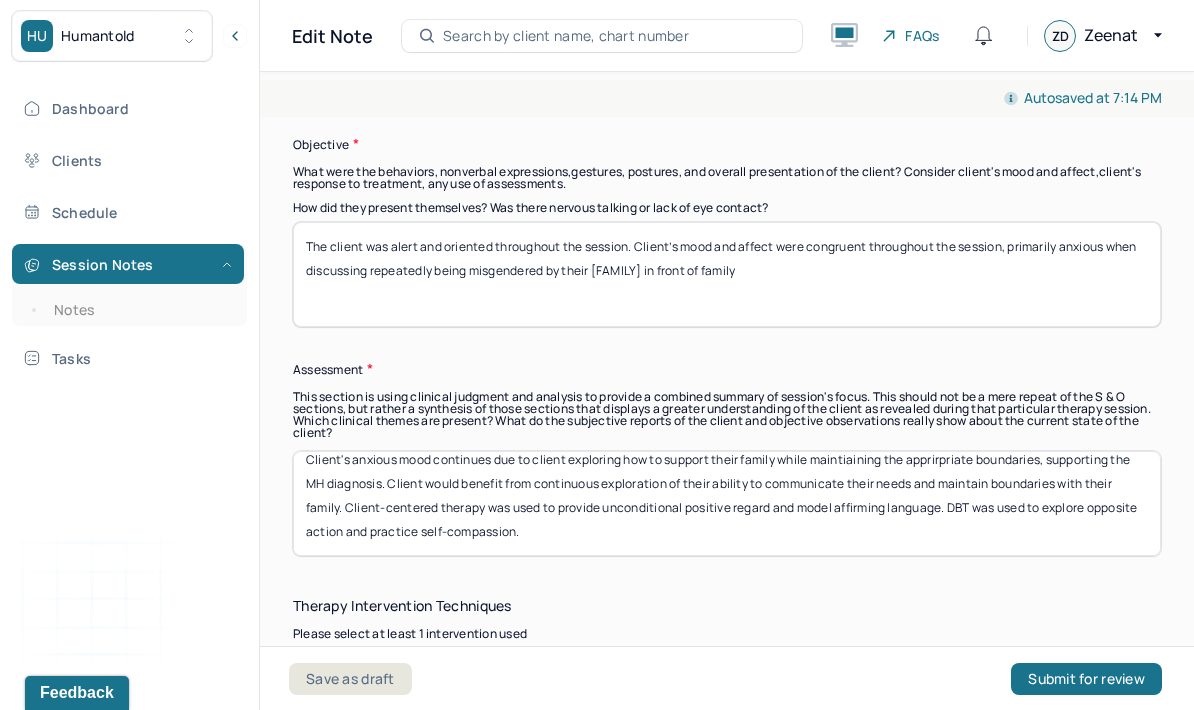 click on "Client's anxious mood continues due to client exploring how to support their family while maintiaining the apprirpriate boundaries, supporting the MH diagnosis. Client would benefit from continuous exploration of their ability to communicate their needs and maintain boundaries with their family. Client-centered therapy was used to provide unconditional positive regard and model affirming language. DBT was used to explore opposite action and practice self-compassion." at bounding box center (727, 503) 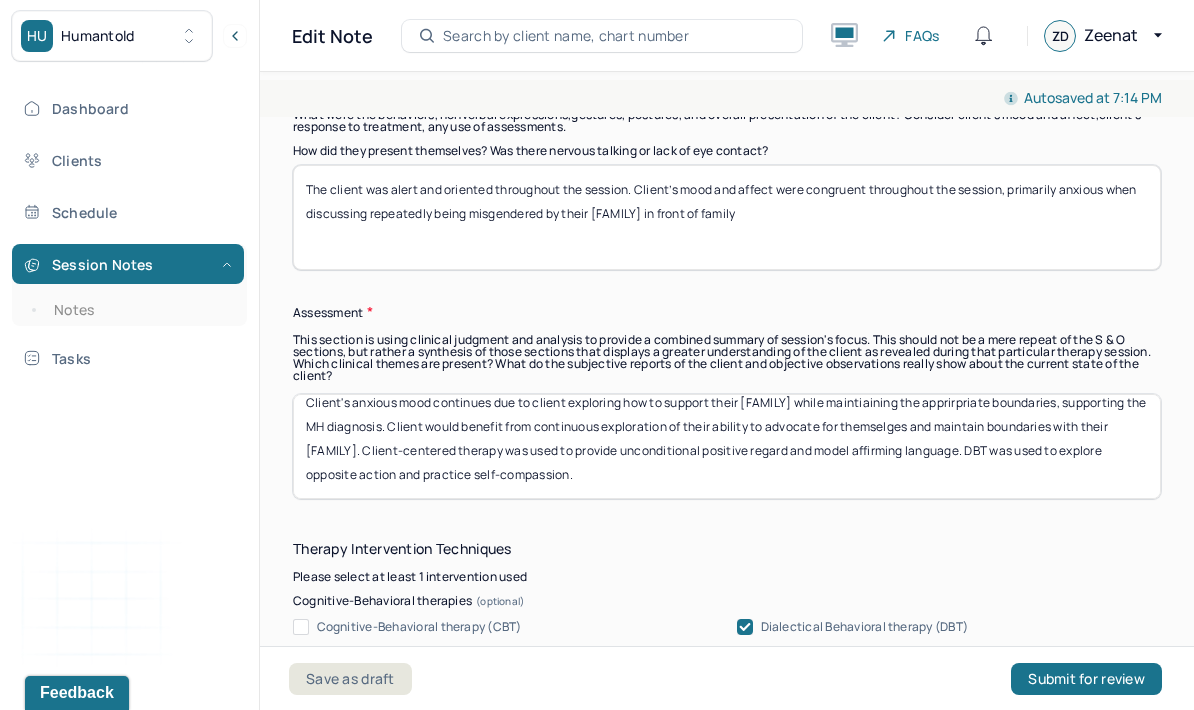 scroll, scrollTop: 1684, scrollLeft: 0, axis: vertical 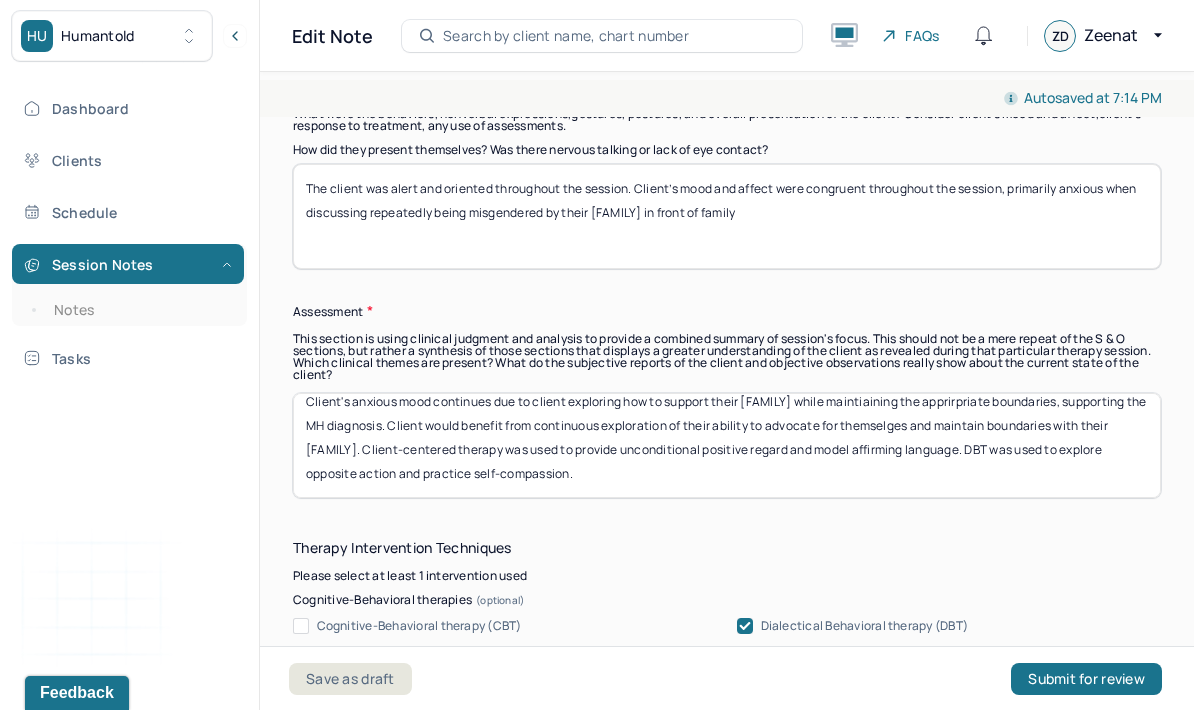 click on "Client's anxious mood continues due to client exploring how to support their [FAMILY] while maintiaining the apprirpriate boundaries, supporting the MH diagnosis. Client would benefit from continuous exploration of their ability to advocate for themselges and maintain boundaries with their [FAMILY]. Client-centered therapy was used to provide unconditional positive regard and model affirming language. DBT was used to explore opposite action and practice self-compassion." at bounding box center [727, 445] 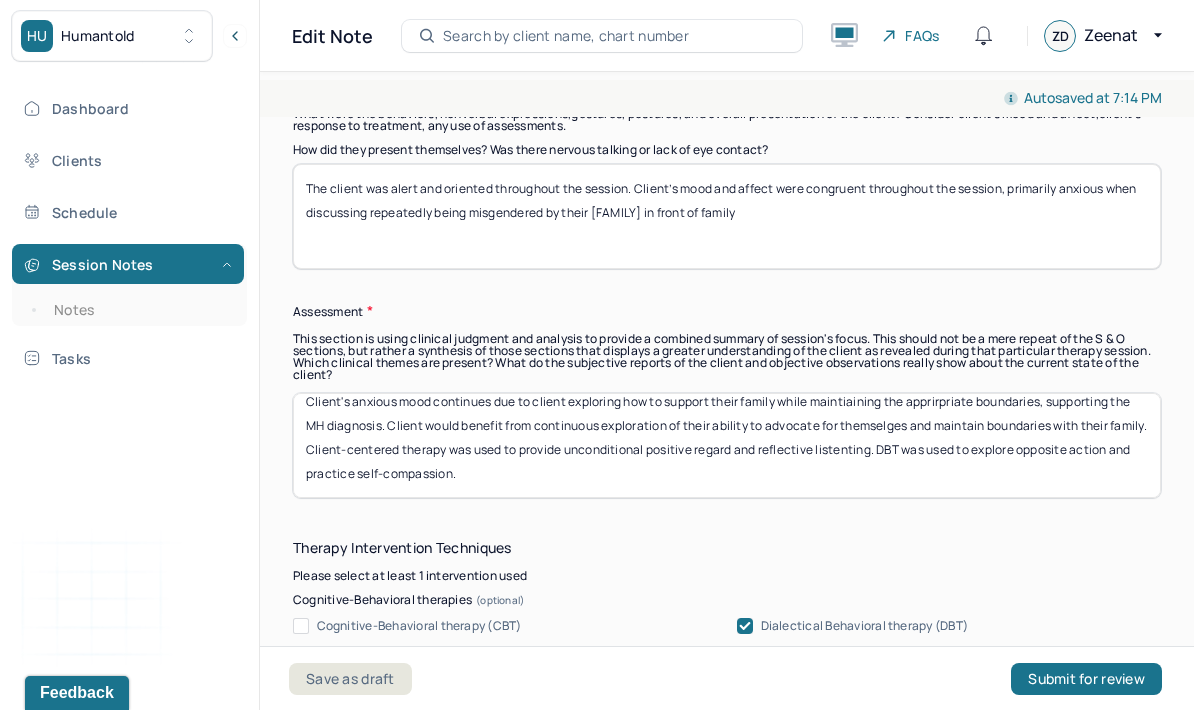 click on "Client's anxious mood continues due to client exploring how to support their family while maintiaining the apprirpriate boundaries, supporting the MH diagnosis. Client would benefit from continuous exploration of their ability to advocate for themselges and maintain boundaries with their family. Client-centered therapy was used to provide unconditional positive regard and reflective listenting. DBT was used to explore opposite action and practice self-compassion." at bounding box center (727, 445) 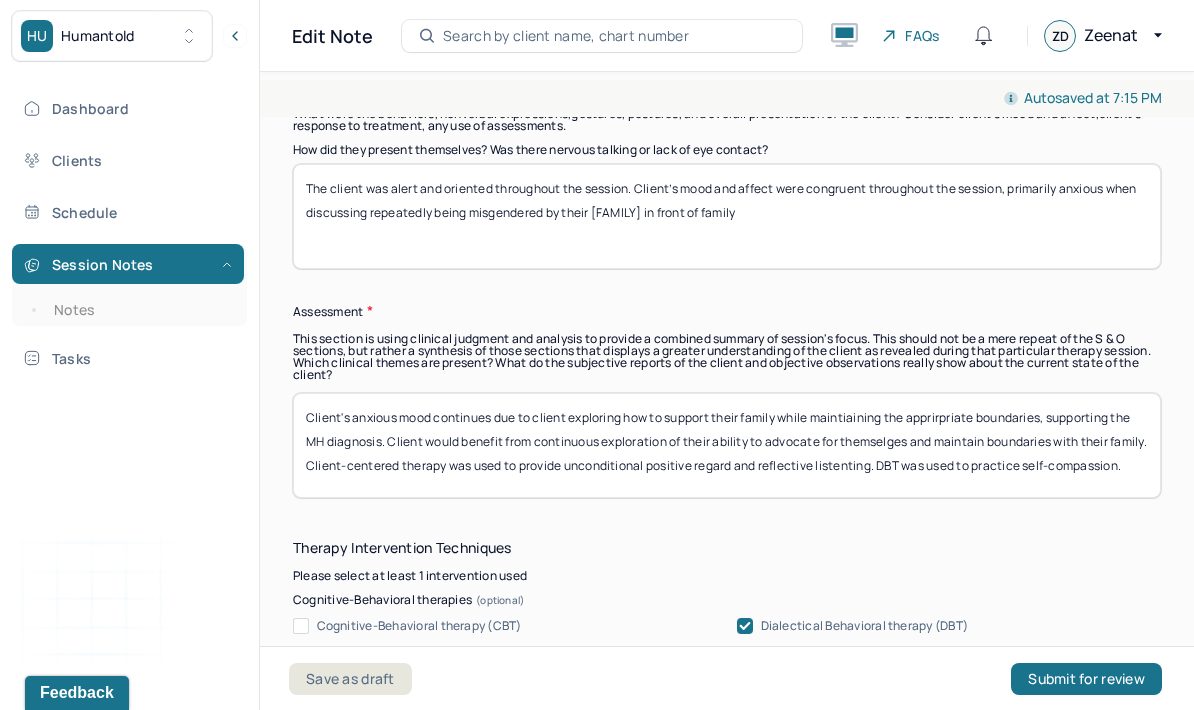 click on "Client's anxious mood continues due to client exploring how to support their family while maintiaining the apprirpriate boundaries, supporting the MH diagnosis. Client would benefit from continuous exploration of their ability to advocate for themselges and maintain boundaries with their family. Client-centered therapy was used to provide unconditional positive regard and reflective listenting. DBT was used to practice self-compassion." at bounding box center (727, 445) 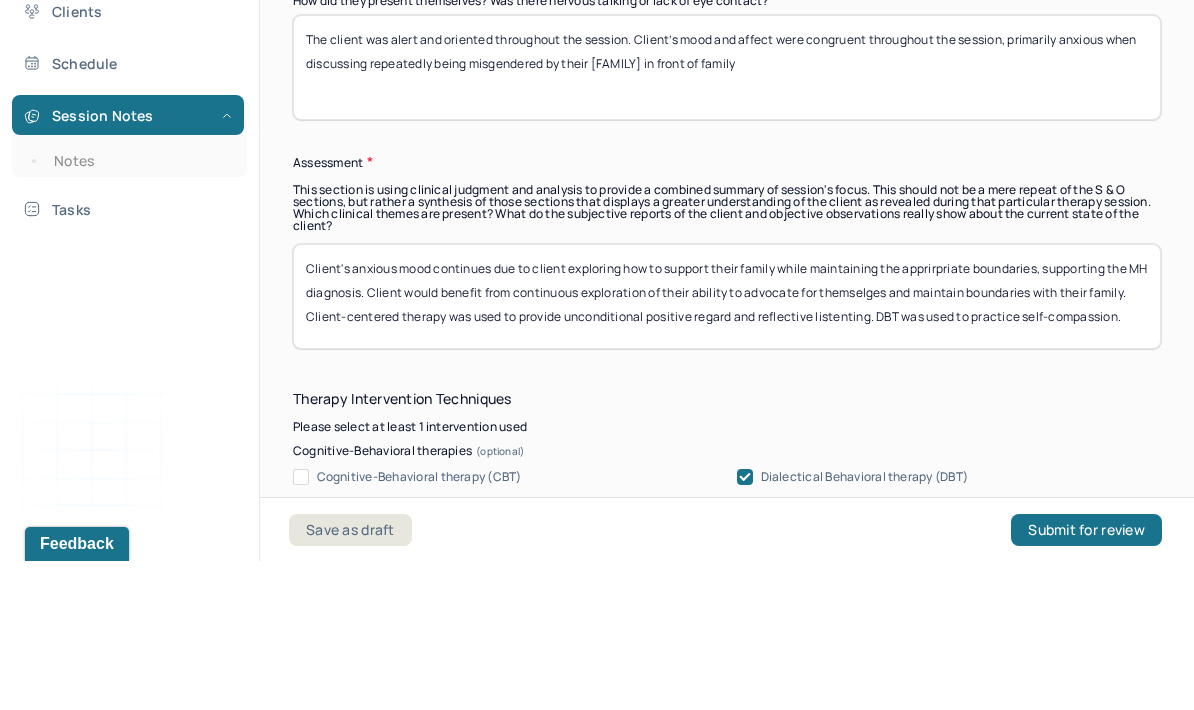 scroll, scrollTop: 0, scrollLeft: 0, axis: both 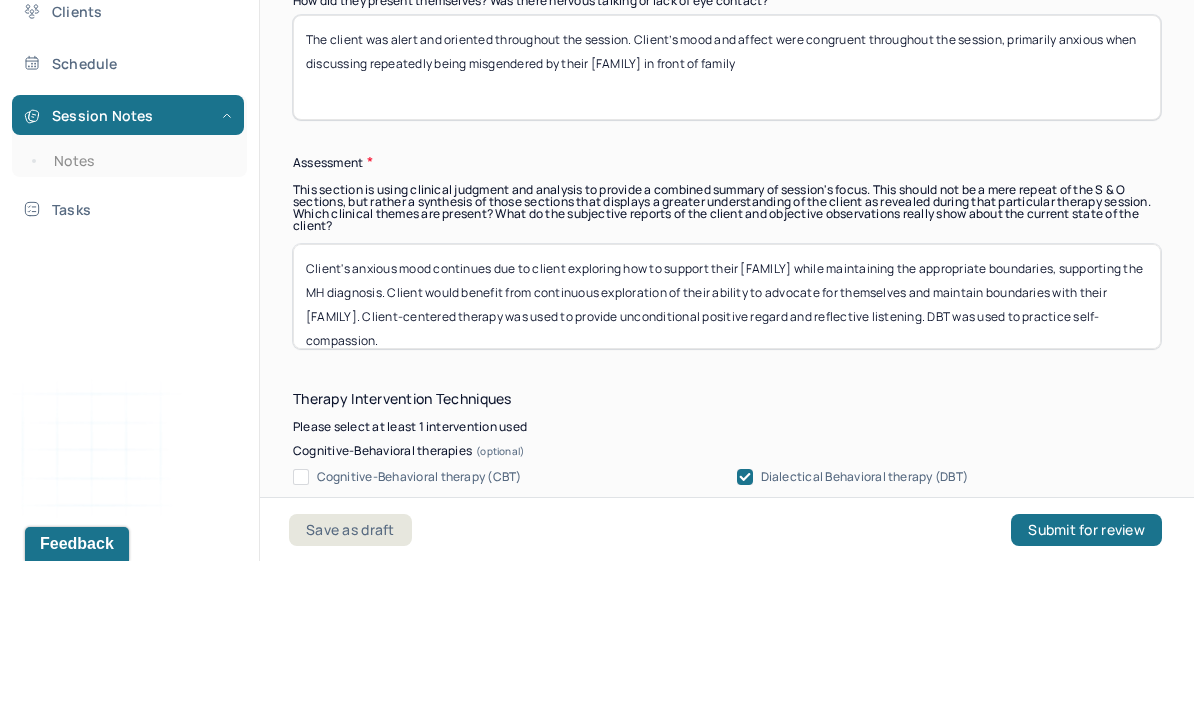 type on "Client's anxious mood continues due to client exploring how to support their [FAMILY] while maintaining the appropriate boundaries, supporting the MH diagnosis. Client would benefit from continuous exploration of their ability to advocate for themselves and maintain boundaries with their [FAMILY]. Client-centered therapy was used to provide unconditional positive regard and reflective listening. DBT was used to practice self-compassion." 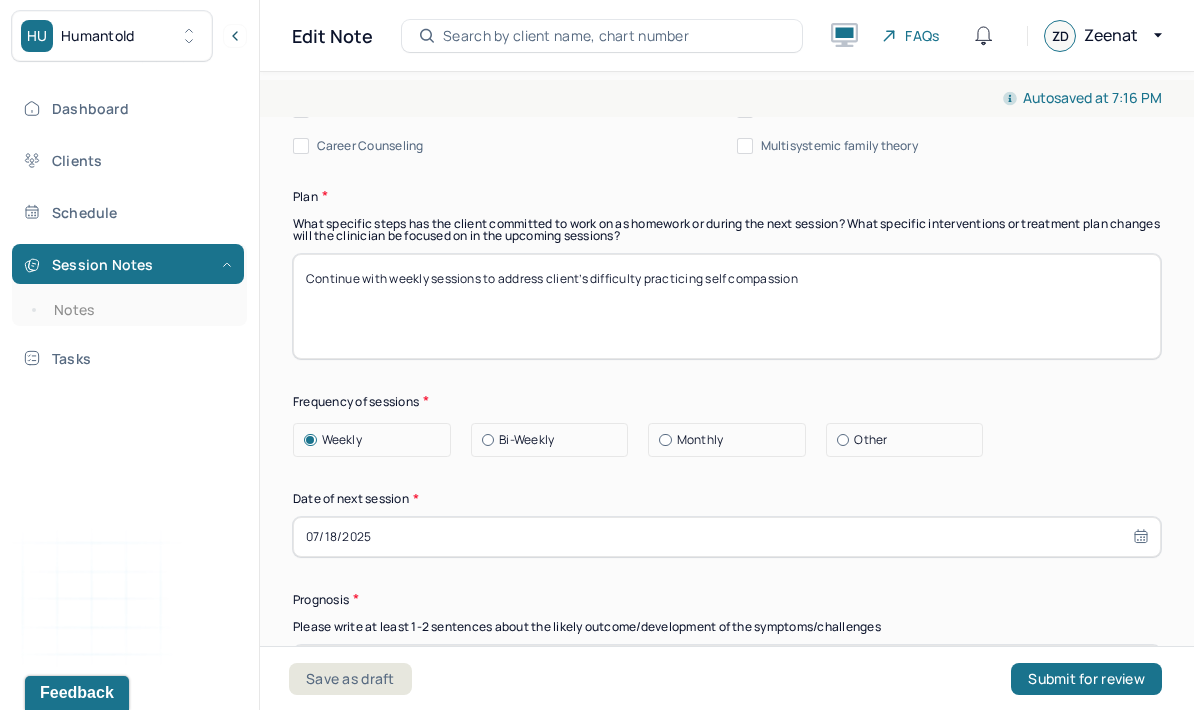 scroll, scrollTop: 2719, scrollLeft: 0, axis: vertical 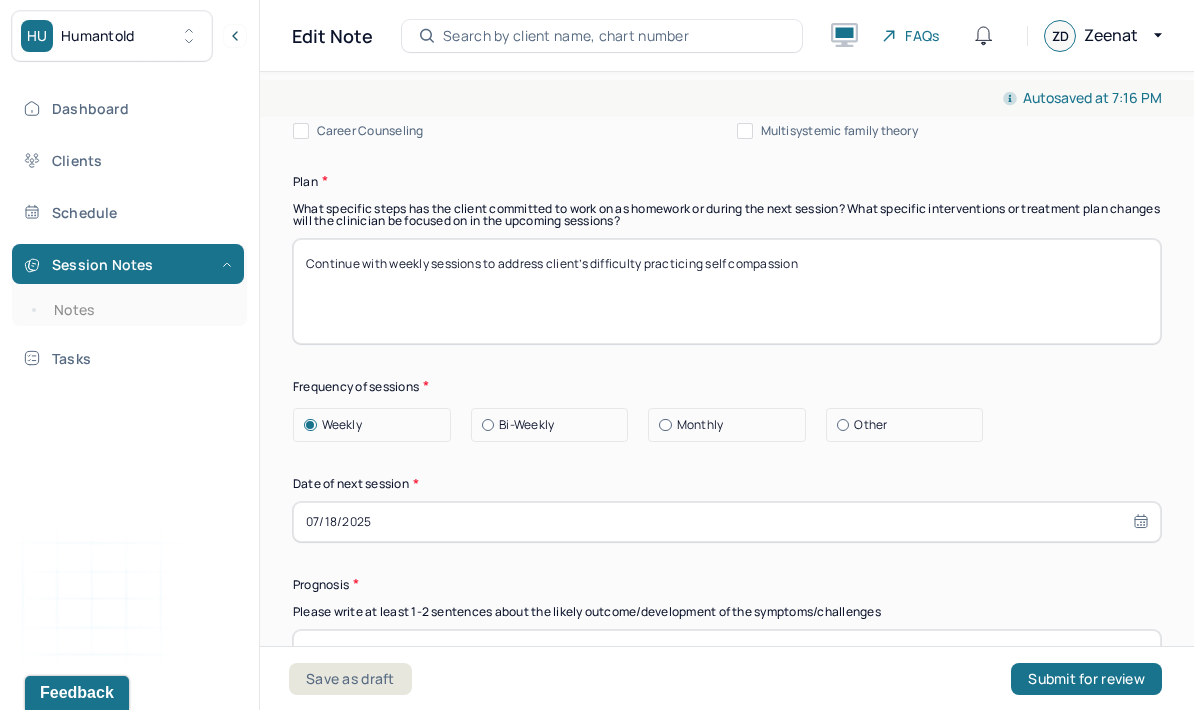 click on "07/18/2025" at bounding box center [727, 522] 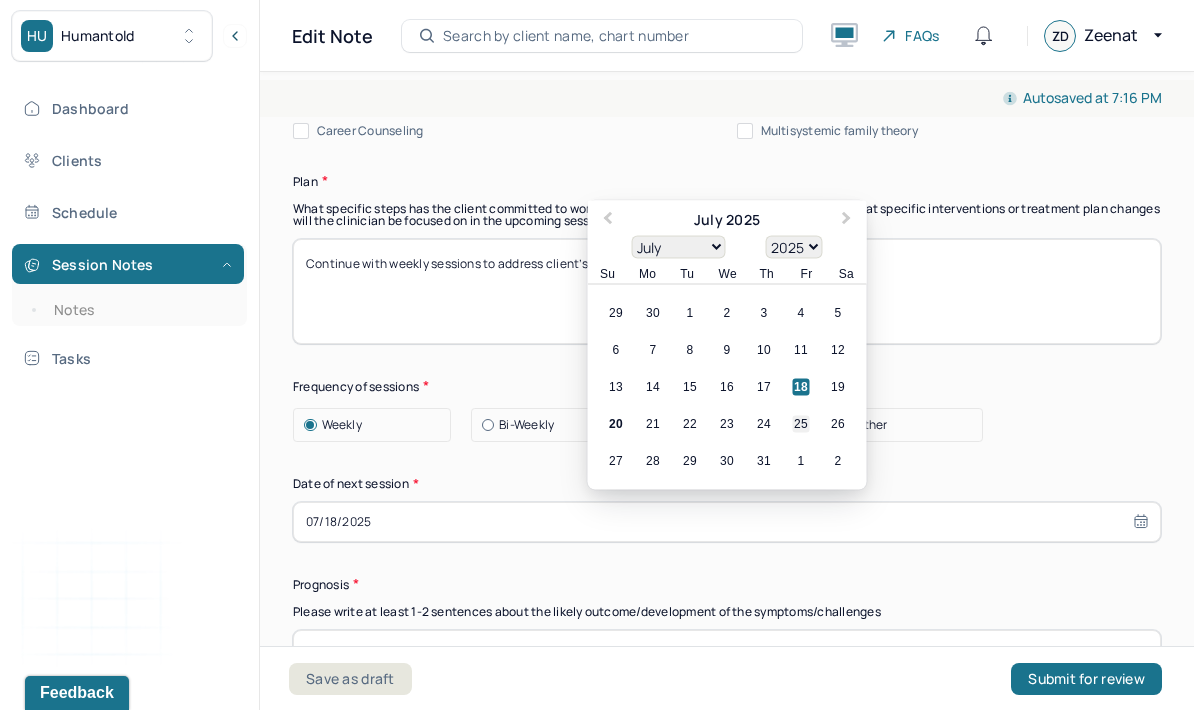 click on "25" at bounding box center [801, 423] 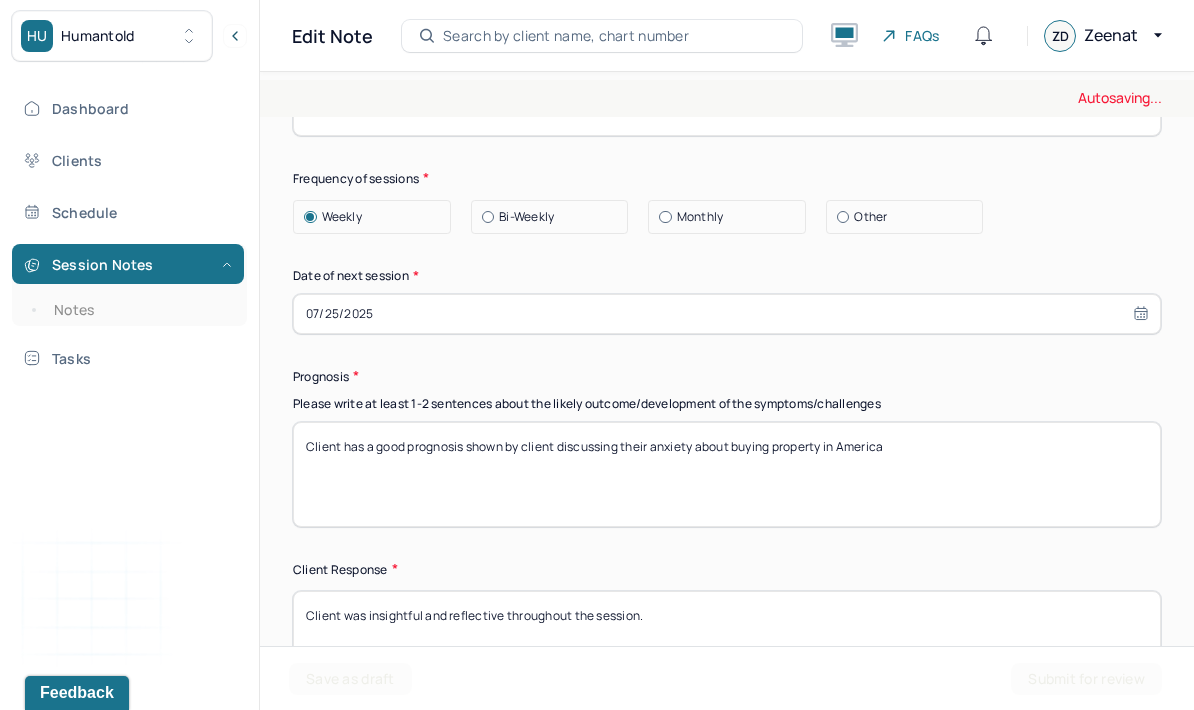 scroll, scrollTop: 2930, scrollLeft: 0, axis: vertical 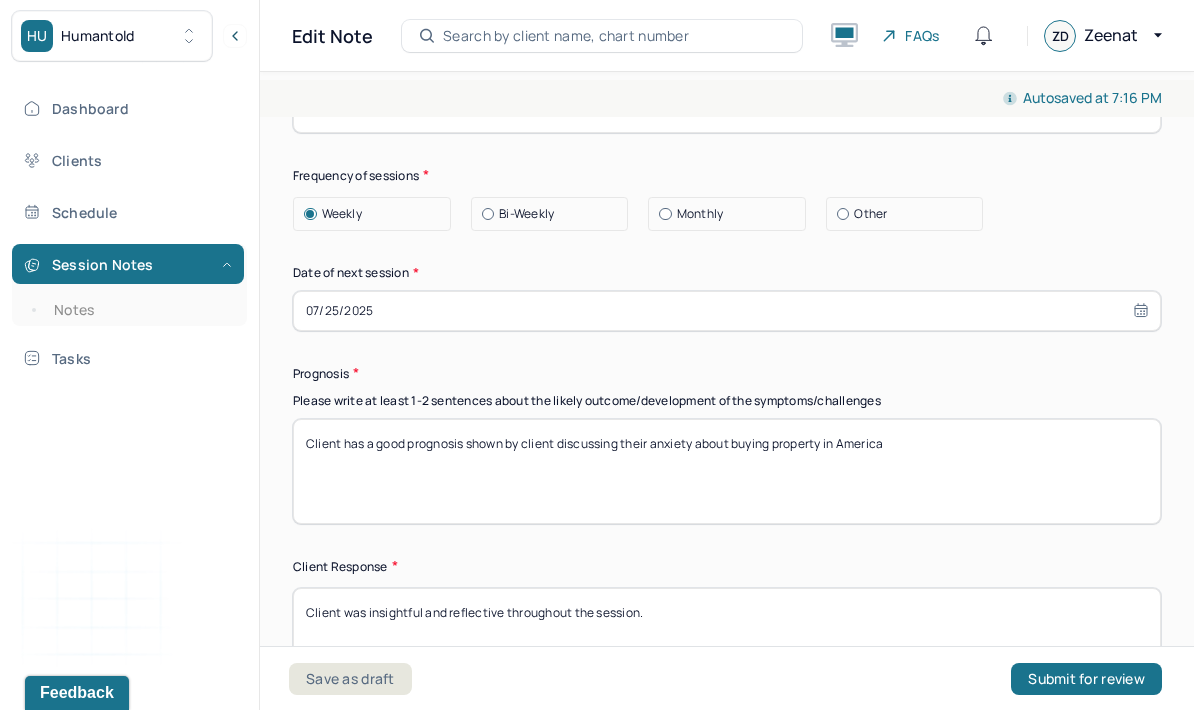 click on "Client has a good prognosis shown by client discussing their anxiety about buying property in America" at bounding box center [727, 471] 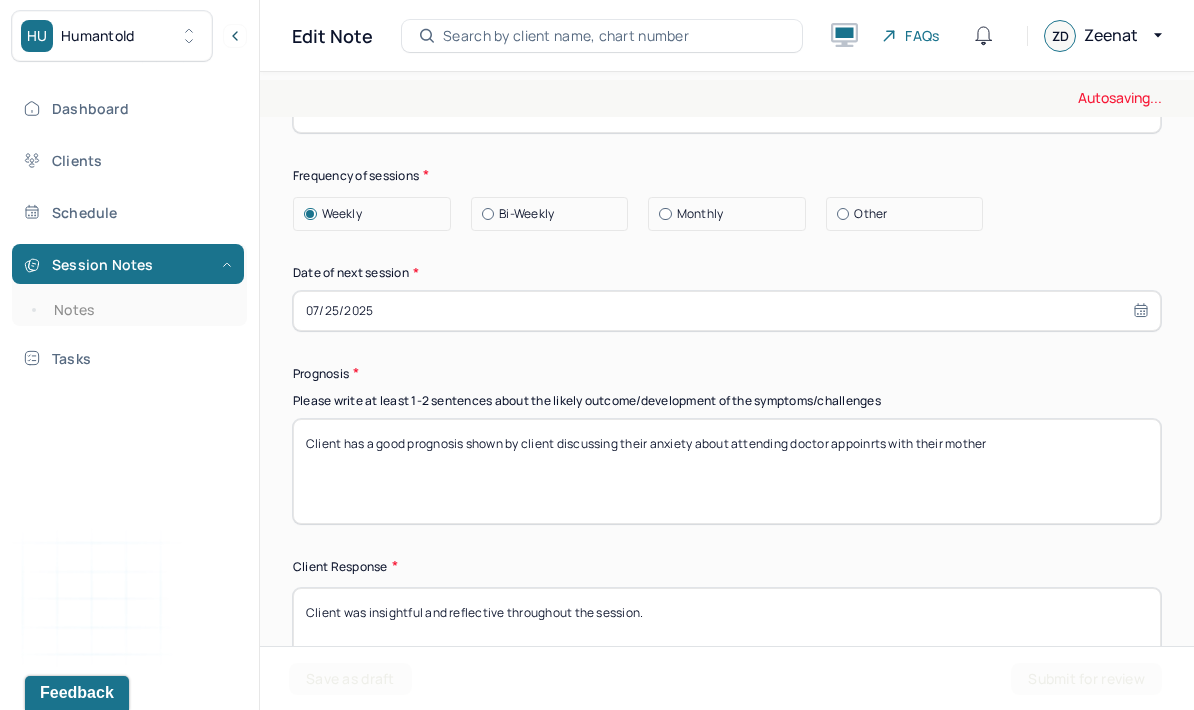 click on "Client has a good prognosis shown by client discussing their anxiety about attending doctor" at bounding box center [727, 471] 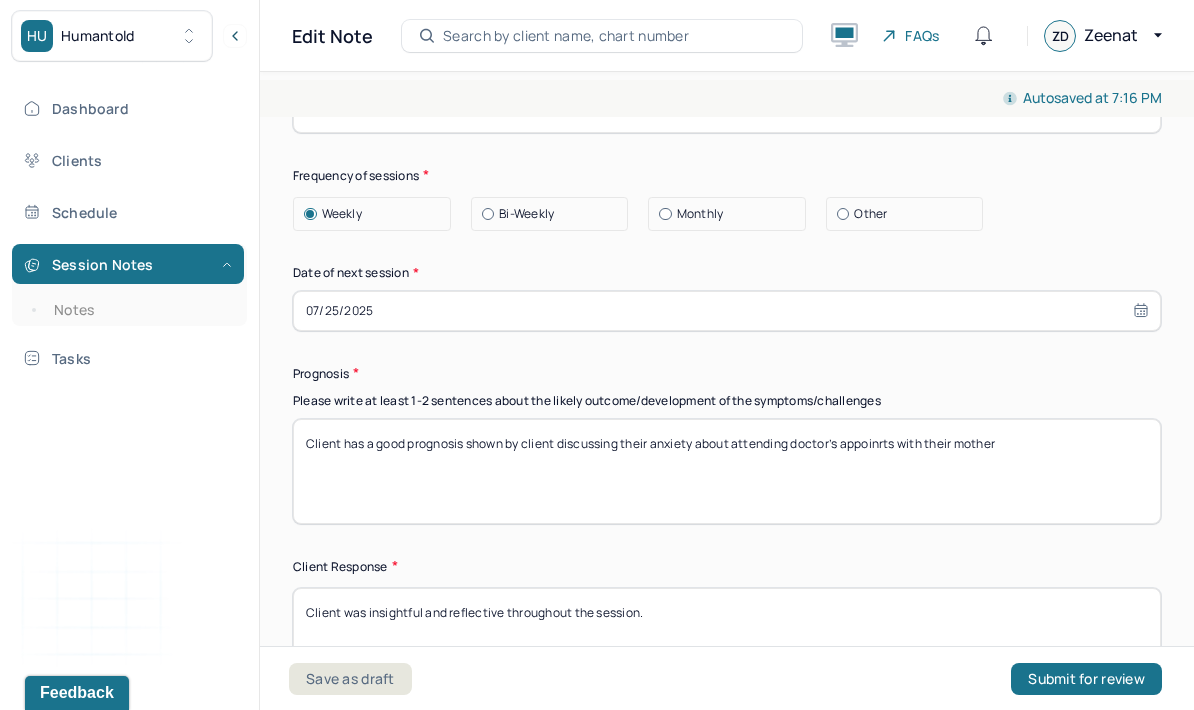 click on "Client has a good prognosis shown by client discussing their anxiety about attending doctor appoinrts with their mother" at bounding box center (727, 471) 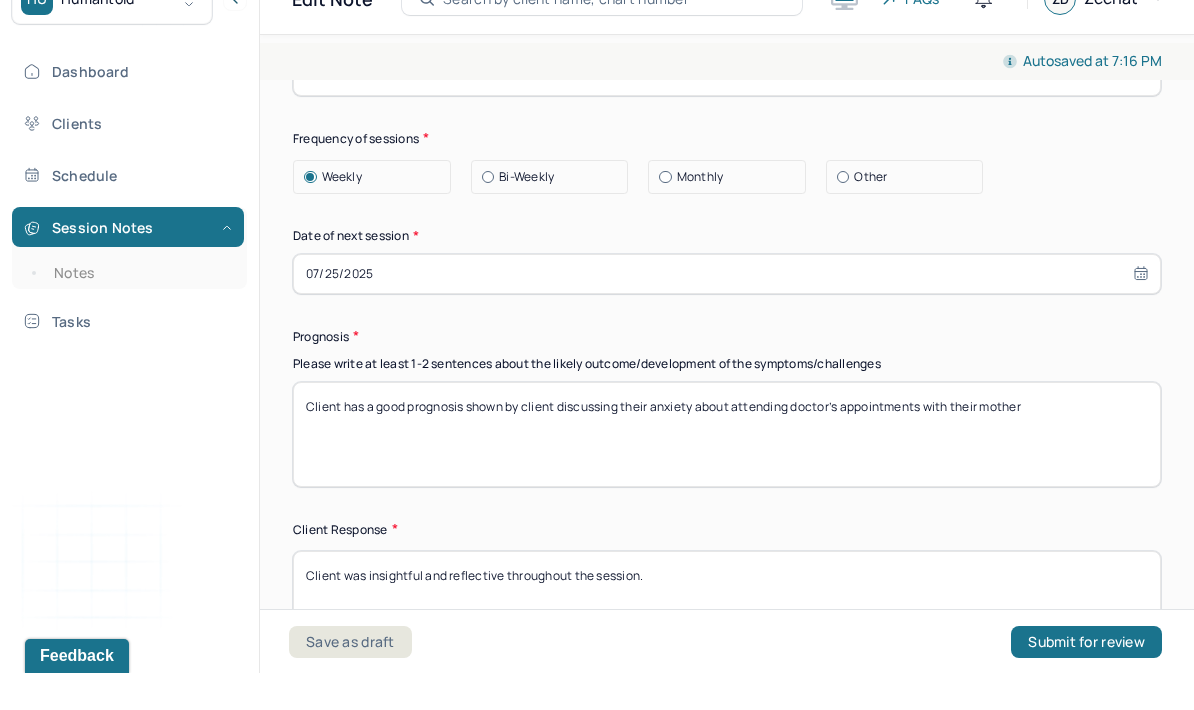 type on "Client has a good prognosis shown by client discussing their anxiety about attending doctor’s appointments with their mother" 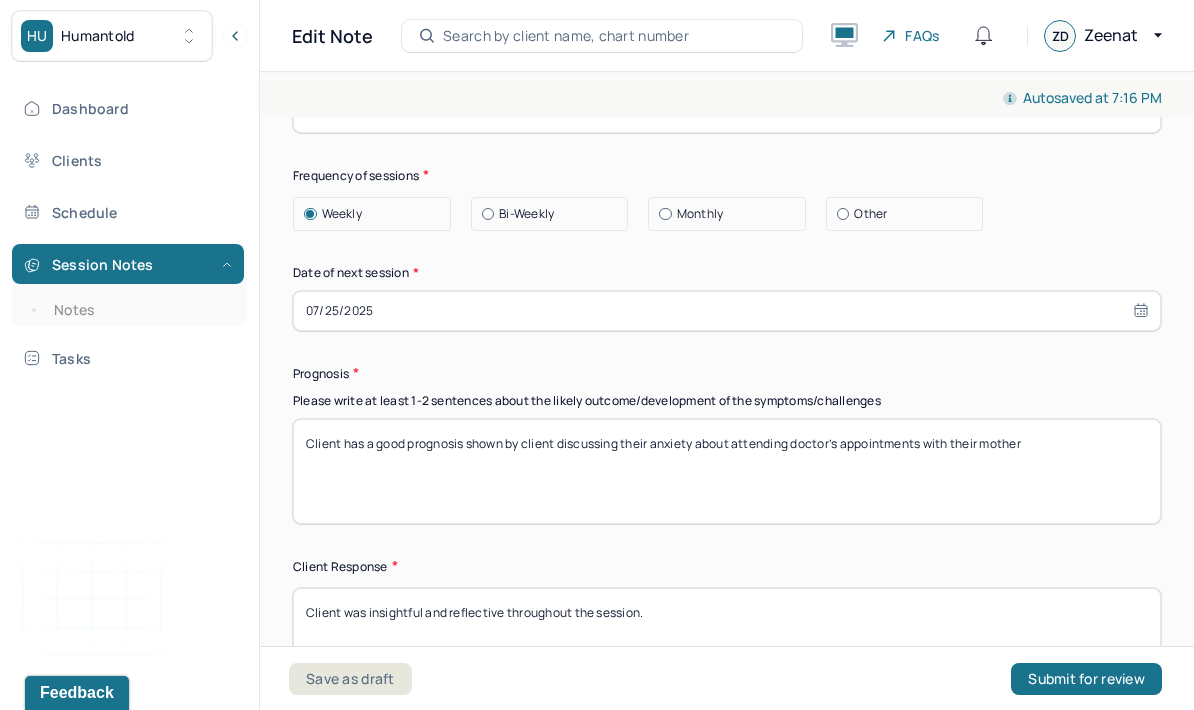 click on "Client was insightful and reflective throughout the session." at bounding box center [727, 640] 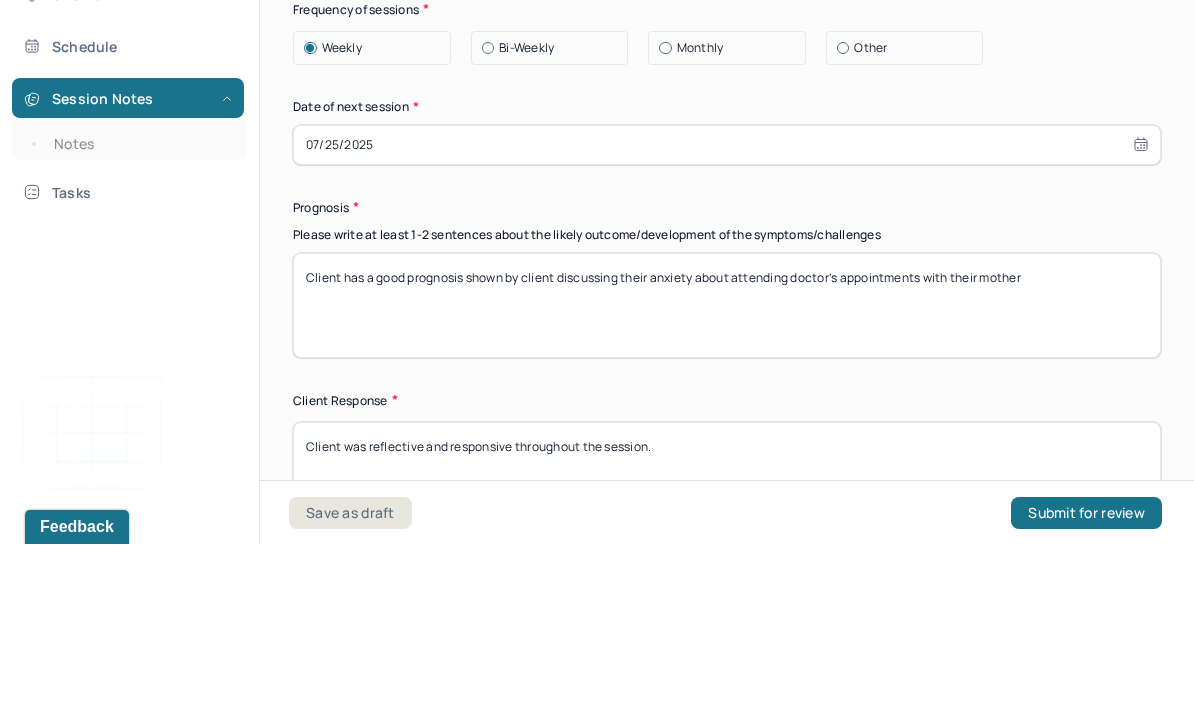 type on "Client was reflective and responsive throughout the session." 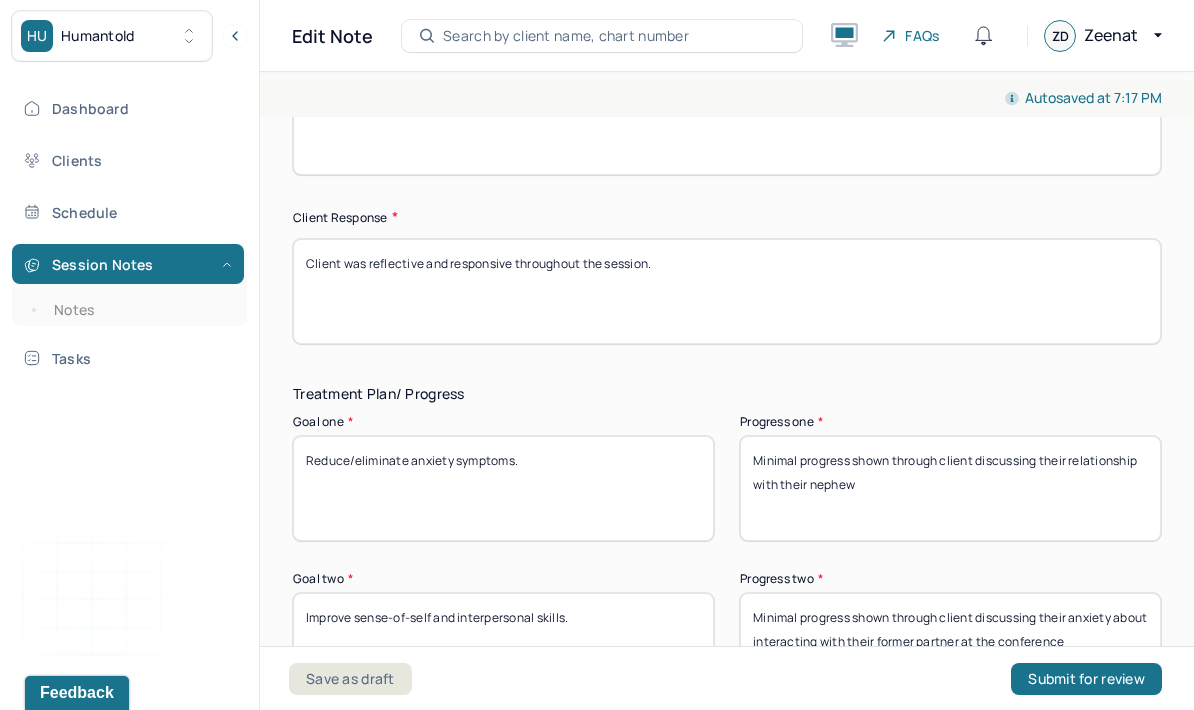 scroll, scrollTop: 3278, scrollLeft: 0, axis: vertical 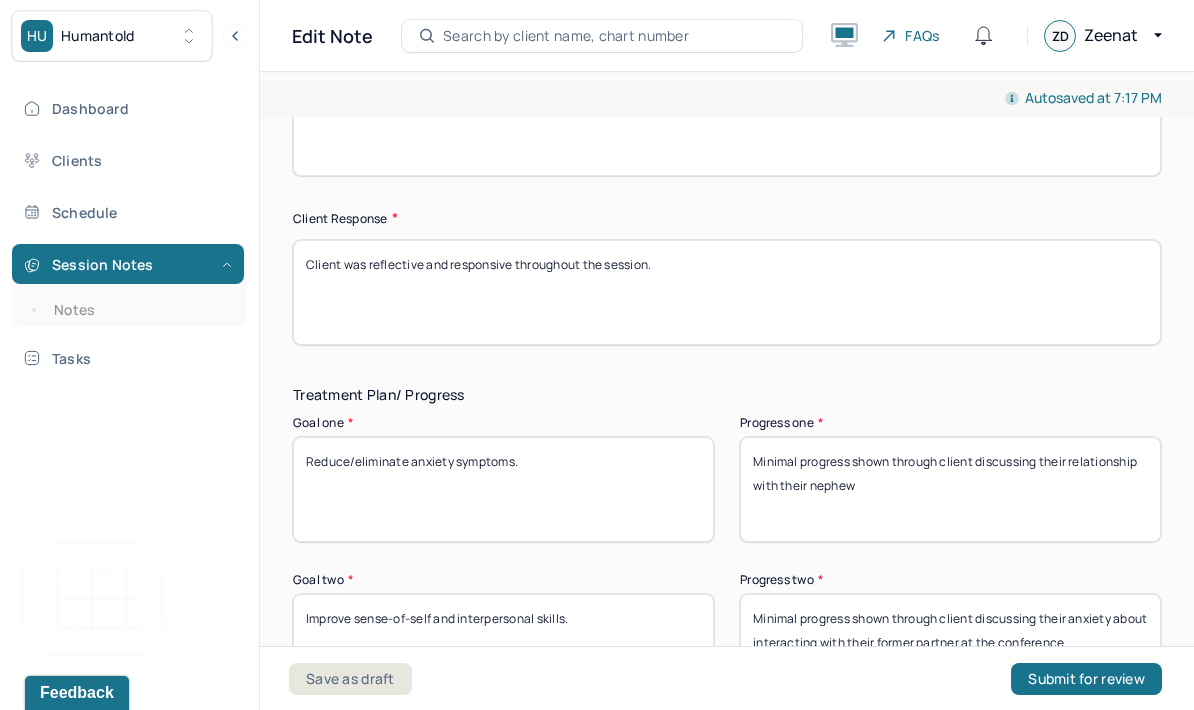 click on "Minimal progress shown through client discussing their relationship with their nephew" at bounding box center [950, 489] 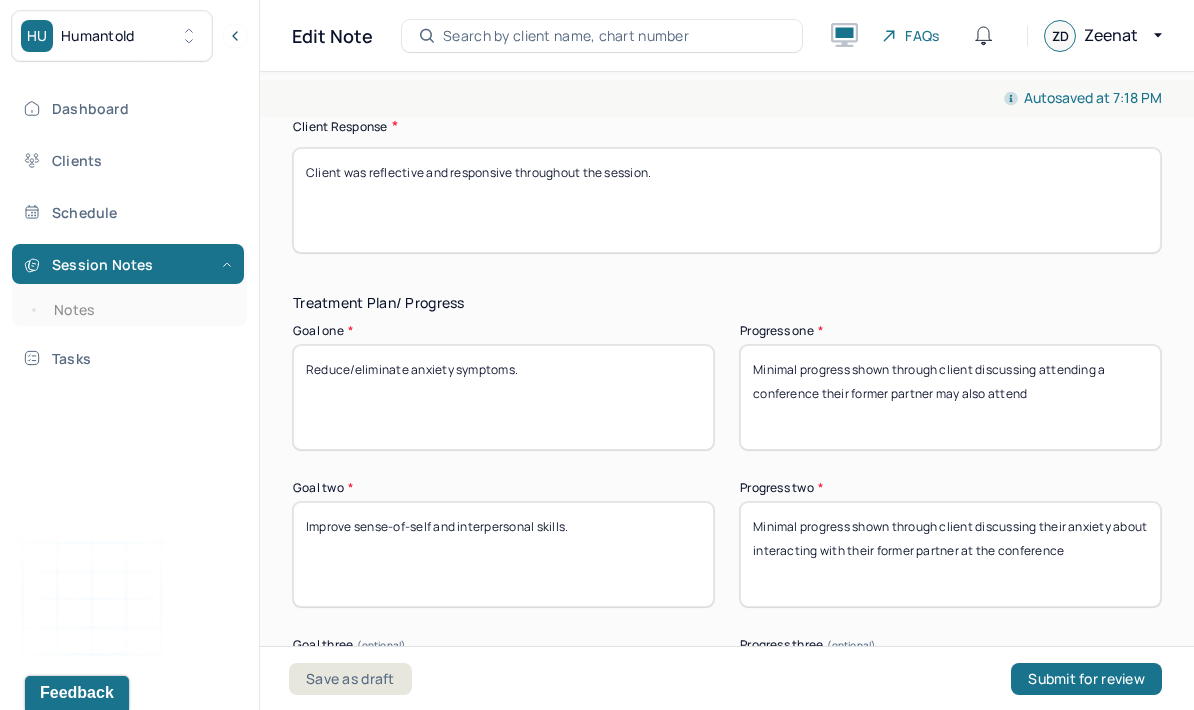 scroll, scrollTop: 3371, scrollLeft: 0, axis: vertical 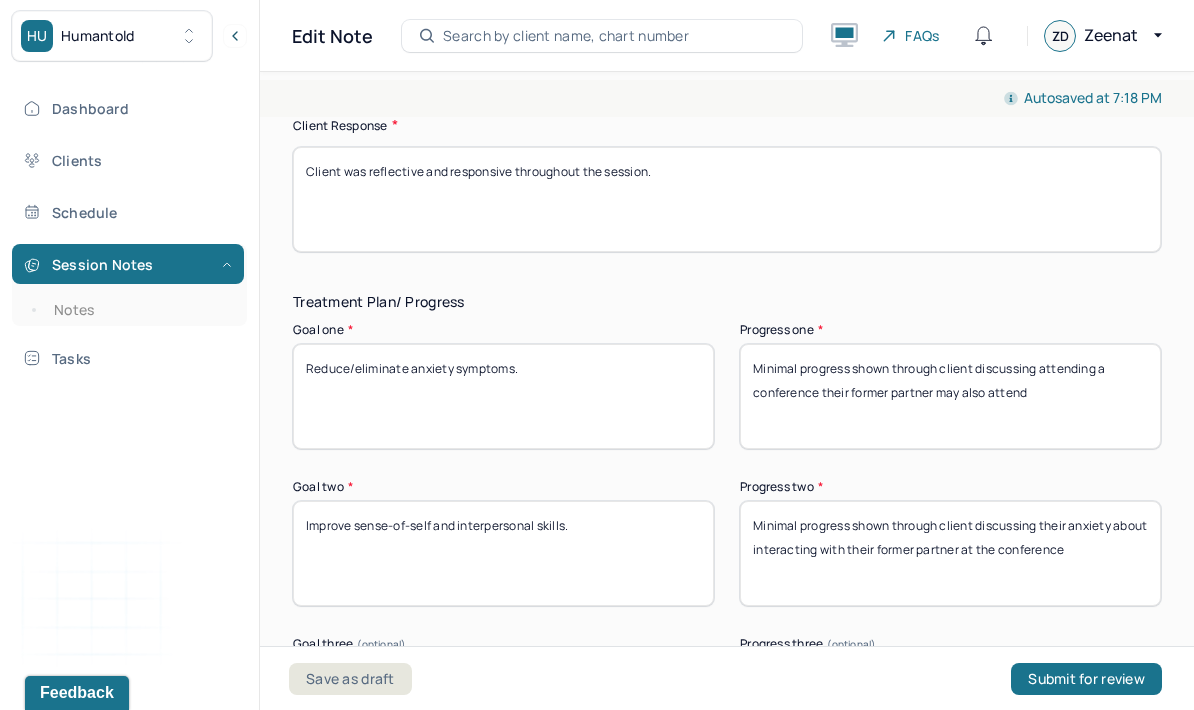 type on "Minimal progress shown through client discussing attending a conference their former partner may also attend" 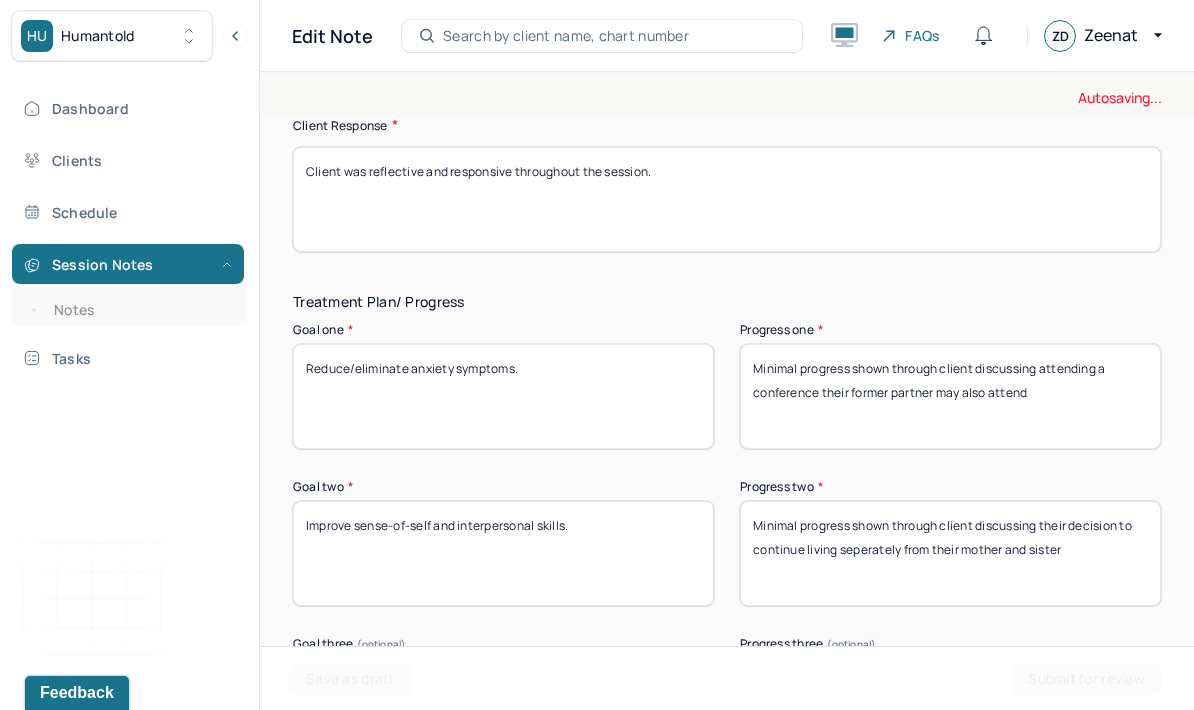 click on "Minimal progress shown through client discussing their decision to continue l" at bounding box center (950, 553) 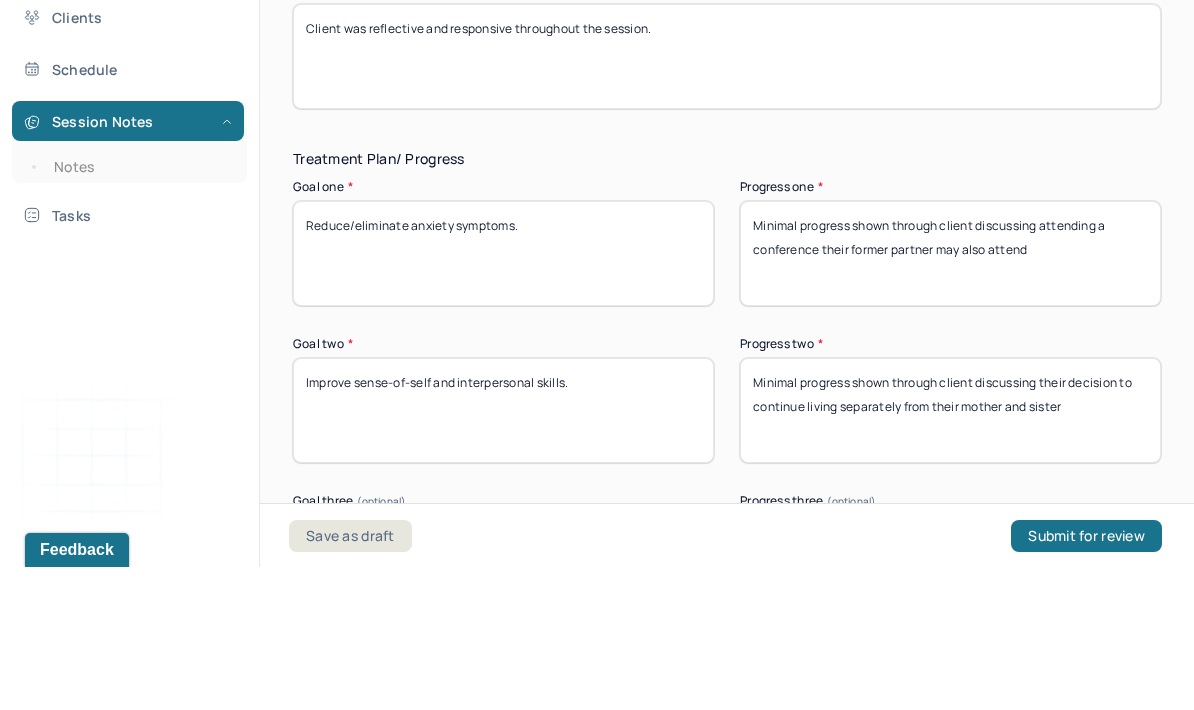 type on "Minimal progress shown through client discussing their decision to continue living separately from their mother and sister" 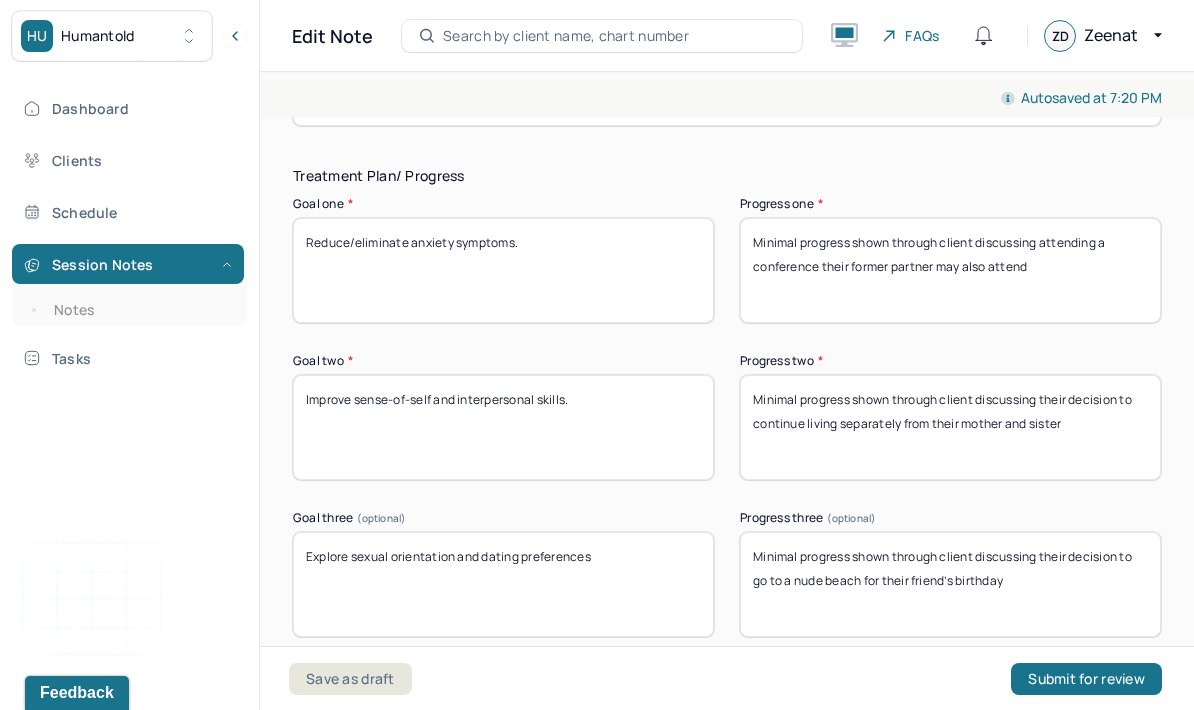 scroll, scrollTop: 3507, scrollLeft: 0, axis: vertical 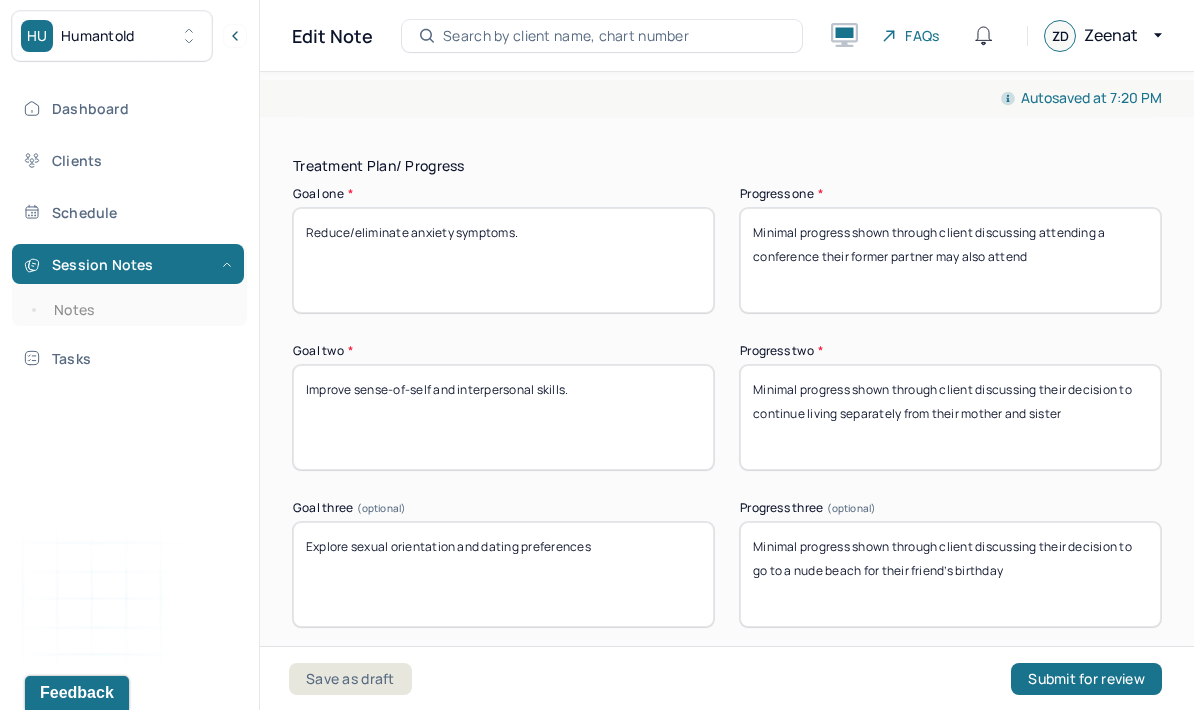 click on "Minimal progress shown through client discussing their decision to go to a nude beach for their friend’s birthday" at bounding box center [950, 574] 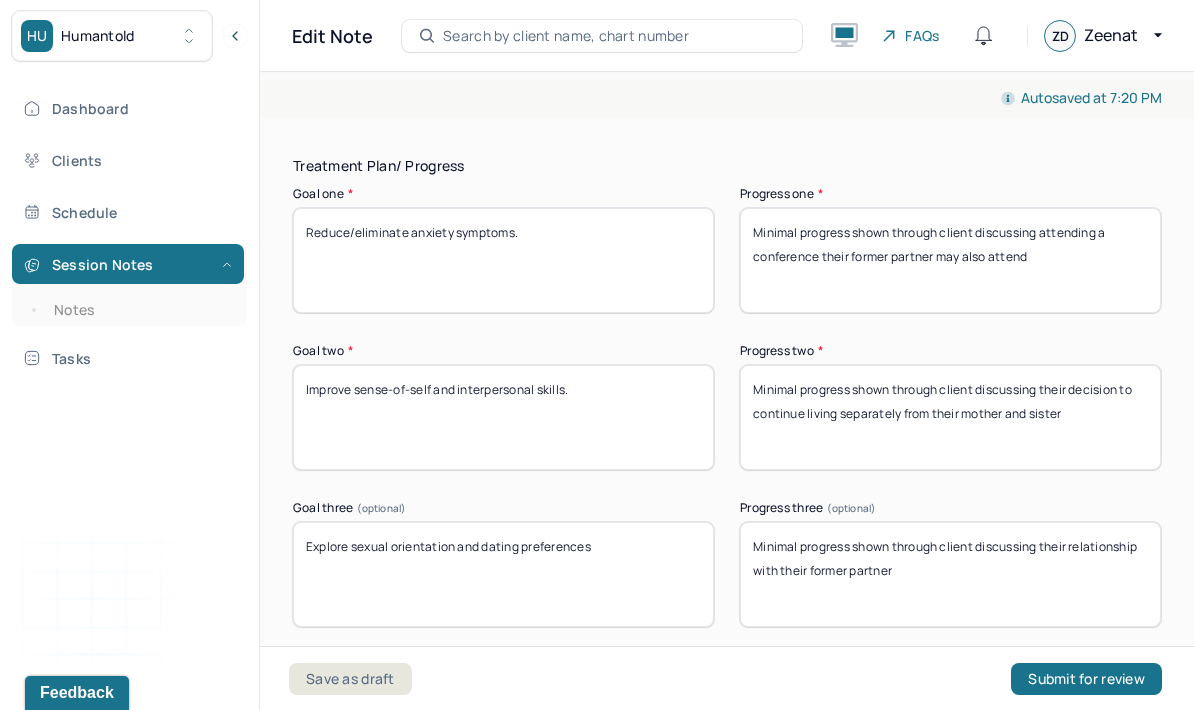 type on "Minimal progress shown through client discussing their relationship with their former partner" 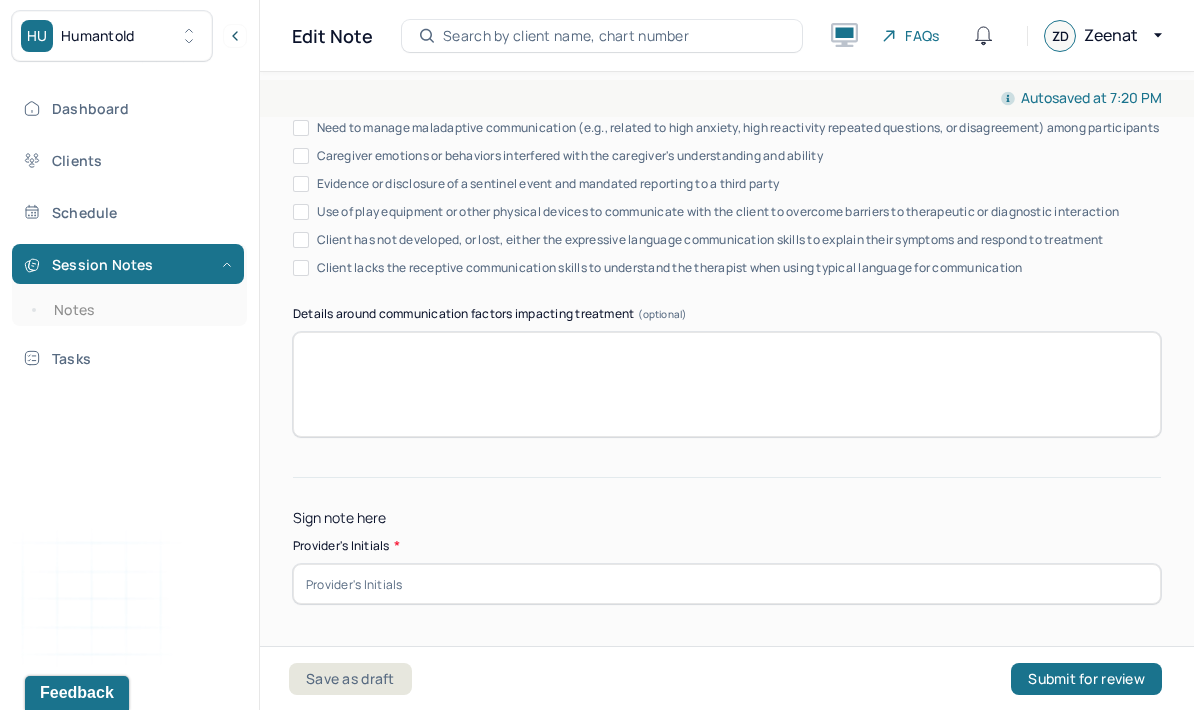 scroll, scrollTop: 4069, scrollLeft: 0, axis: vertical 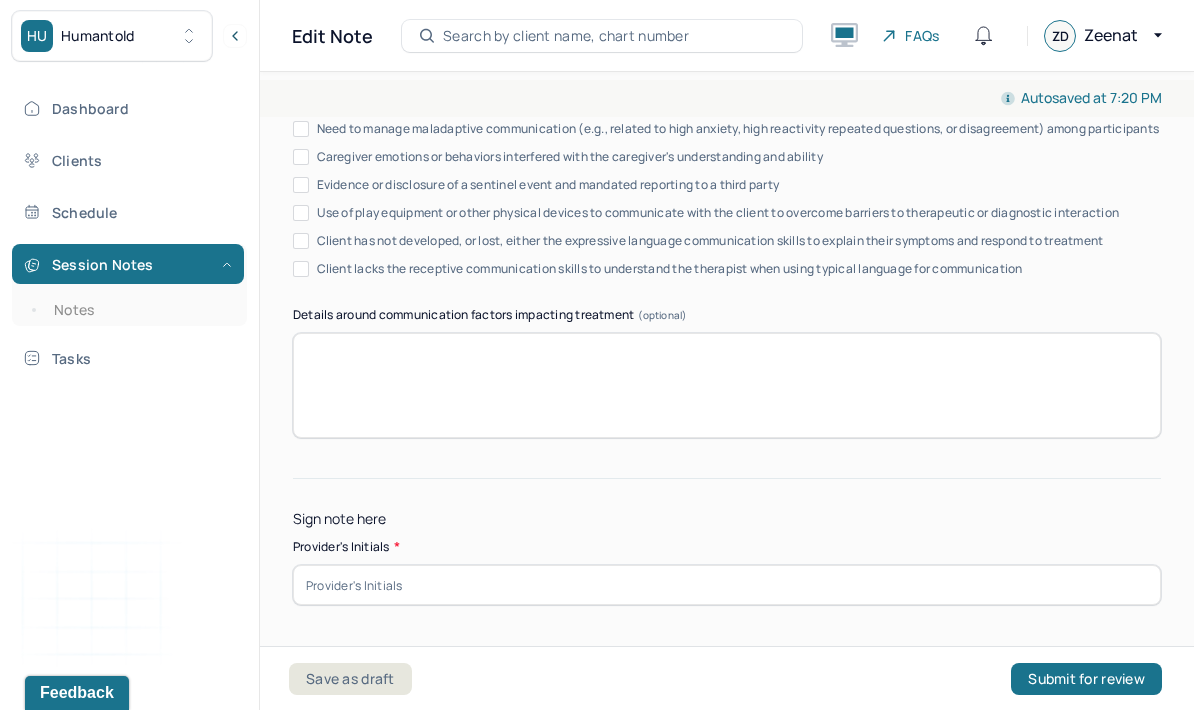 click at bounding box center (727, 585) 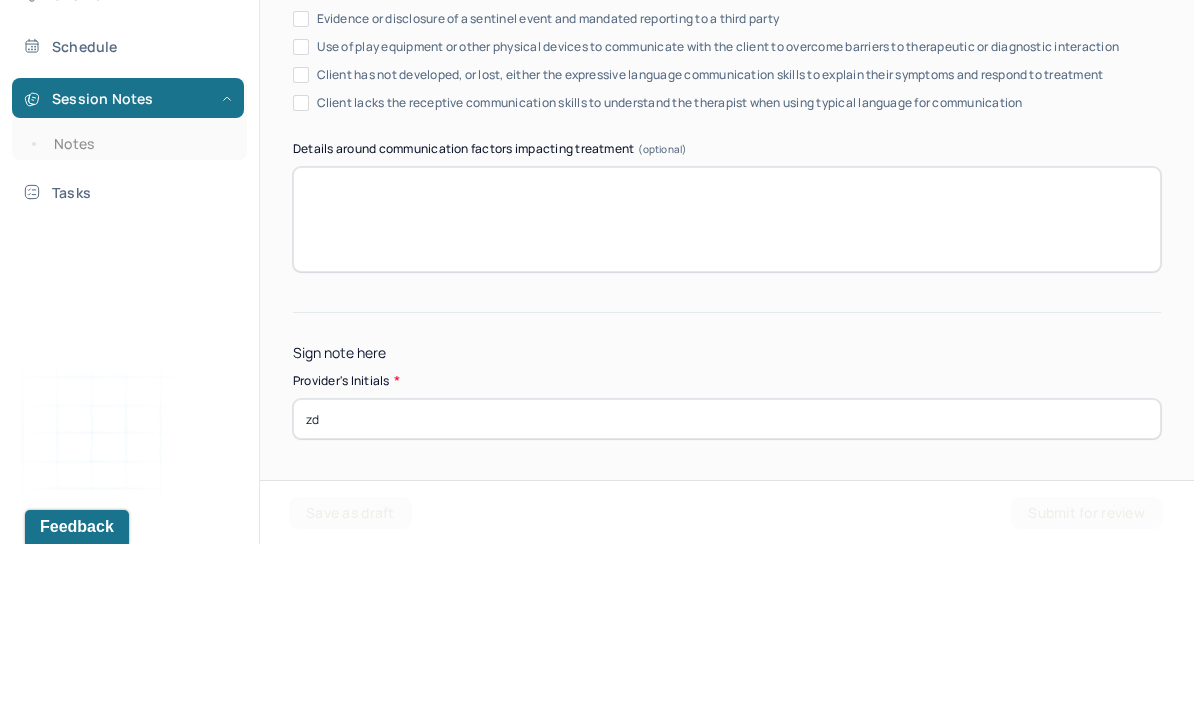 type on "zd" 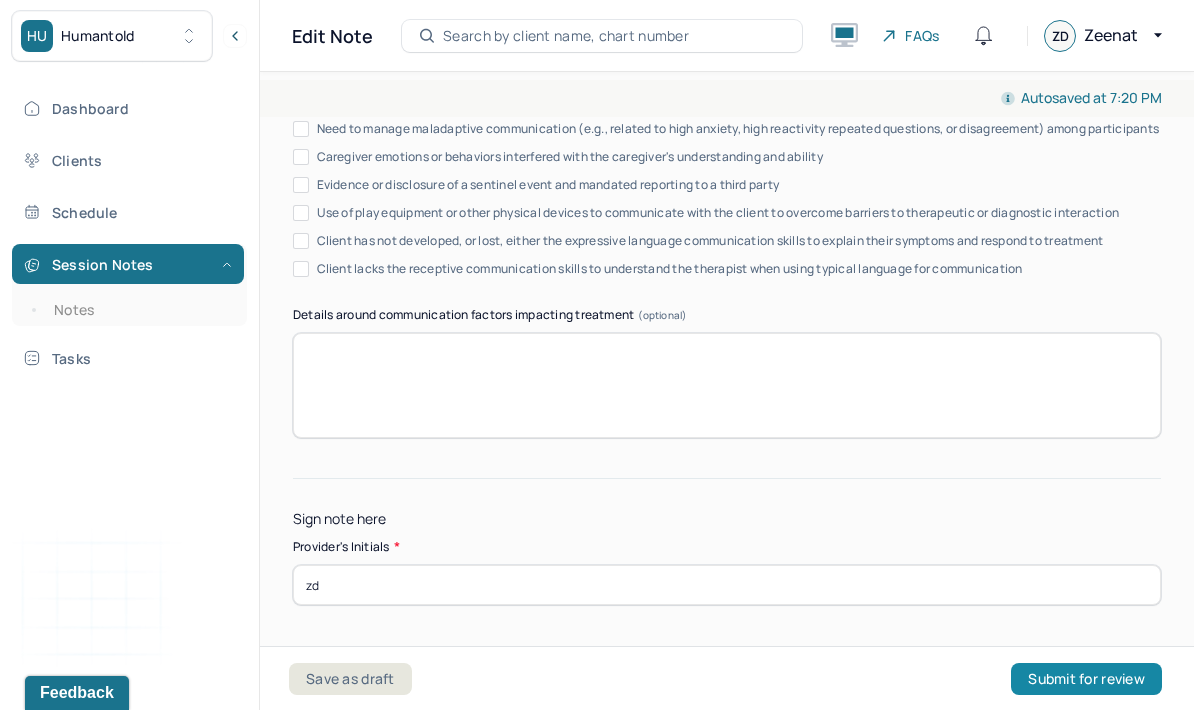 click on "Submit for review" at bounding box center [1086, 679] 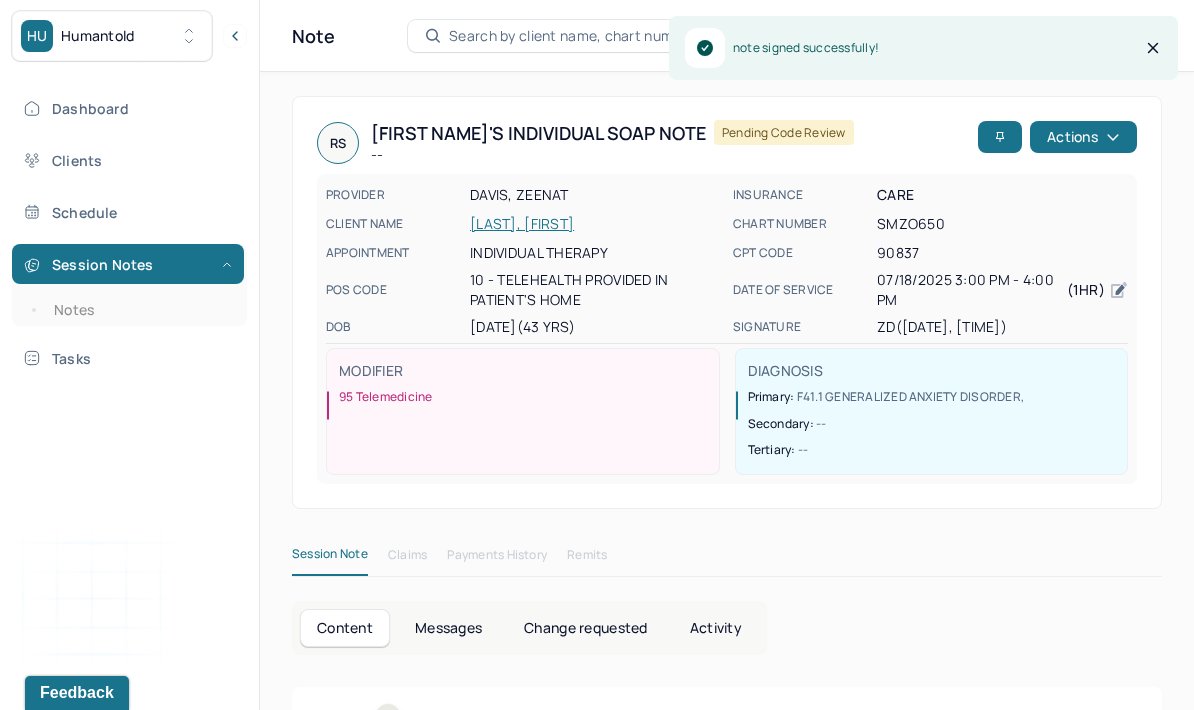 scroll, scrollTop: 12, scrollLeft: 0, axis: vertical 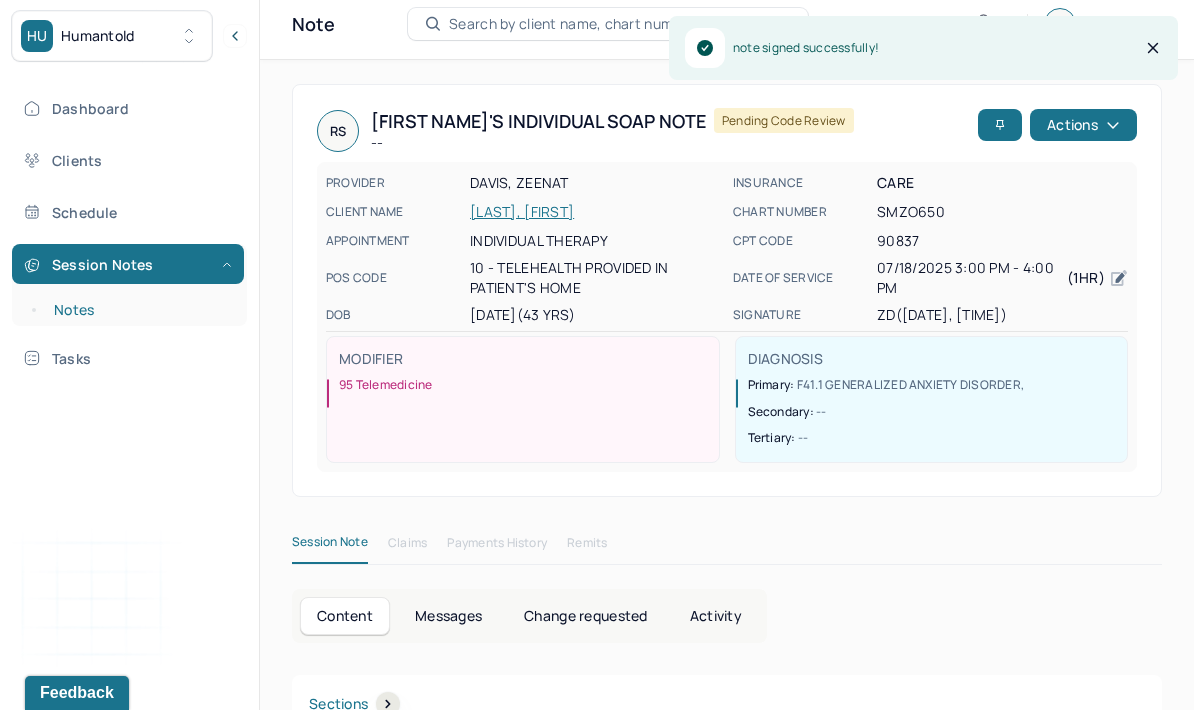 click on "Notes" at bounding box center [139, 310] 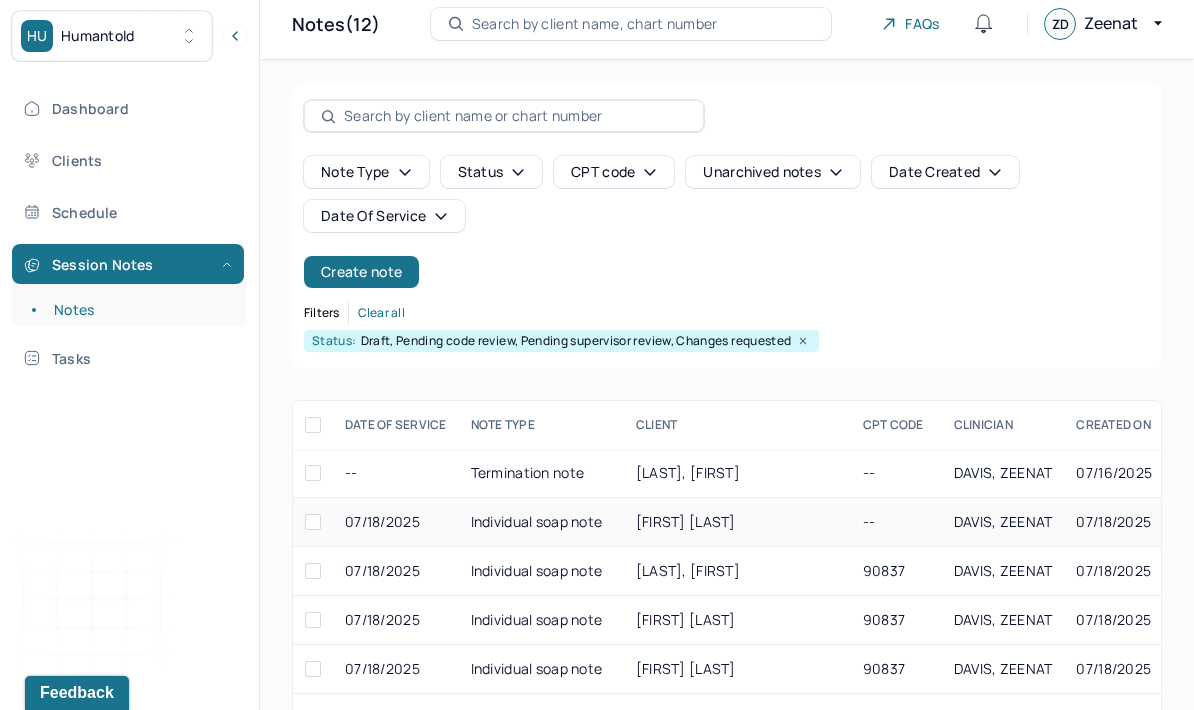 click on "[FIRST] [LAST]" at bounding box center [686, 521] 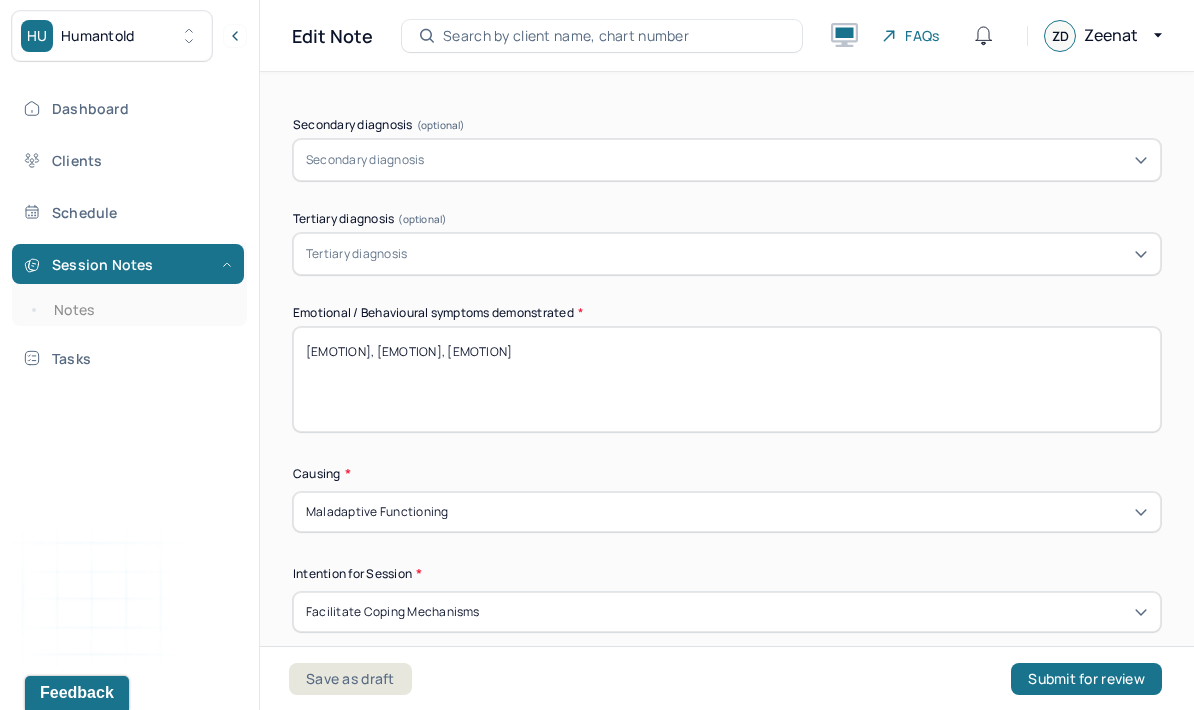 scroll, scrollTop: 891, scrollLeft: 0, axis: vertical 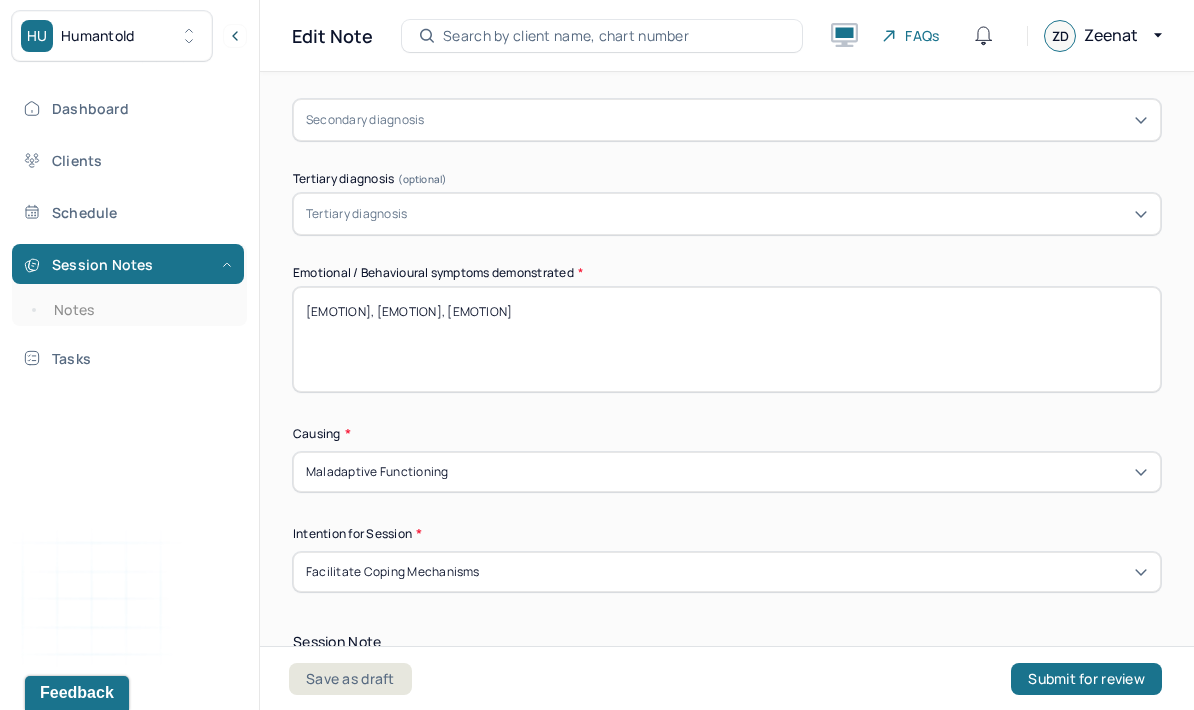click on "[EMOTION], [EMOTION], [EMOTION]" at bounding box center [727, 339] 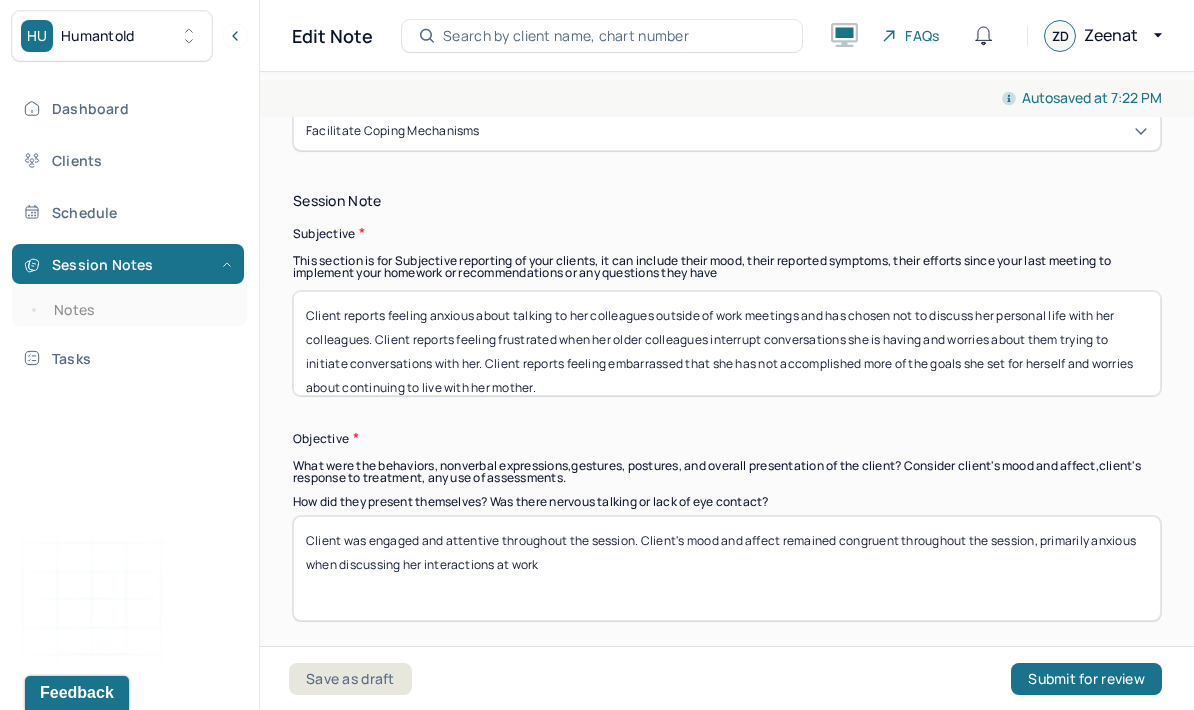 scroll, scrollTop: 1341, scrollLeft: 0, axis: vertical 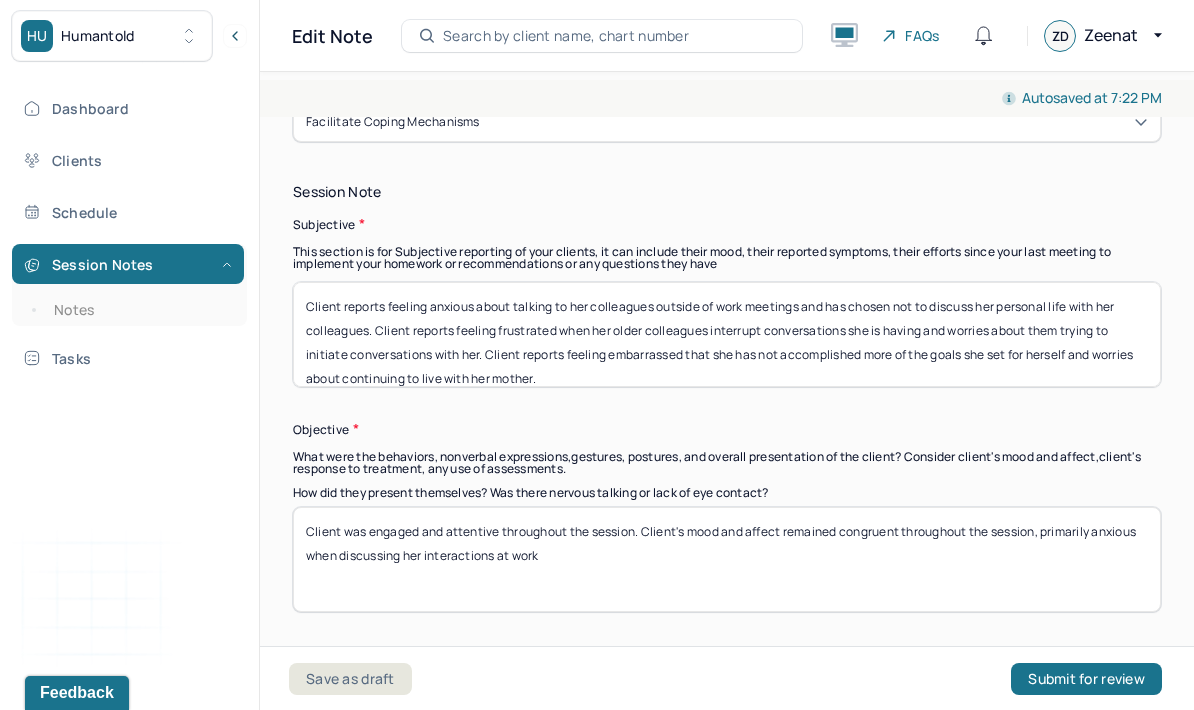 type on "anxiety, frustration, confusion" 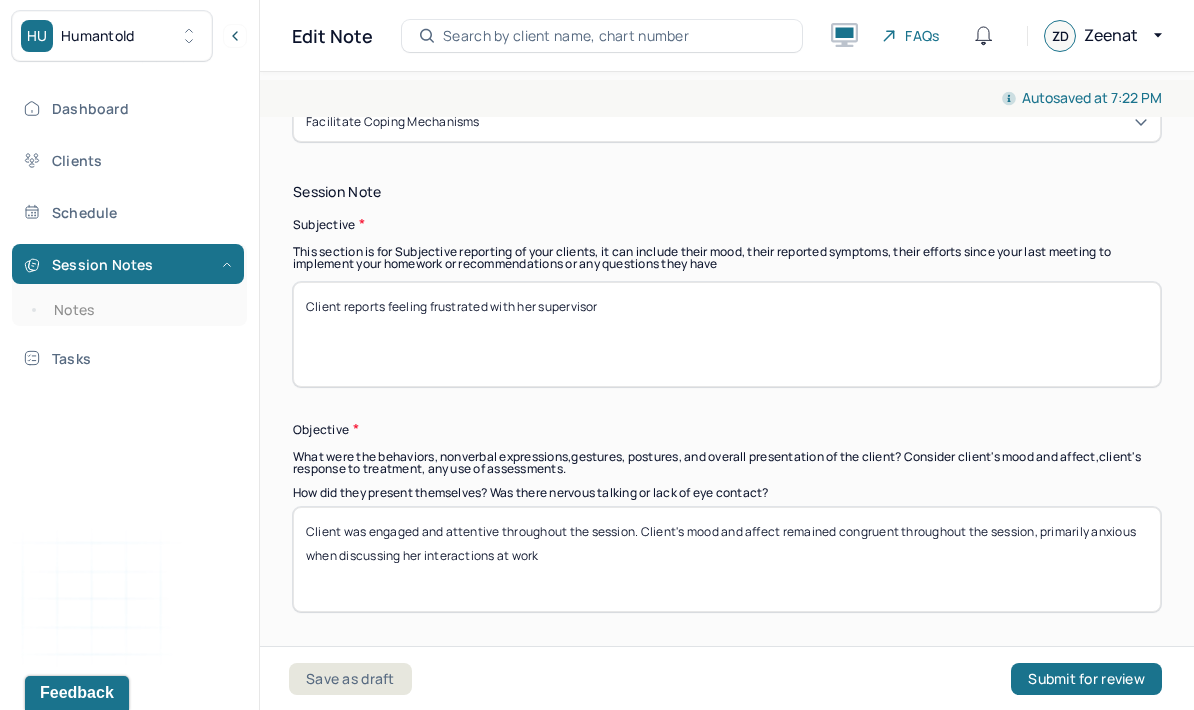scroll, scrollTop: 0, scrollLeft: 0, axis: both 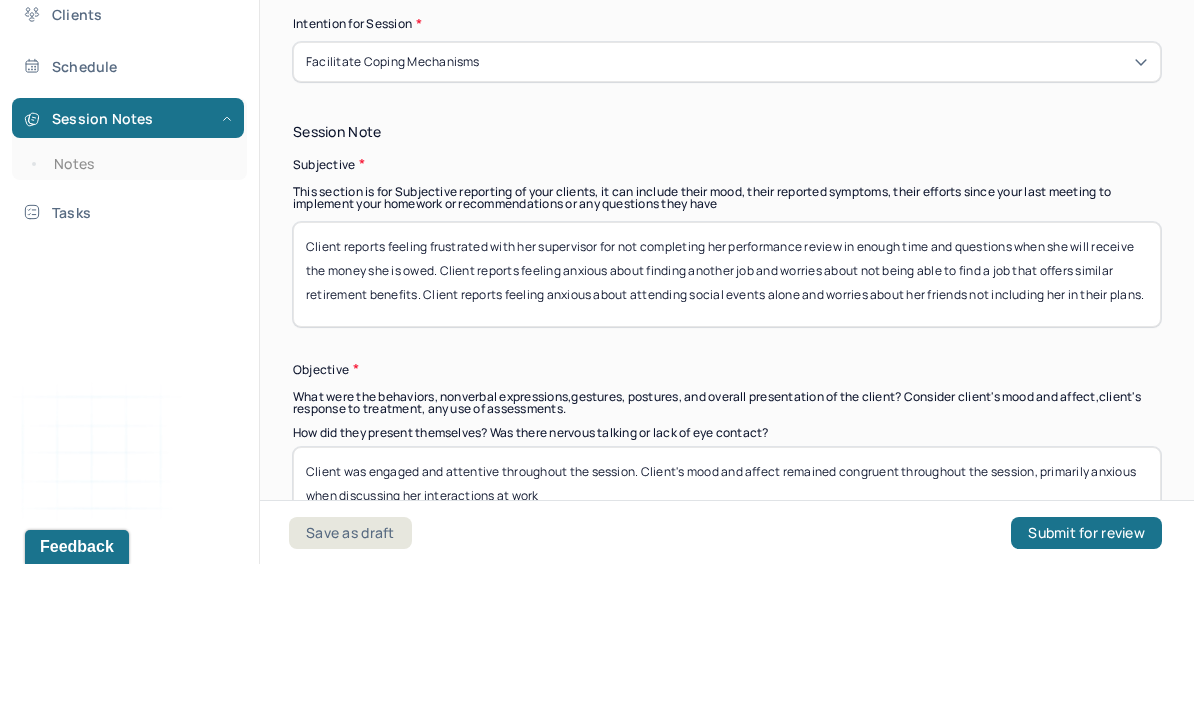 type on "Client reports feeling frustrated with her supervisor for not completing her performance review in enough time and questions when she will receive the money she is owed. Client reports feeling anxious about finding another job and worries about not being able to find a job that offers similar retirement benefits. Client reports feeling anxious about attending social events alone and worries about her friends not including her in their plans." 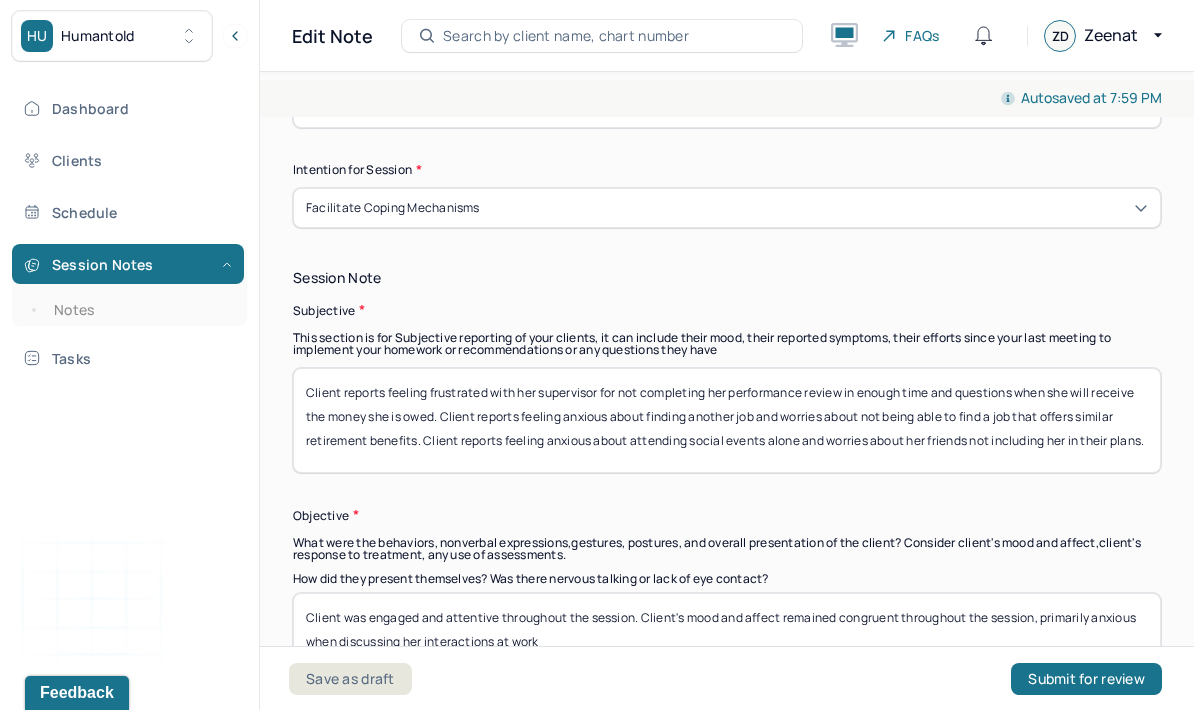 click on "Client was engaged and attentive throughout the session. Client's mood and affect remained congruent throughout the session, primarily anxious when discussing her interactions at work" at bounding box center (727, 645) 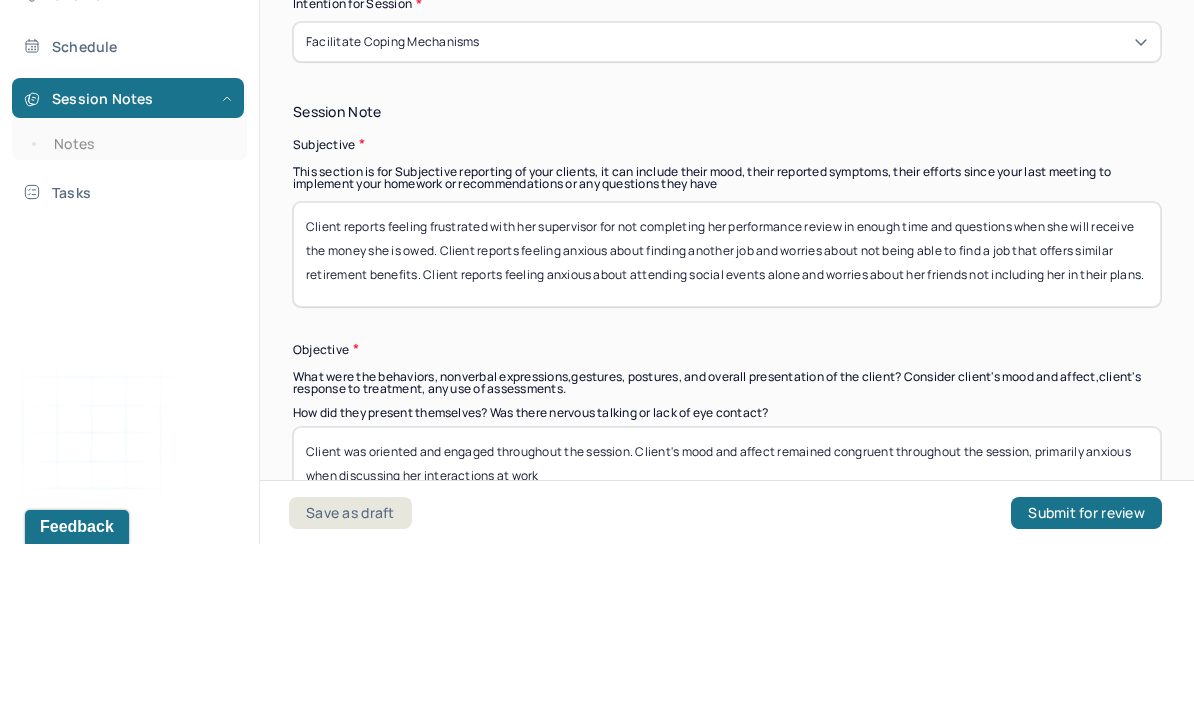click on "Client was oriented and engaged throughout the session. Client's mood and affect remained congruent throughout the session, primarily anxious when discussing her interactions at work" at bounding box center [727, 645] 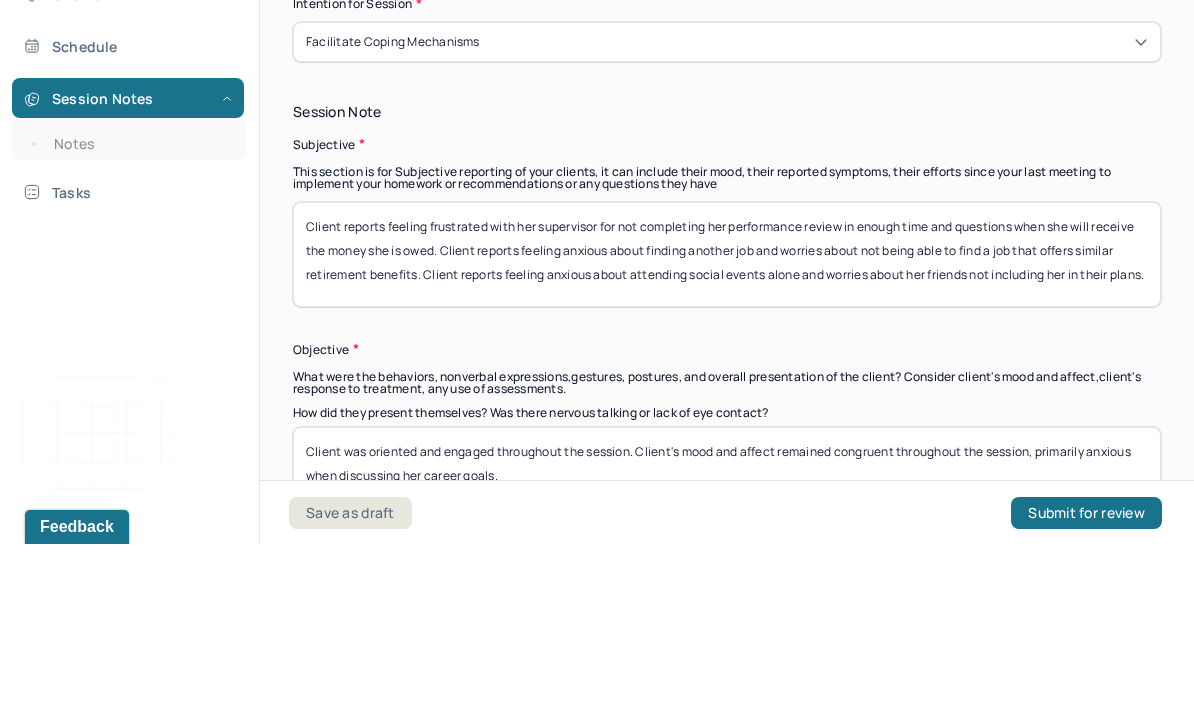 type on "Client was oriented and engaged throughout the session. Client's mood and affect remained congruent throughout the session, primarily anxious when discussing her career goals." 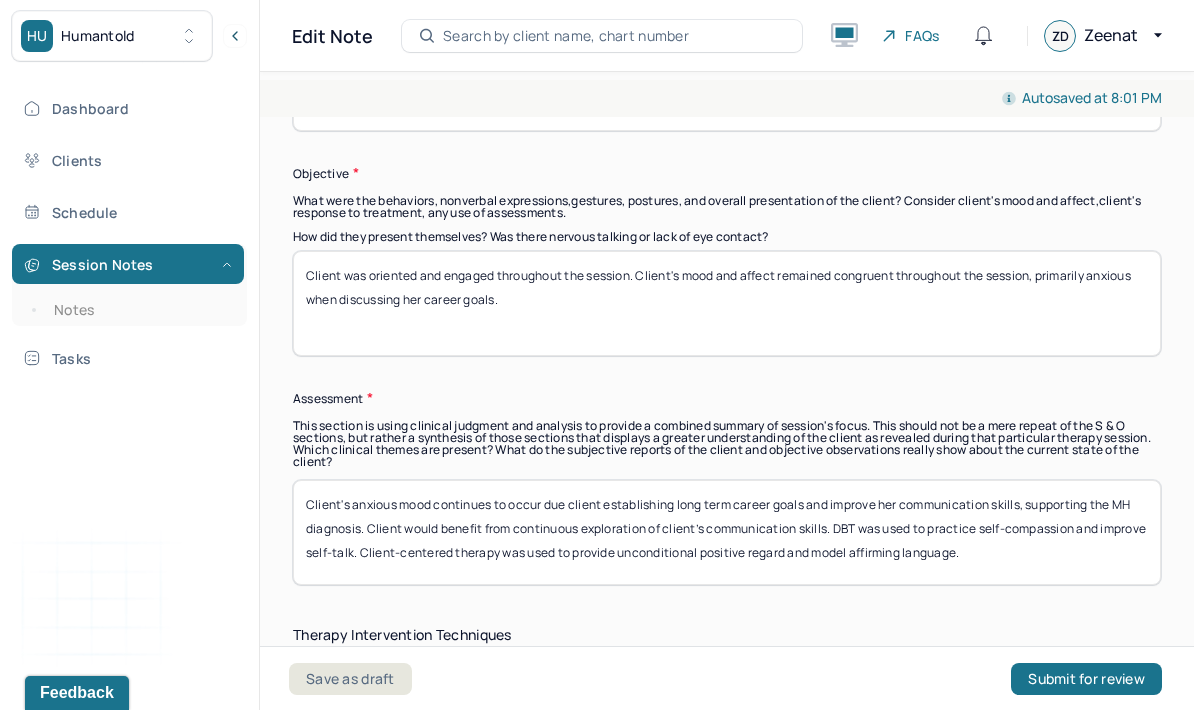 scroll, scrollTop: 1601, scrollLeft: 0, axis: vertical 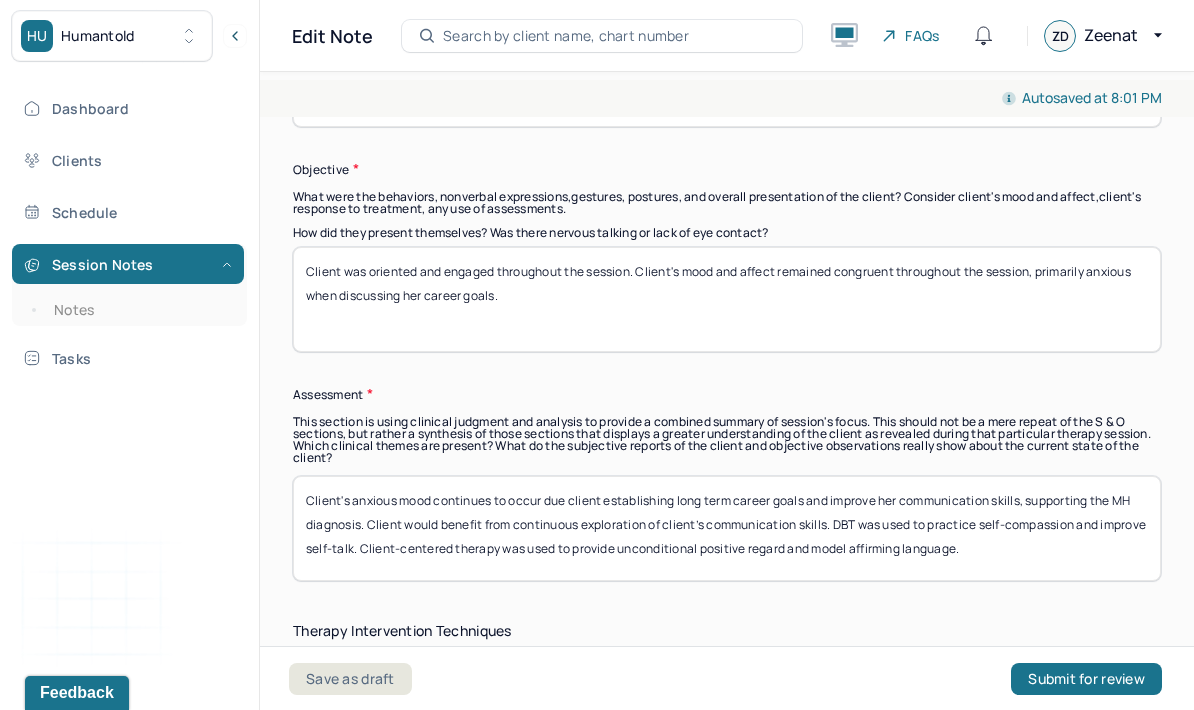 click on "Client's anxious mood continues to occur due client establishing long term career goals and improve her communication skills, supporting the MH diagnosis. Client would benefit from continuous exploration of client’s communication skills. DBT was used to practice self-compassion and improve self-talk. Client-centered therapy was used to provide unconditional positive regard and model affirming language." at bounding box center [727, 528] 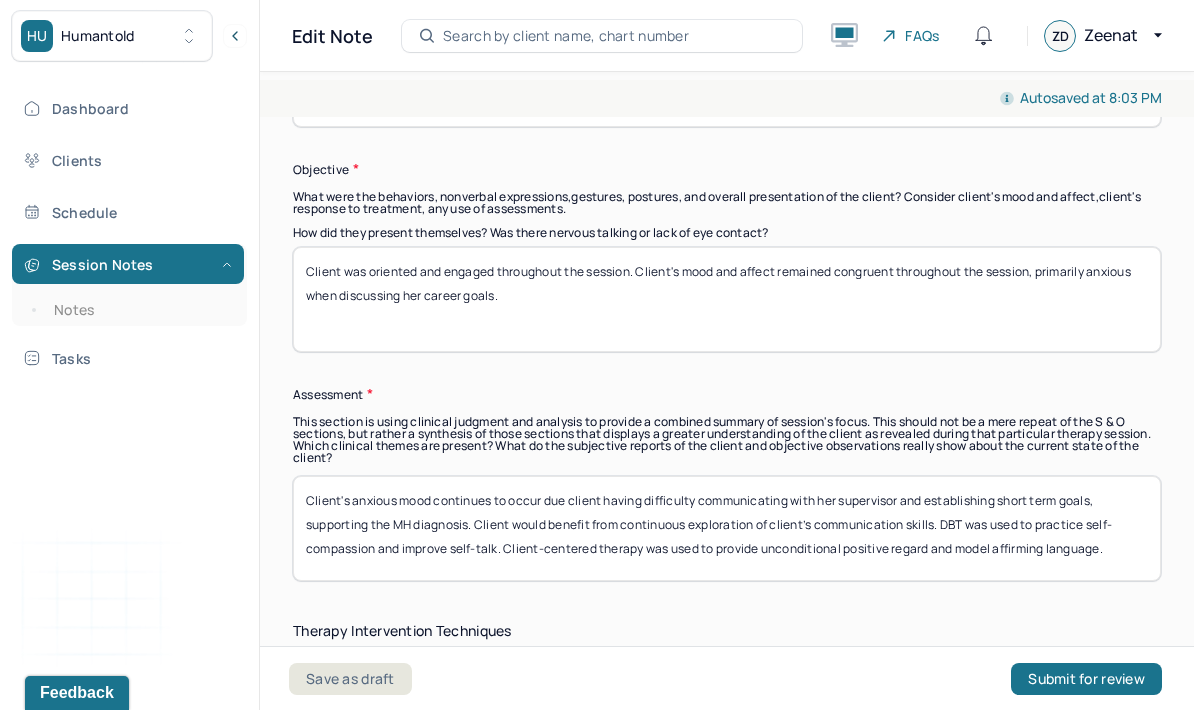 click on "Client's anxious mood continues to occur due client having difficulty communicating with her supervisor and establishing short term goa, supporting the MH diagnosis. Client would benefit from continuous exploration of client’s communication skills. DBT was used to practice self-compassion and improve self-talk. Client-centered therapy was used to provide unconditional positive regard and model affirming language." at bounding box center (727, 528) 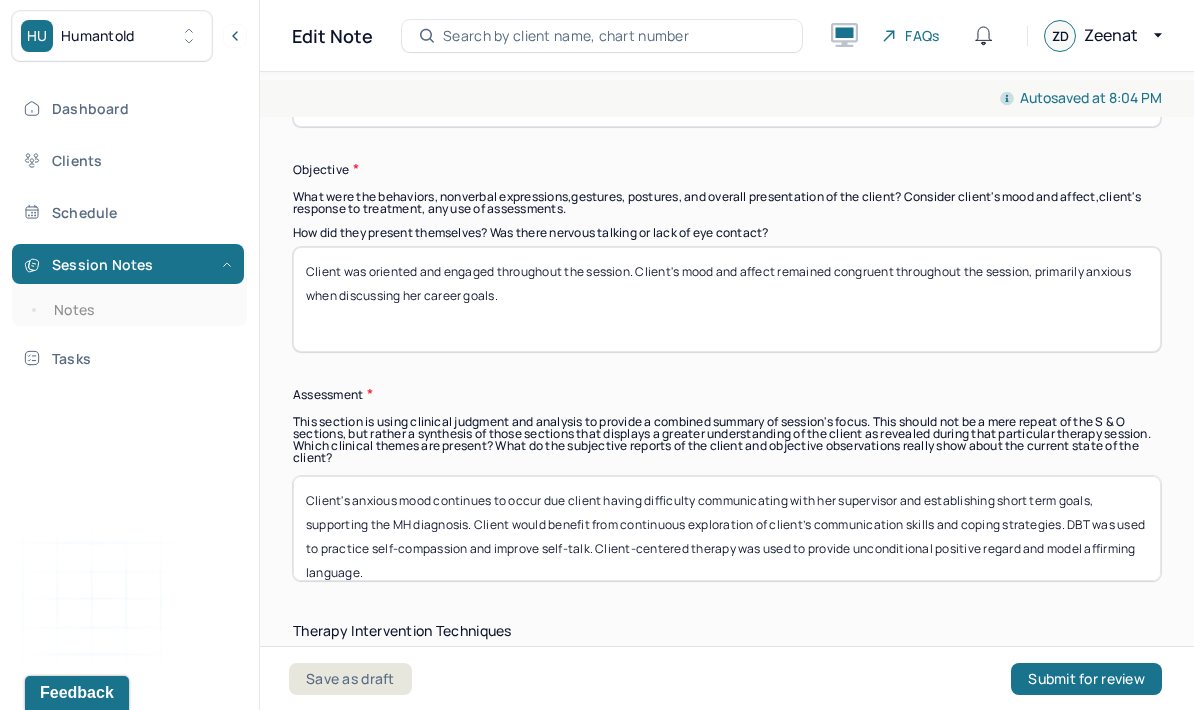 click on "Client's anxious mood continues to occur due client having difficulty communicating with her supervisor and establishing short term goals, supporting the MH diagnosis. Client would benefit from continuous exploration of client’s communication skills and coping strategies. DBT was used to practice self-compassion and improve self-talk. Client-centered therapy was used to provide unconditional positive regard and model affirming language." at bounding box center [727, 528] 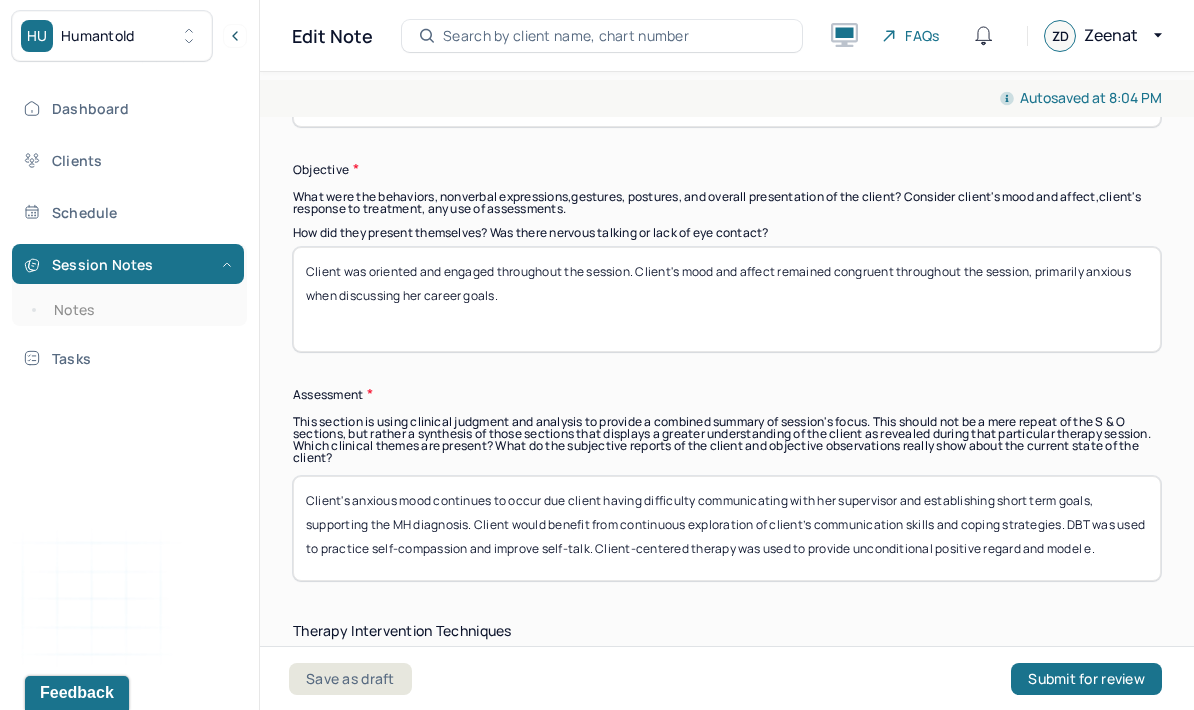scroll, scrollTop: 0, scrollLeft: 0, axis: both 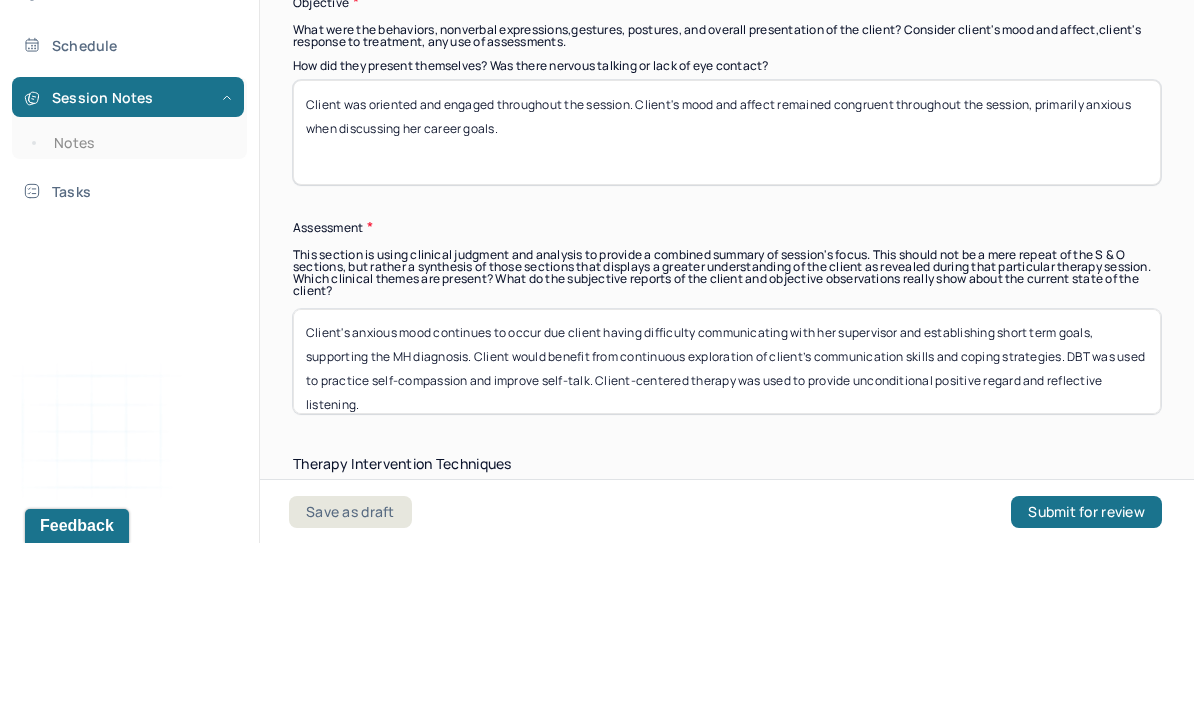 click on "Client's anxious mood continues to occur due client having difficulty communicating with her supervisor and establishing short term goals, supporting the MH diagnosis. Client would benefit from continuous exploration of client’s communication skills and coping strategies. DBT was used to practice self-compassion and improve self-talk. Client-centered therapy was used to provide unconditional positive regard and reflective listening." at bounding box center (727, 528) 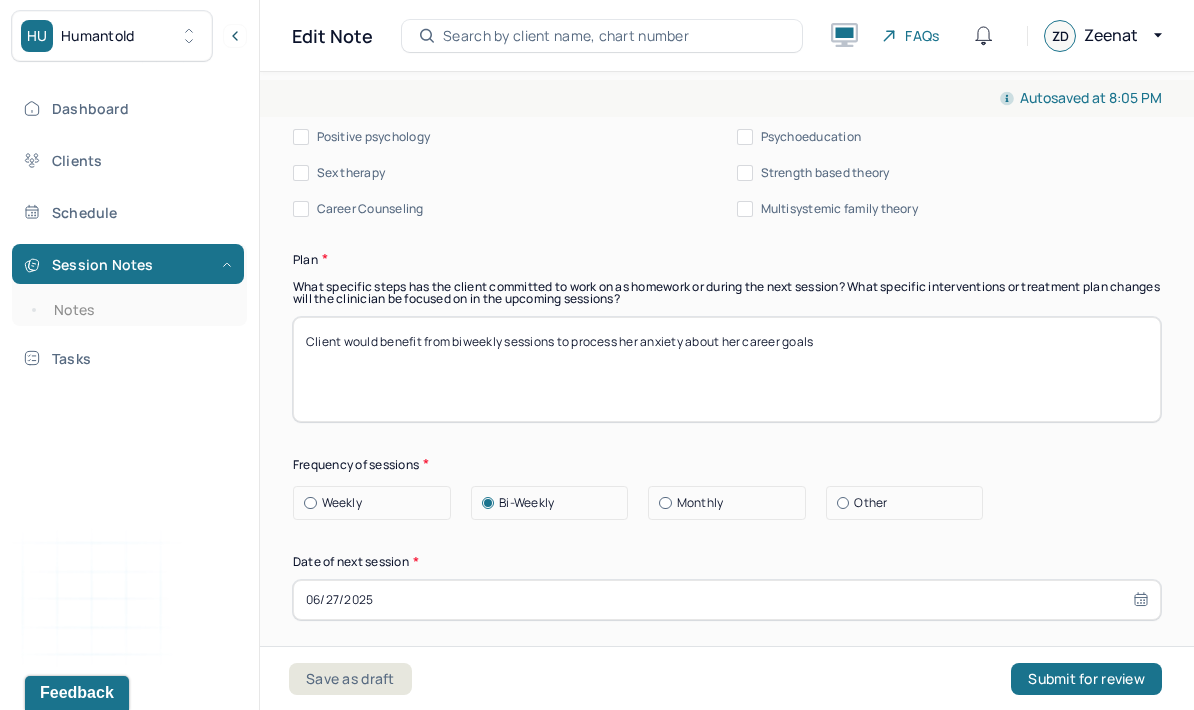 scroll, scrollTop: 2643, scrollLeft: 0, axis: vertical 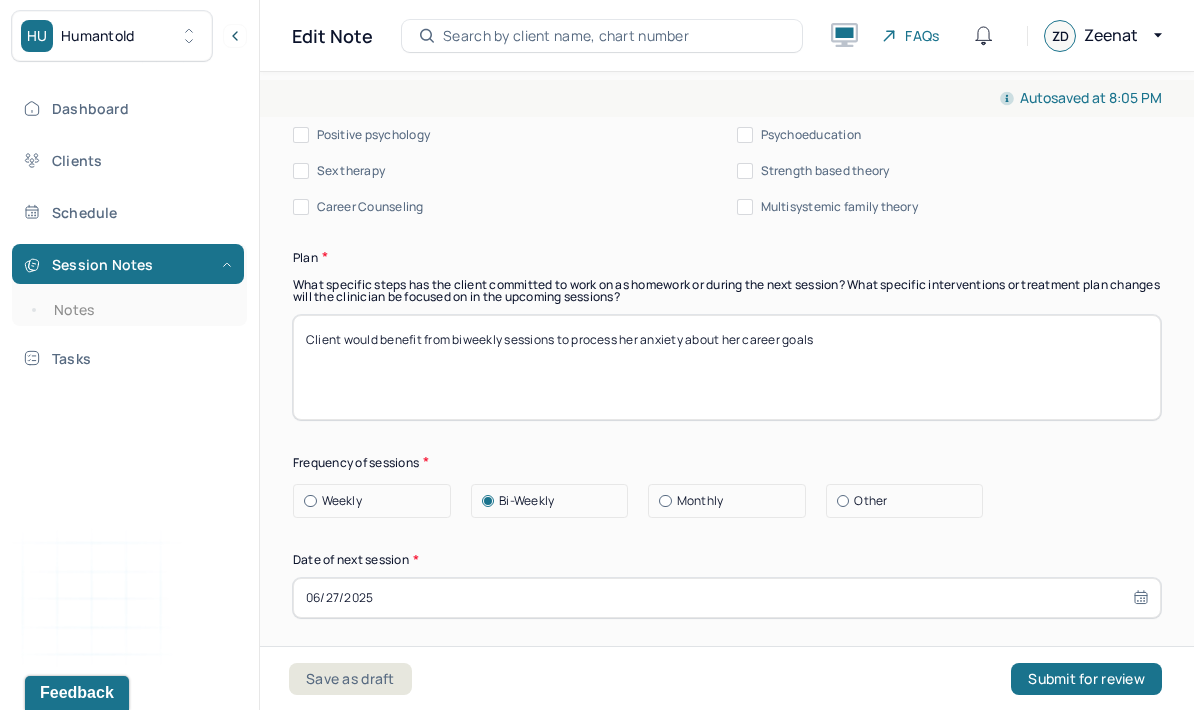click on "06/27/2025" at bounding box center [727, 598] 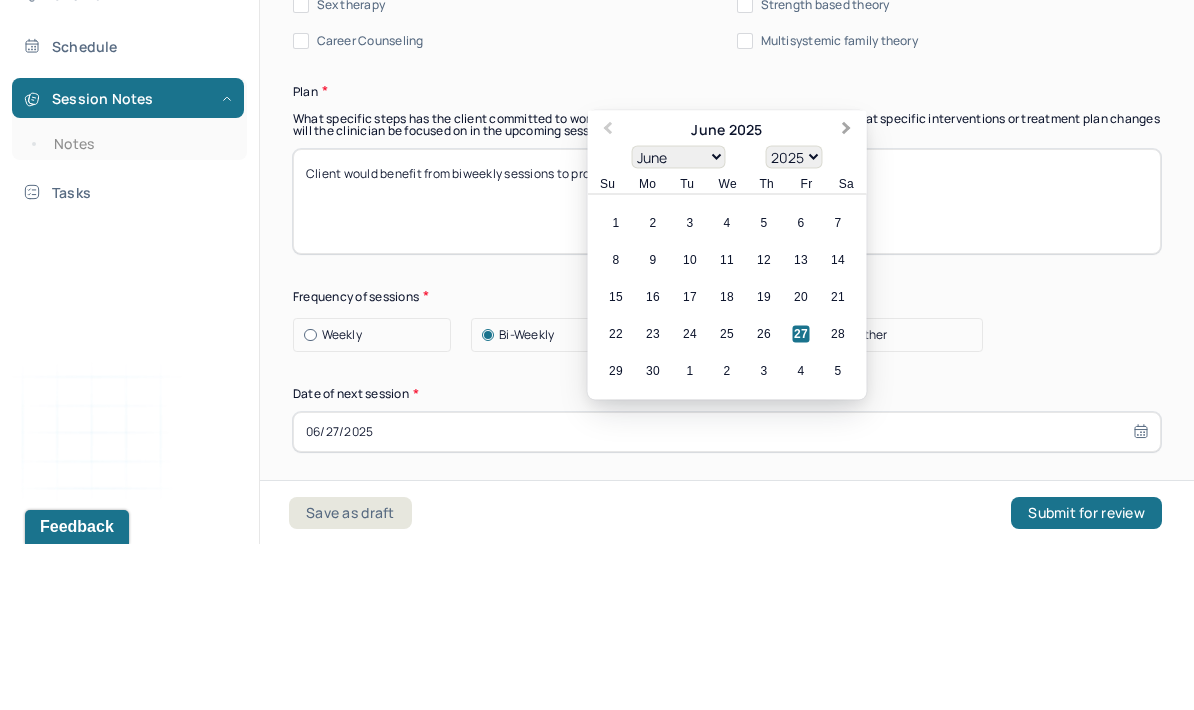 click on "Next Month" at bounding box center [849, 297] 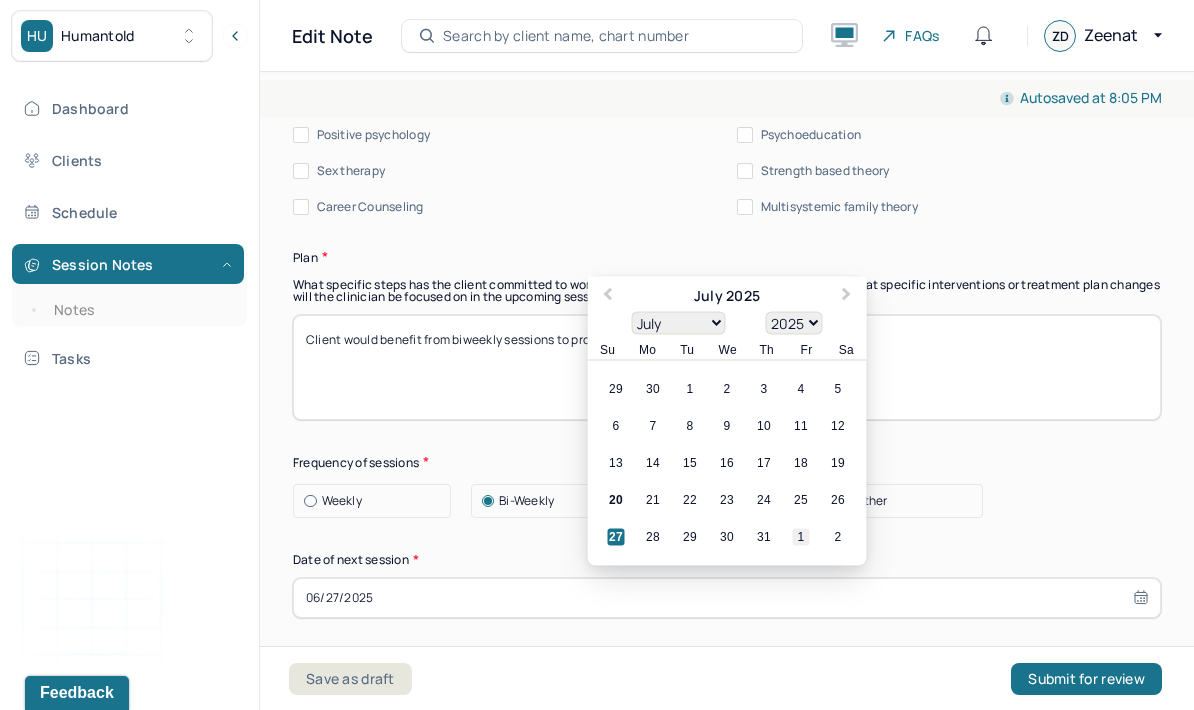 click on "1" at bounding box center [801, 536] 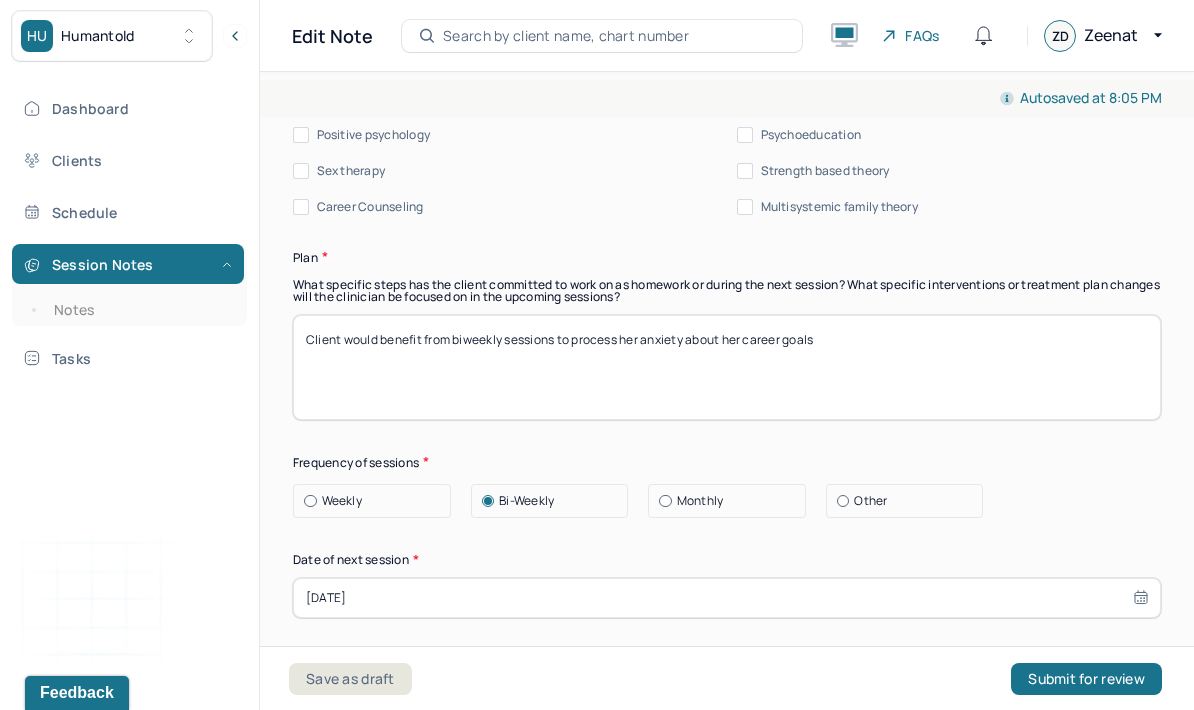 type on "[DATE]" 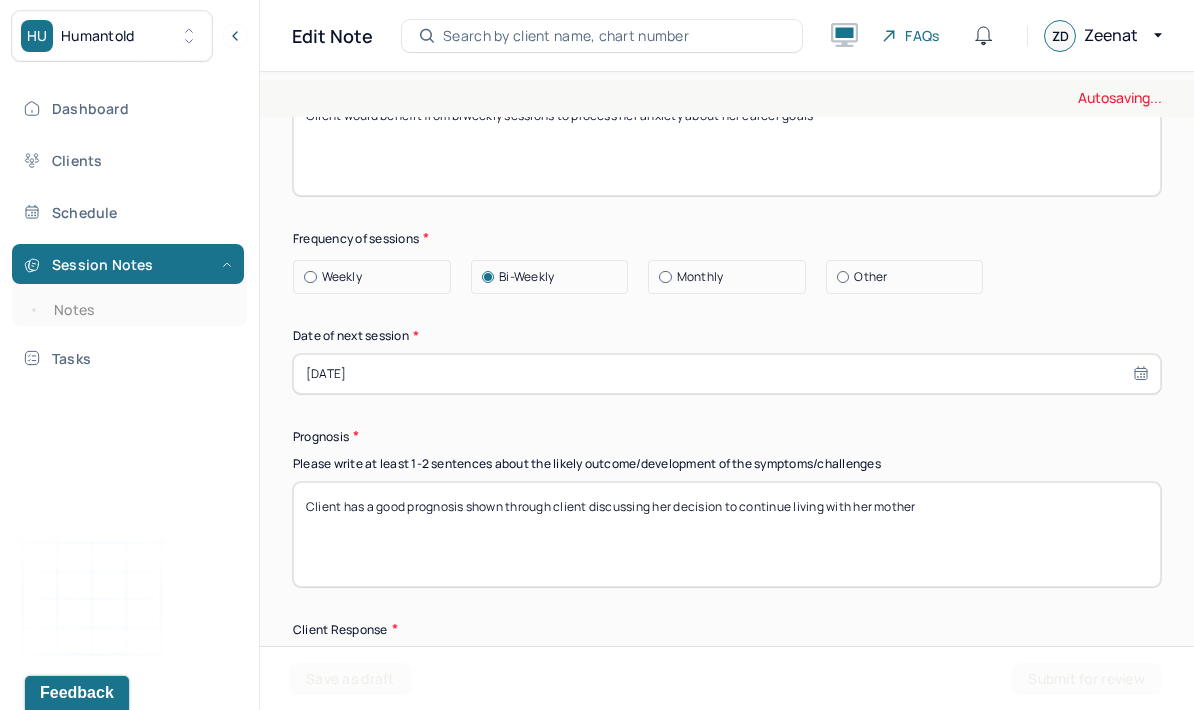 scroll, scrollTop: 2886, scrollLeft: 0, axis: vertical 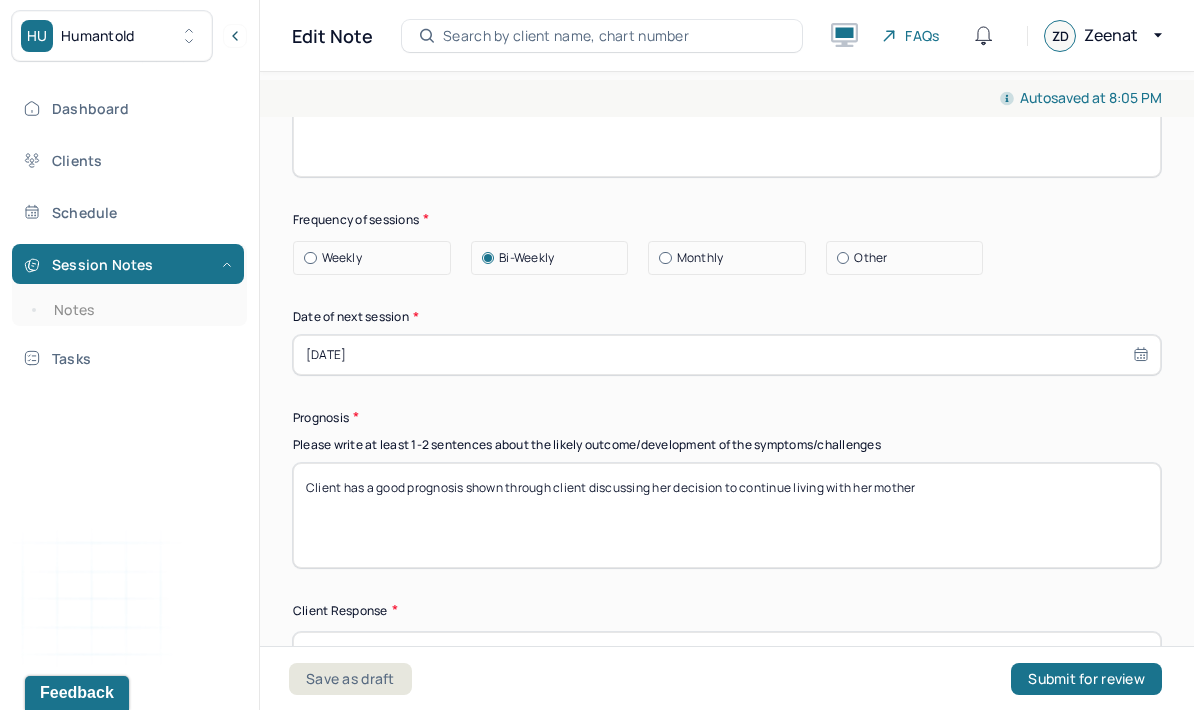 click on "Client has a good prognosis shown through client discussing her decision to continue living with her mother" at bounding box center (727, 515) 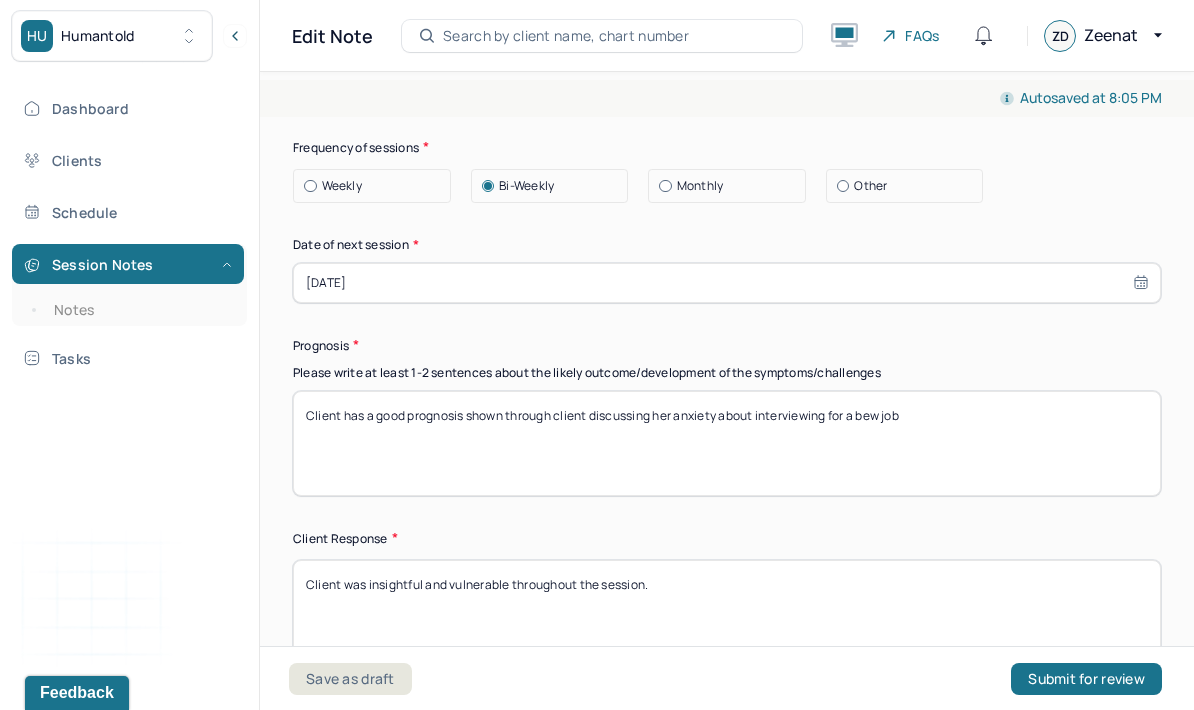 scroll, scrollTop: 2962, scrollLeft: 0, axis: vertical 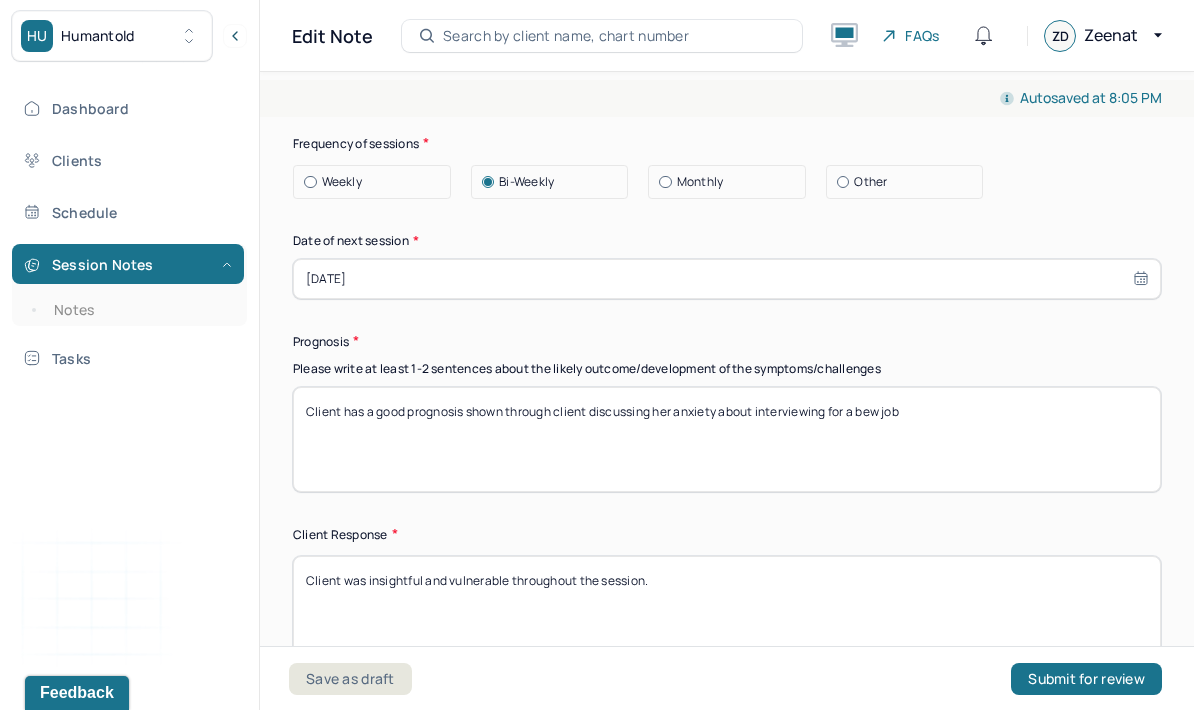 click on "Client has a good prognosis shown through client discussing her anxiety about interviewing for a bew job" at bounding box center [727, 439] 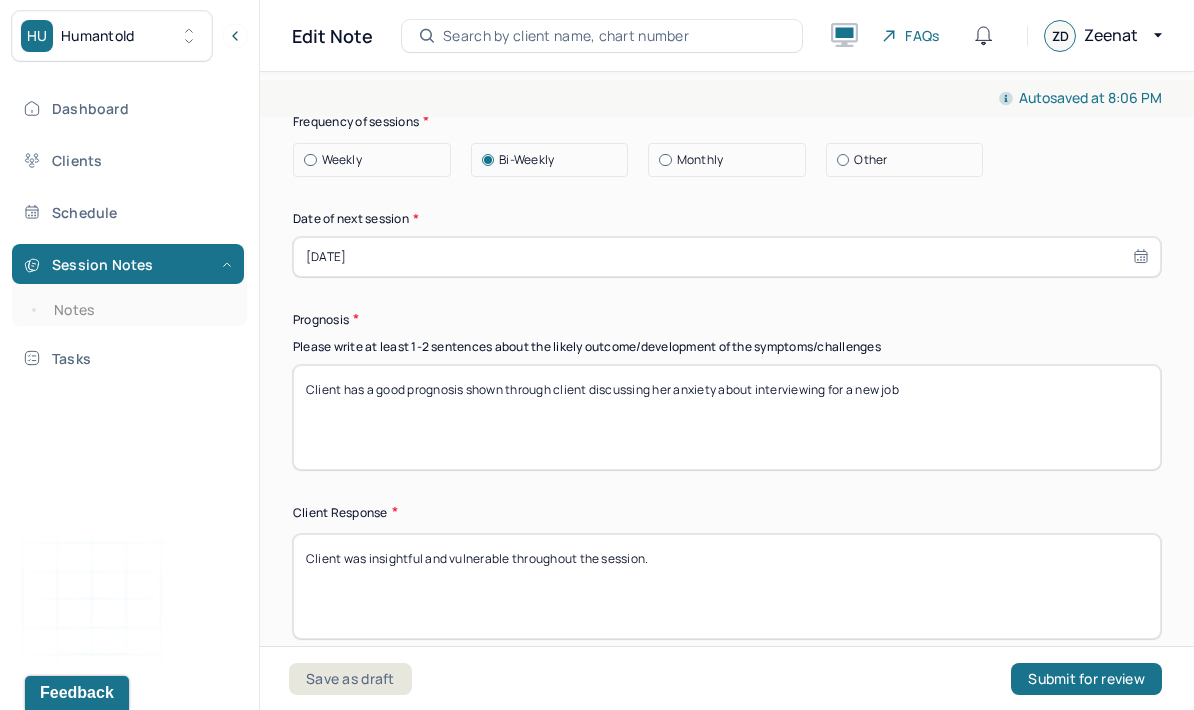 scroll, scrollTop: 3038, scrollLeft: 0, axis: vertical 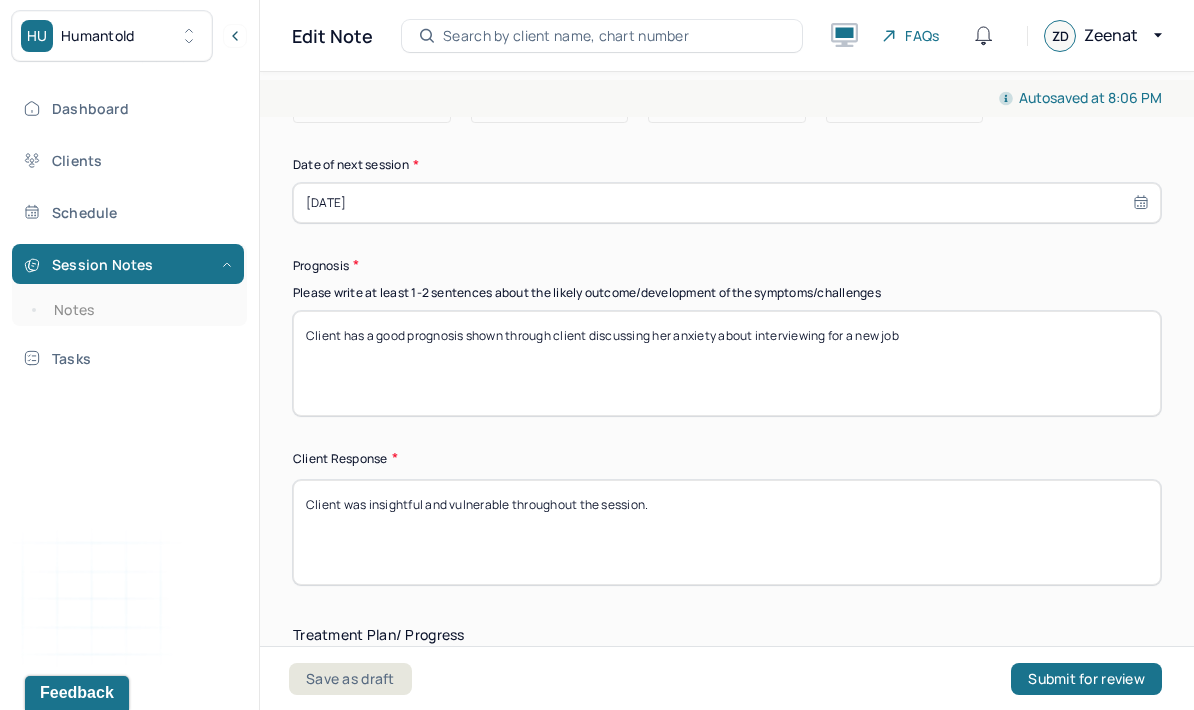 type on "Client has a good prognosis shown through client discussing her anxiety about interviewing for a new job" 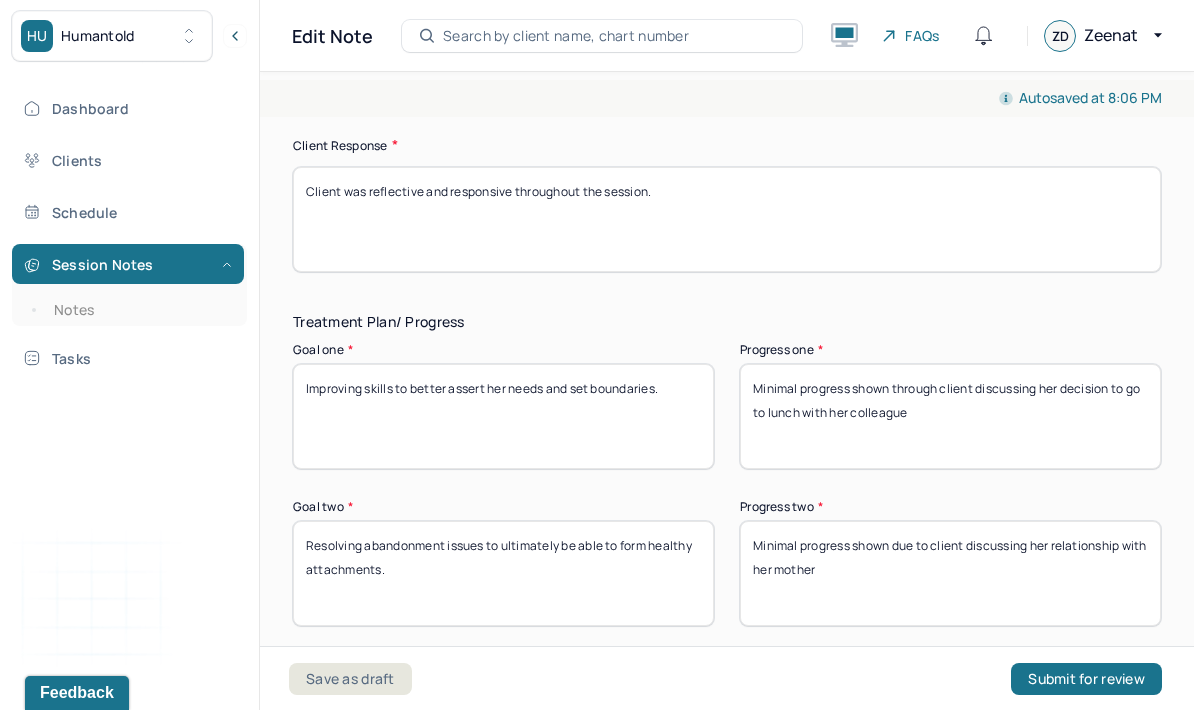 scroll, scrollTop: 3354, scrollLeft: 0, axis: vertical 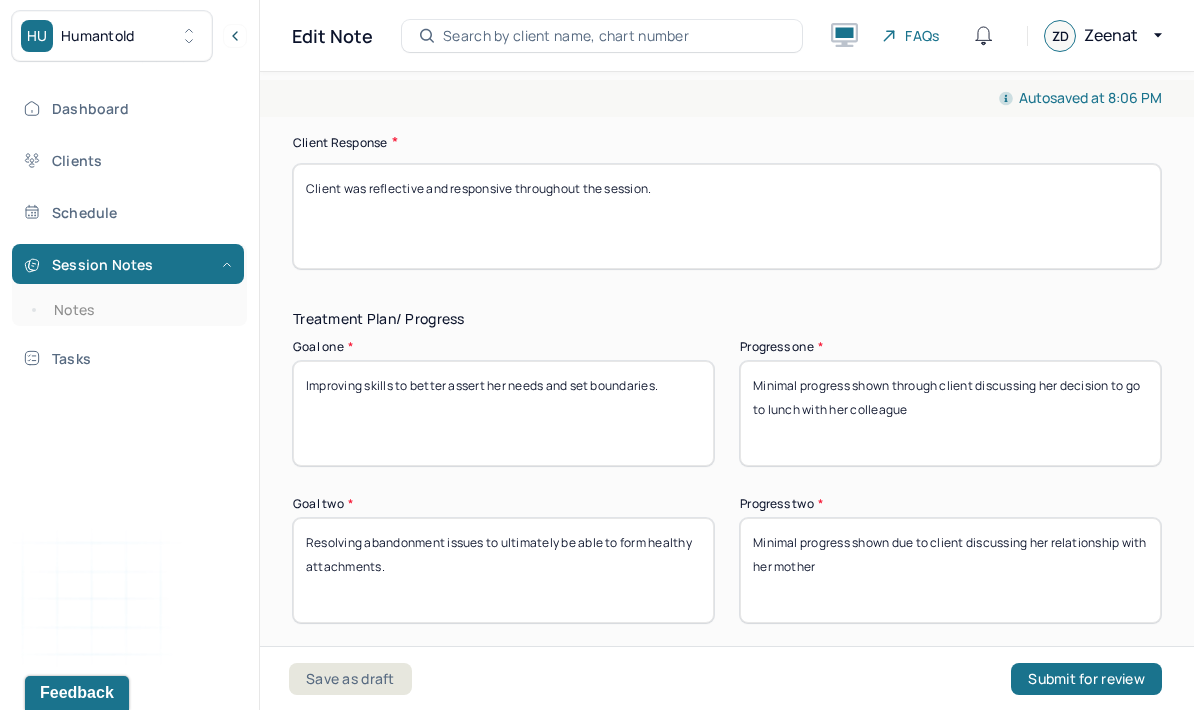 type on "Client was reflective and responsive throughout the session." 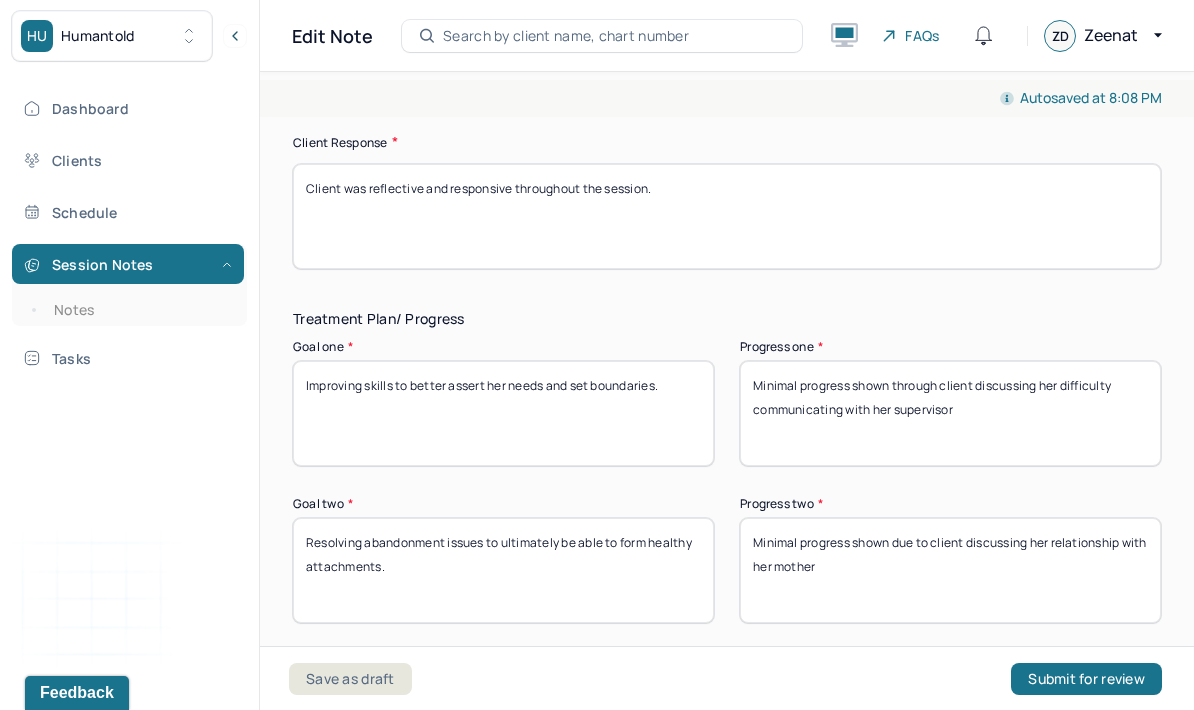 click on "Minimal progress shown through client discussing her difficulty communicating with her supervisor" at bounding box center [950, 413] 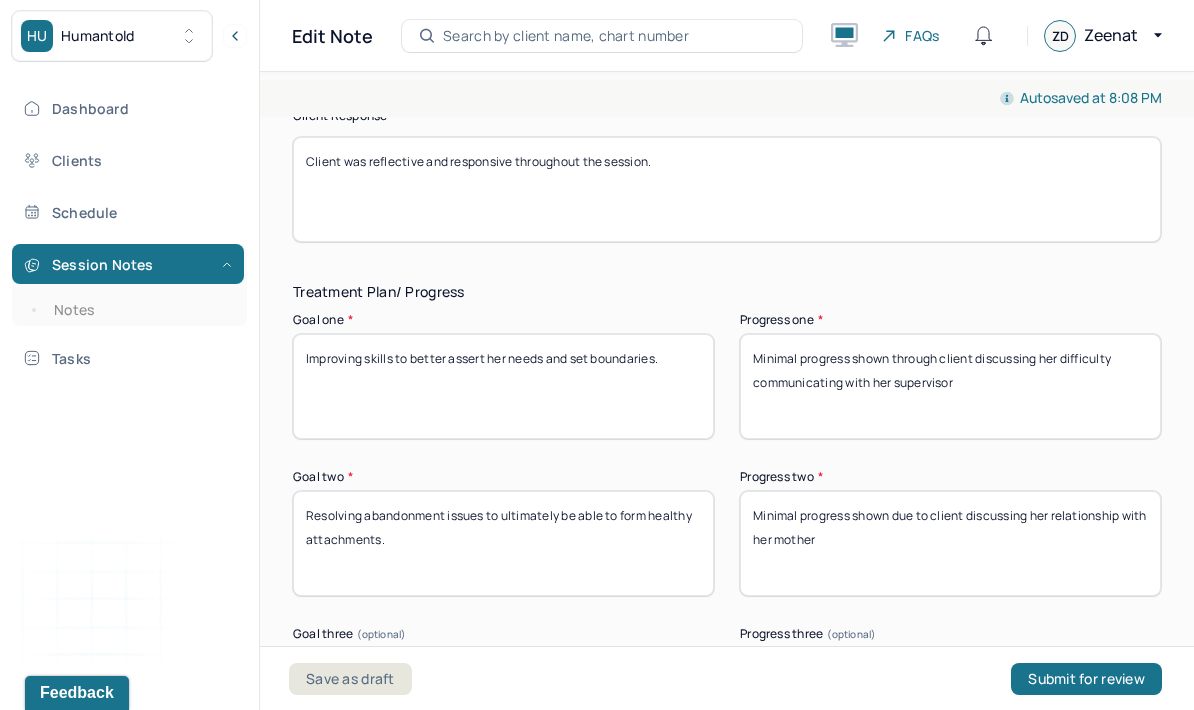 scroll, scrollTop: 3446, scrollLeft: 0, axis: vertical 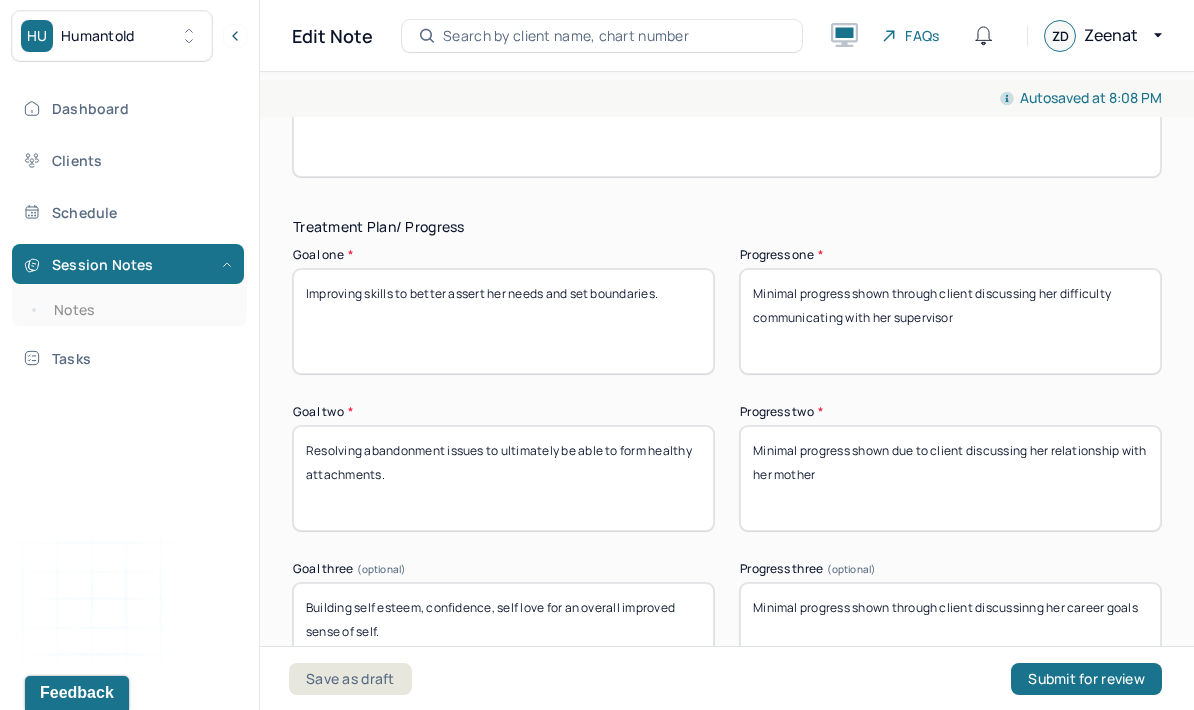 type on "Minimal progress shown through client discussing her difficulty communicating with her supervisor" 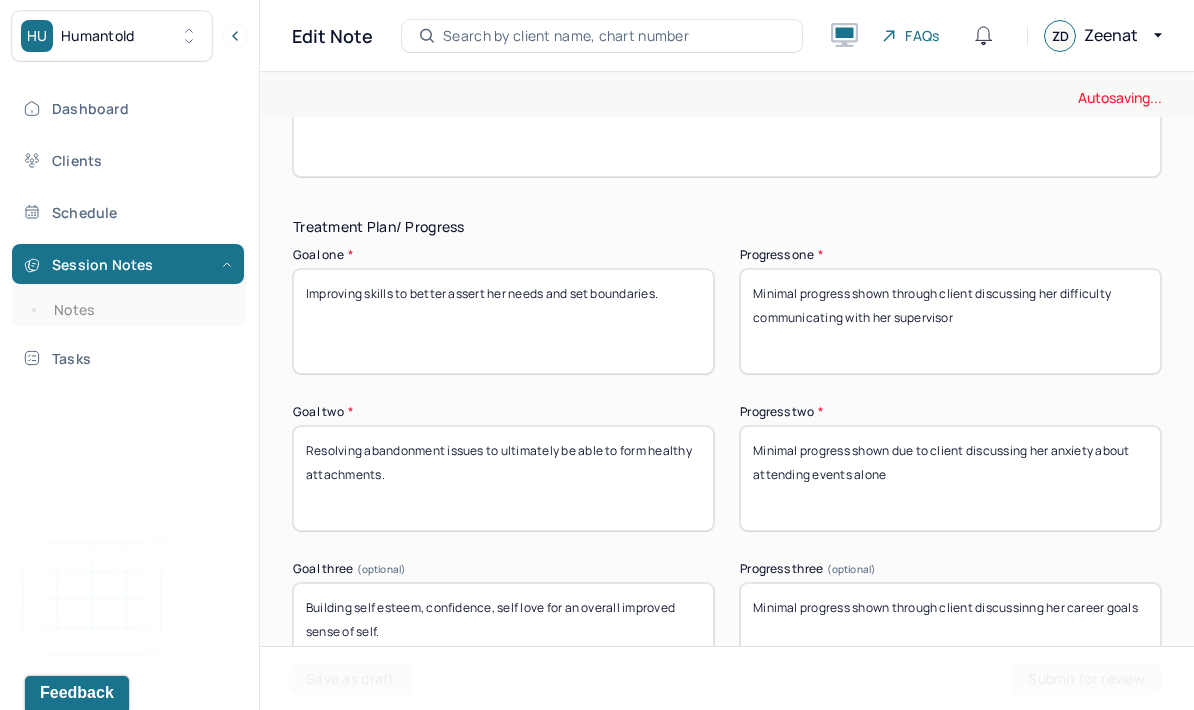 click on "Minimal progress shown due to client discussing her anxiety about attending event" at bounding box center (950, 478) 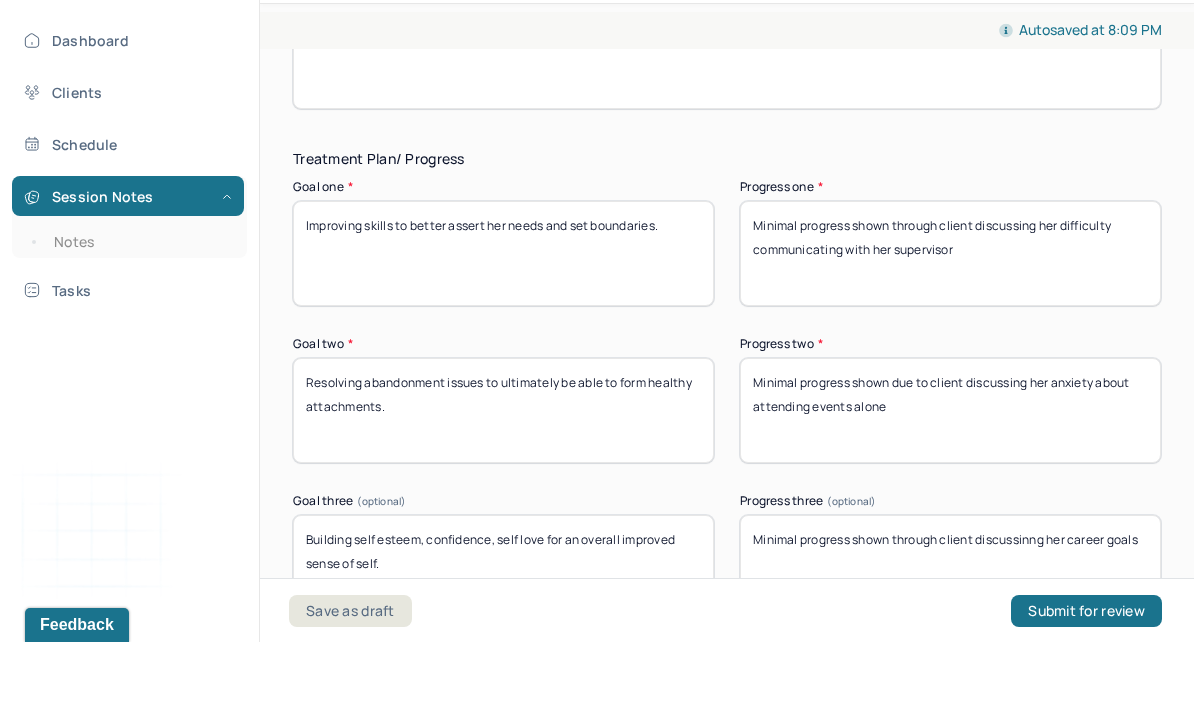 type on "Minimal progress shown due to client discussing her anxiety about attending events alone" 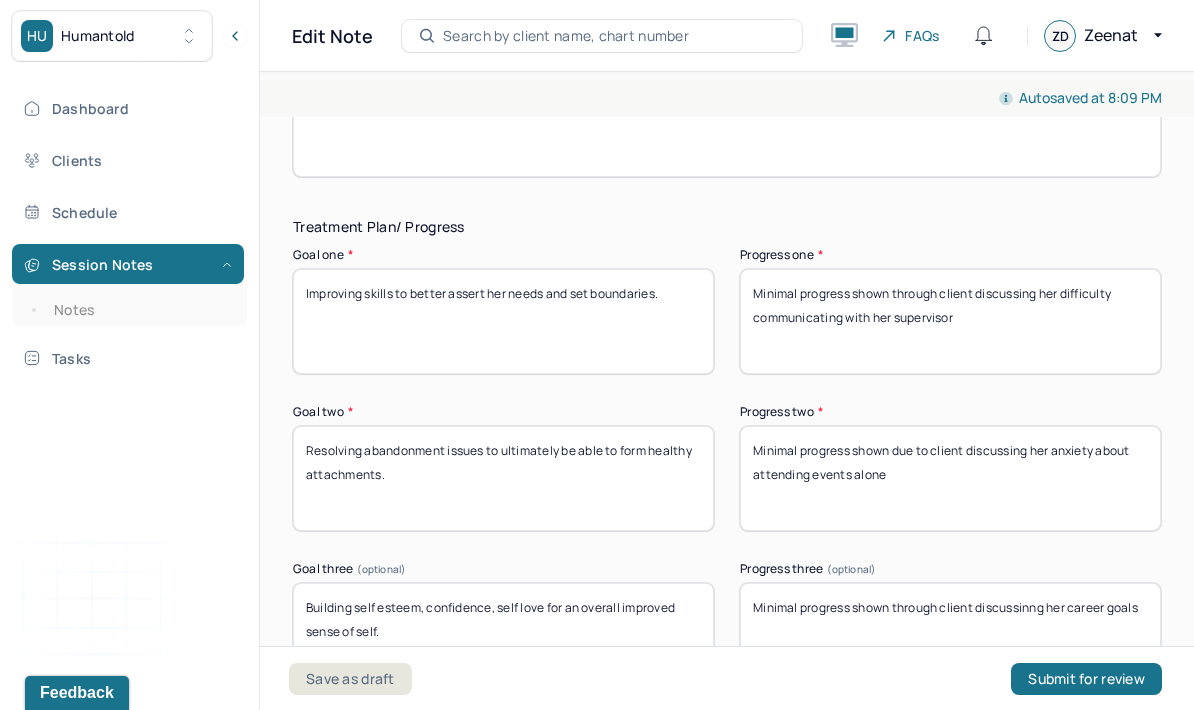 click on "Minimal progress shown through client discussinng her career goals" at bounding box center [950, 635] 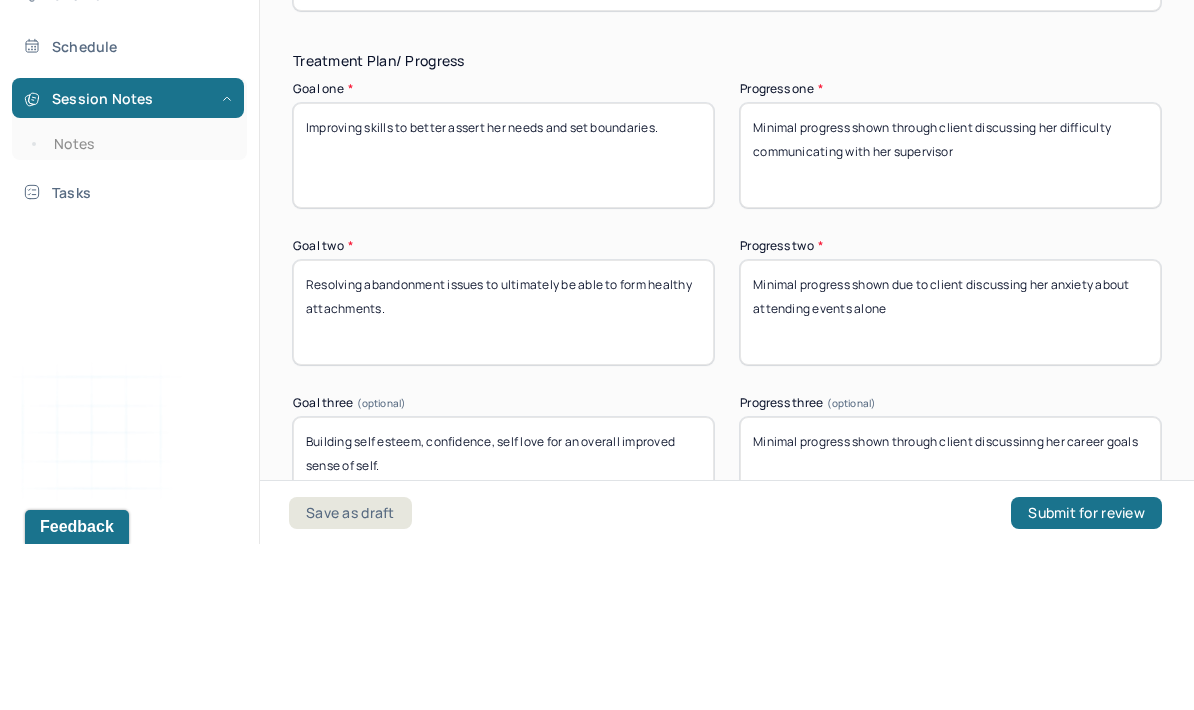 click on "Minimal progress shown through client discussinng her career goals" at bounding box center (950, 635) 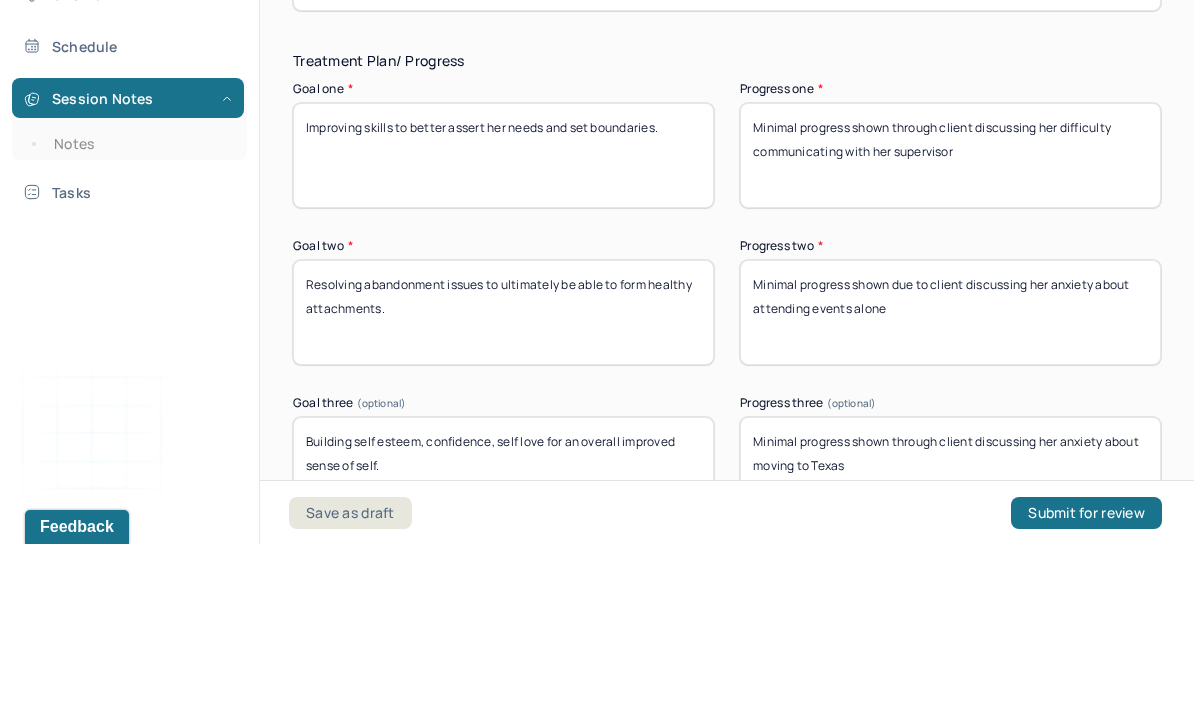 click on "Treatment Plan/ Progress Goal one * Improving skills to better assert her needs and set boundaries.  Progress one * Minimal progress shown through client discussing her difficulty communicating with her supervisor Goal two * Resolving abandonment issues to ultimately be able to form healthy attachments. Progress two * Minimal progress shown due to client discussing her anxiety about attending events alone Goal three (optional) Building self esteem, confidence, self love for an overall improved sense of self. Progress three (optional) Minimal progress shown through client discussinng her anxiety about moving  Communication Factors impacting treatment Need to manage maladaptive communication (e.g., related to high anxiety, high reactivity repeated questions, or disagreement) among participants Caregiver emotions or behaviors interfered with the caregiver's understanding and evidence or disclosure of a sentinel event and mandated reporting to a third party" at bounding box center [727, 639] 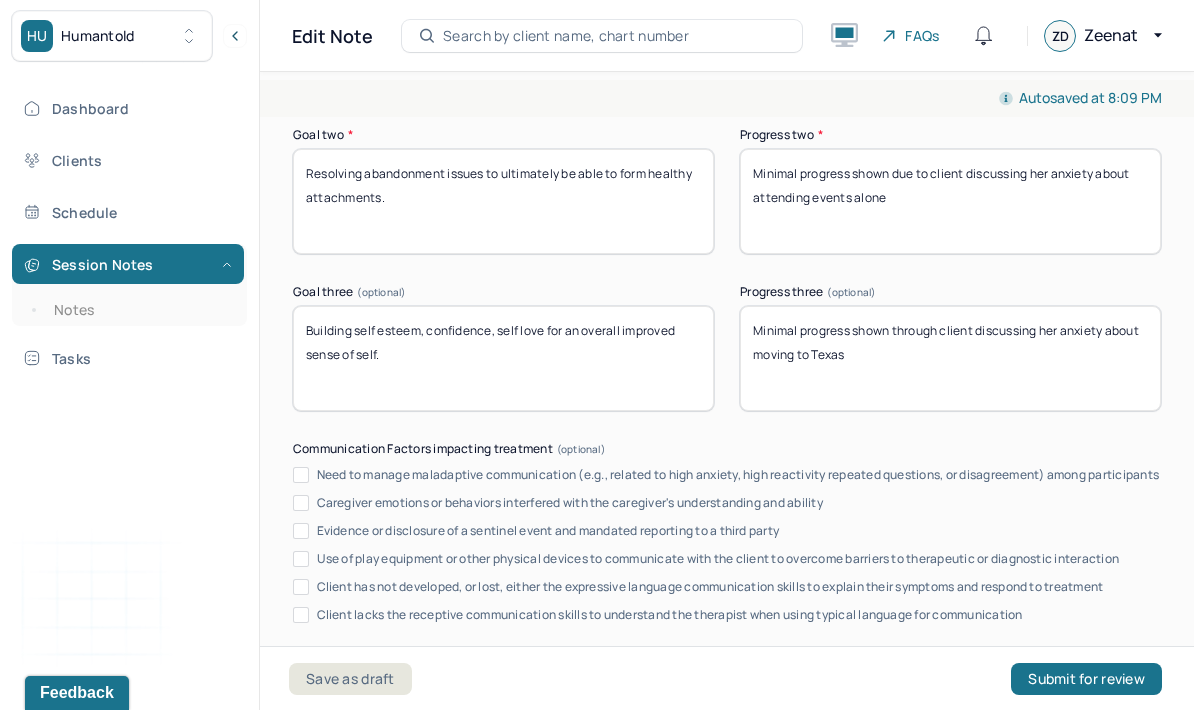 scroll, scrollTop: 3693, scrollLeft: 0, axis: vertical 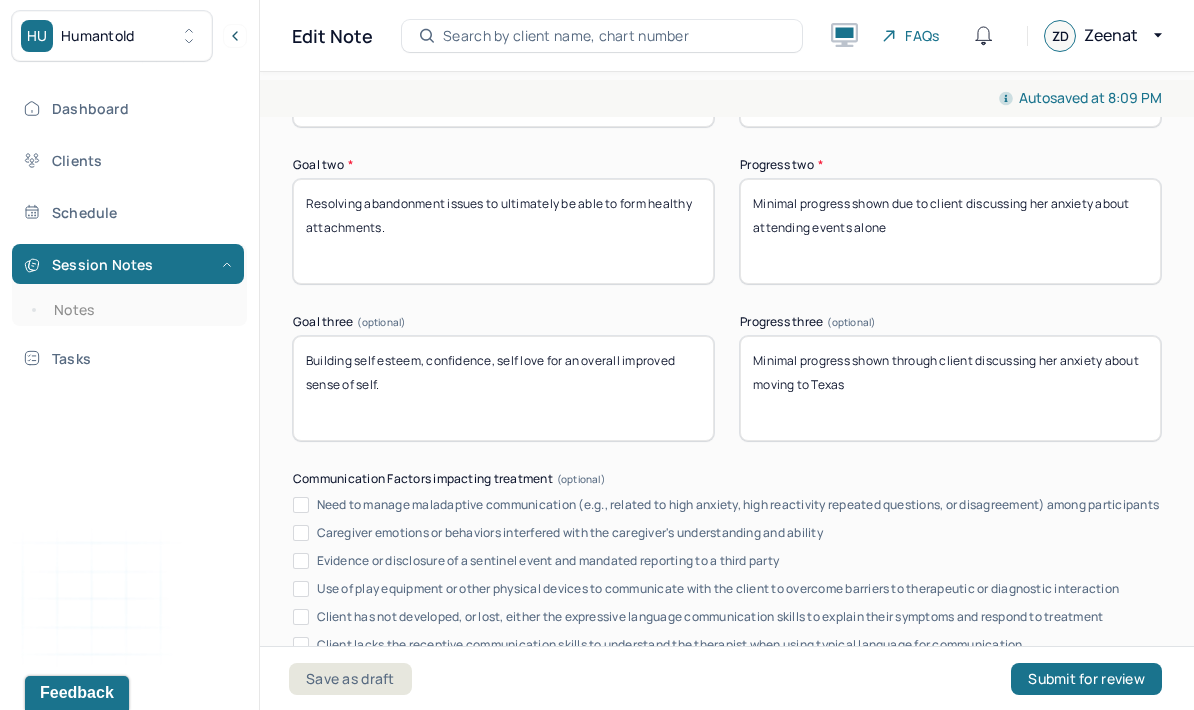 click on "Minimal progress shown through client discussing her anxiety about moving to Texas" at bounding box center [950, 388] 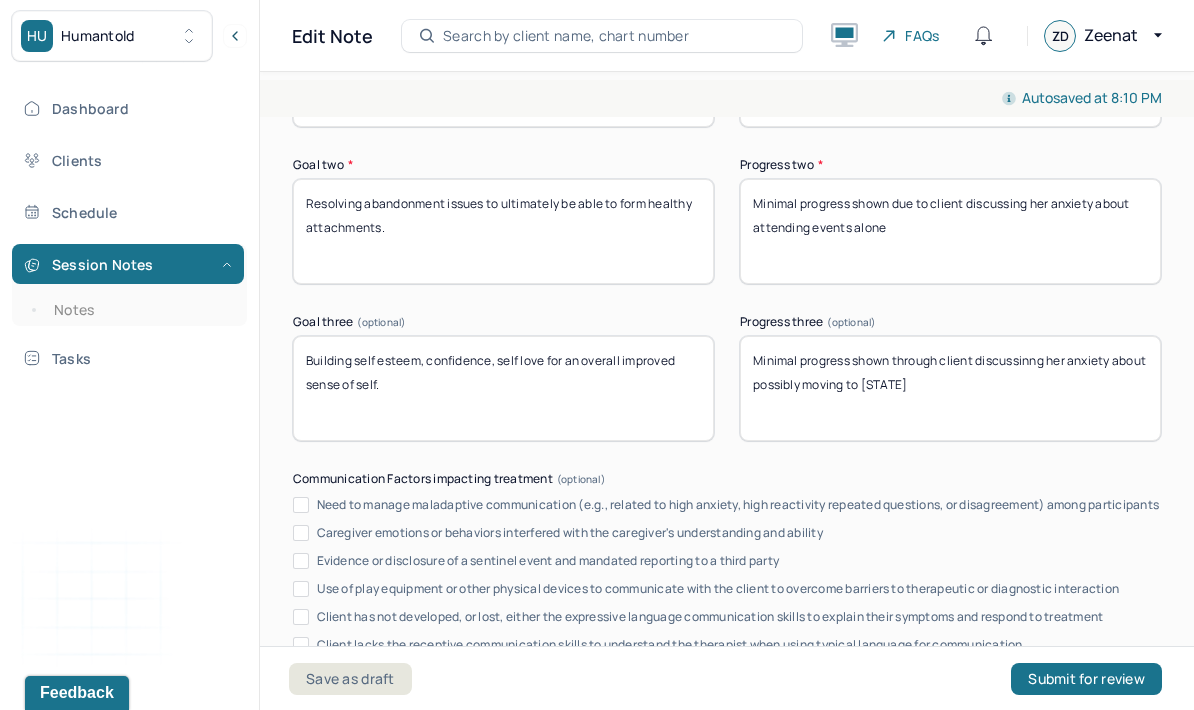 type on "Minimal progress shown through client discussinng her anxiety about possibly moving to [STATE]" 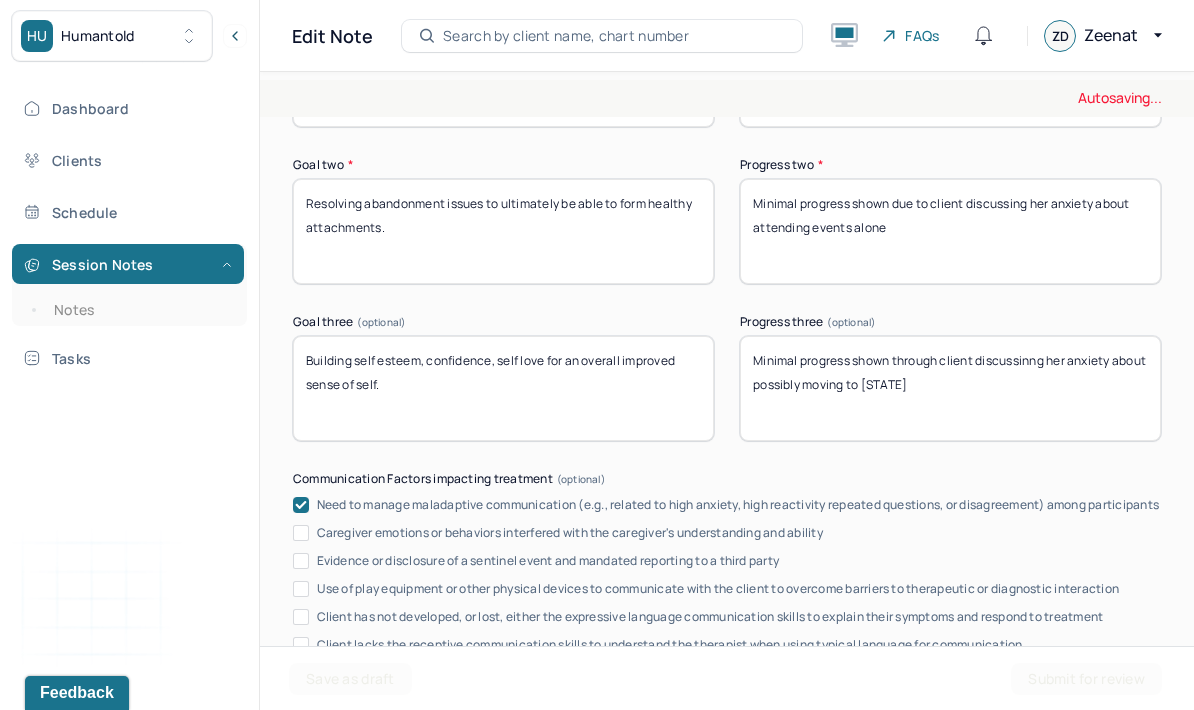click on "Need to manage maladaptive communication (e.g., related to high anxiety, high reactivity repeated questions, or disagreement) among participants" at bounding box center [738, 505] 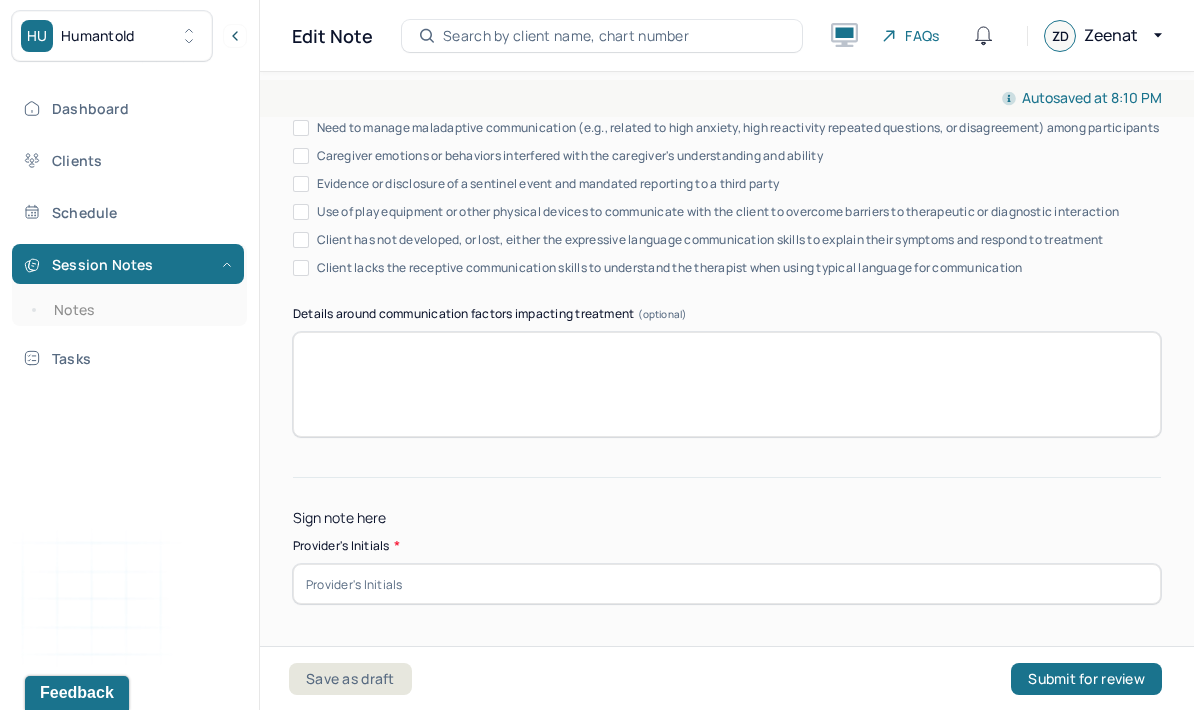 scroll, scrollTop: 4069, scrollLeft: 0, axis: vertical 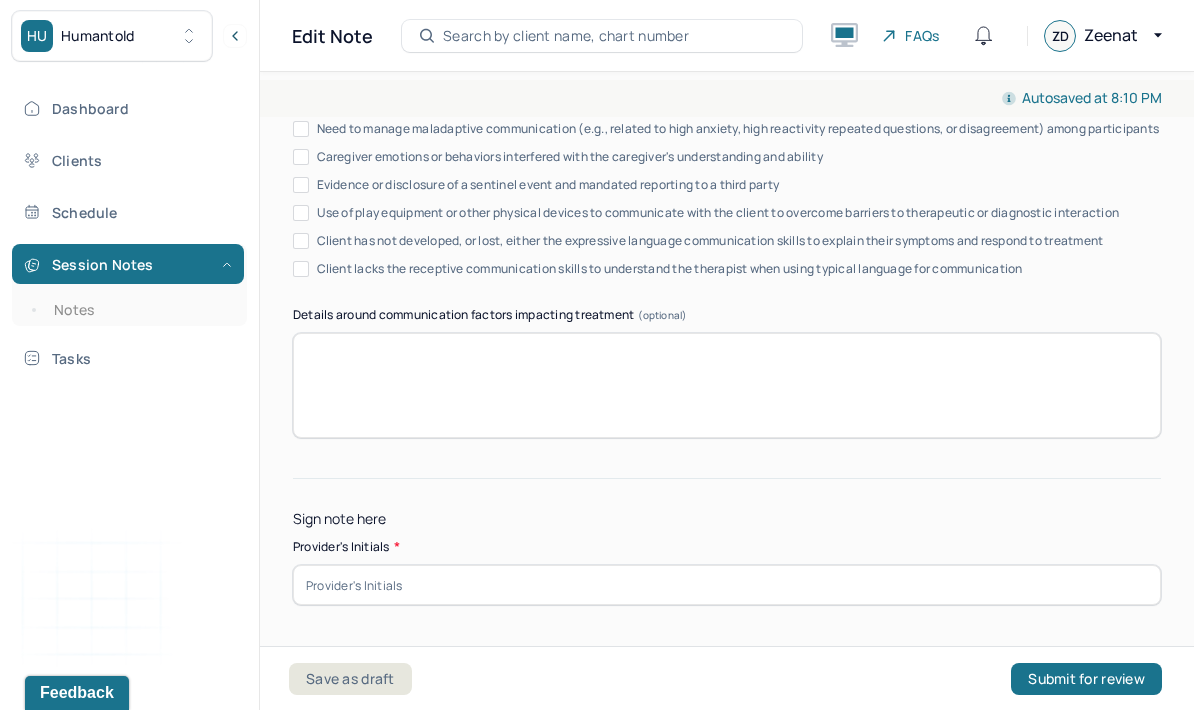 click at bounding box center [727, 585] 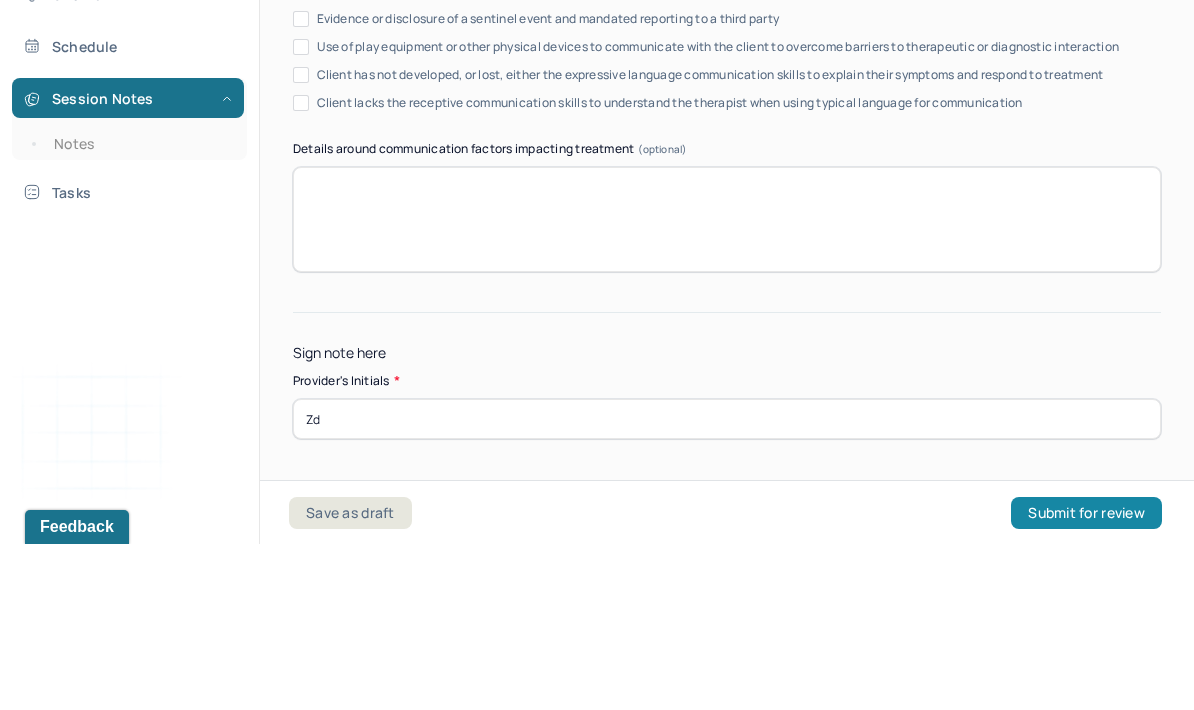 type on "Zd" 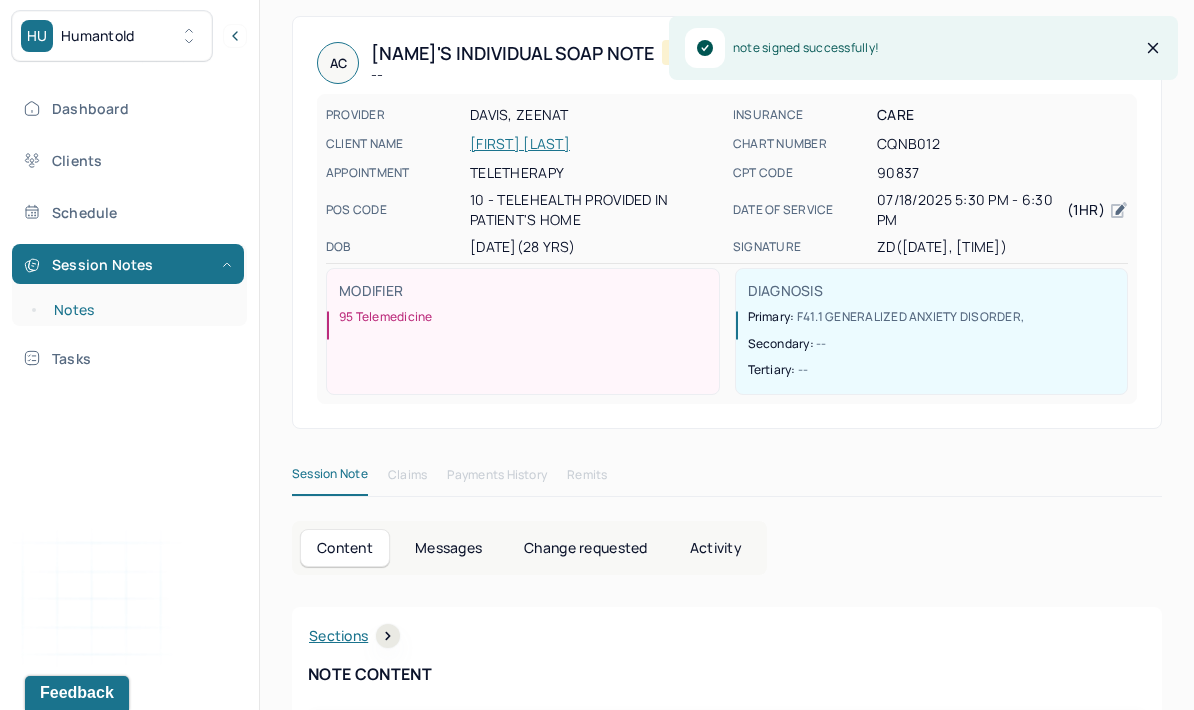 click on "Notes" at bounding box center (139, 310) 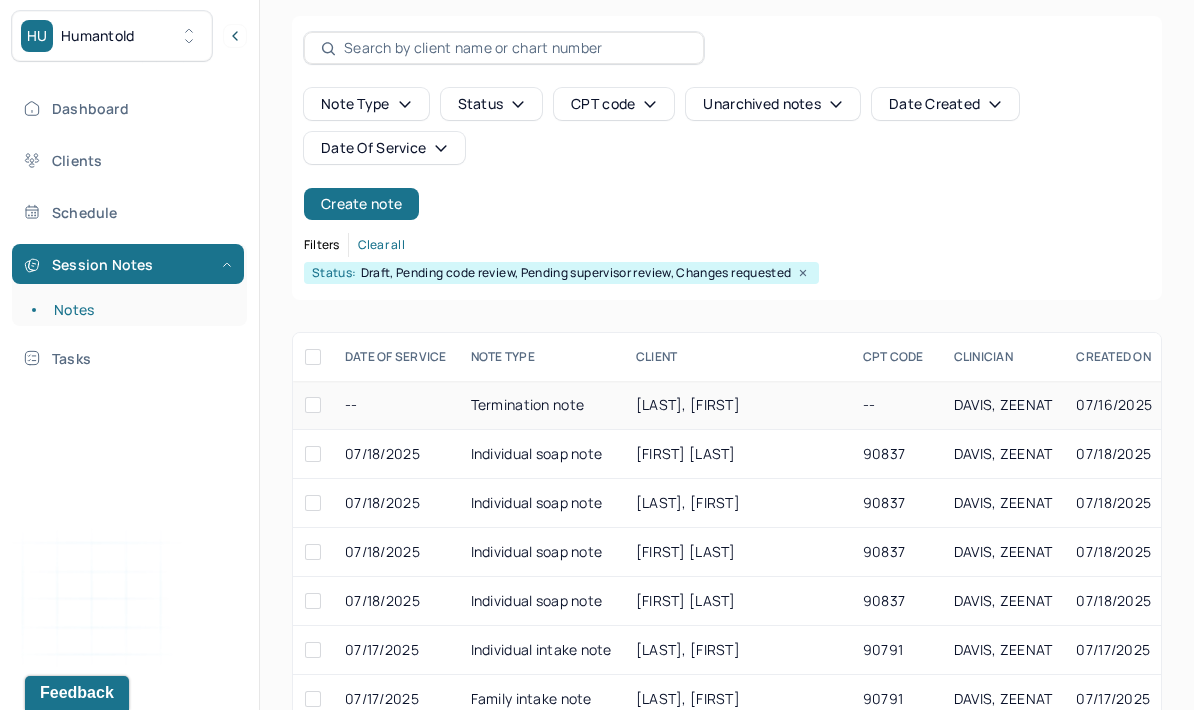 click on "[LAST], [FIRST]" at bounding box center [688, 404] 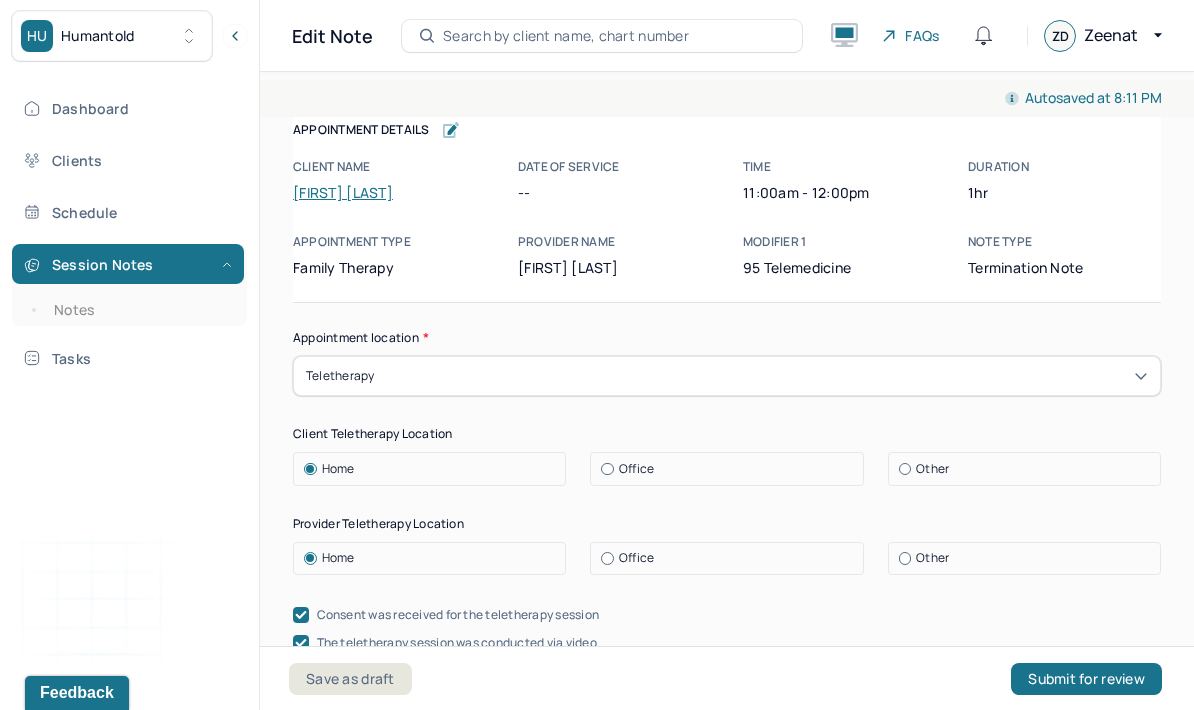 click on "[FIRST] [LAST]" at bounding box center [343, 192] 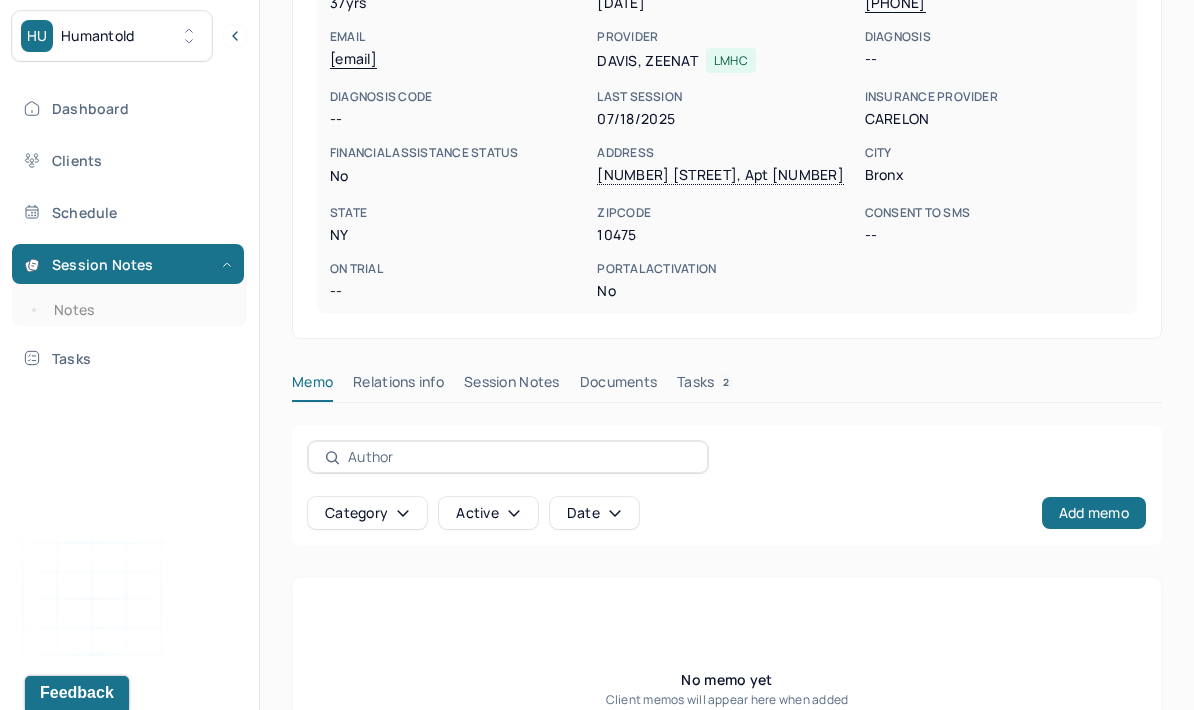 click on "Session Notes" at bounding box center [512, 386] 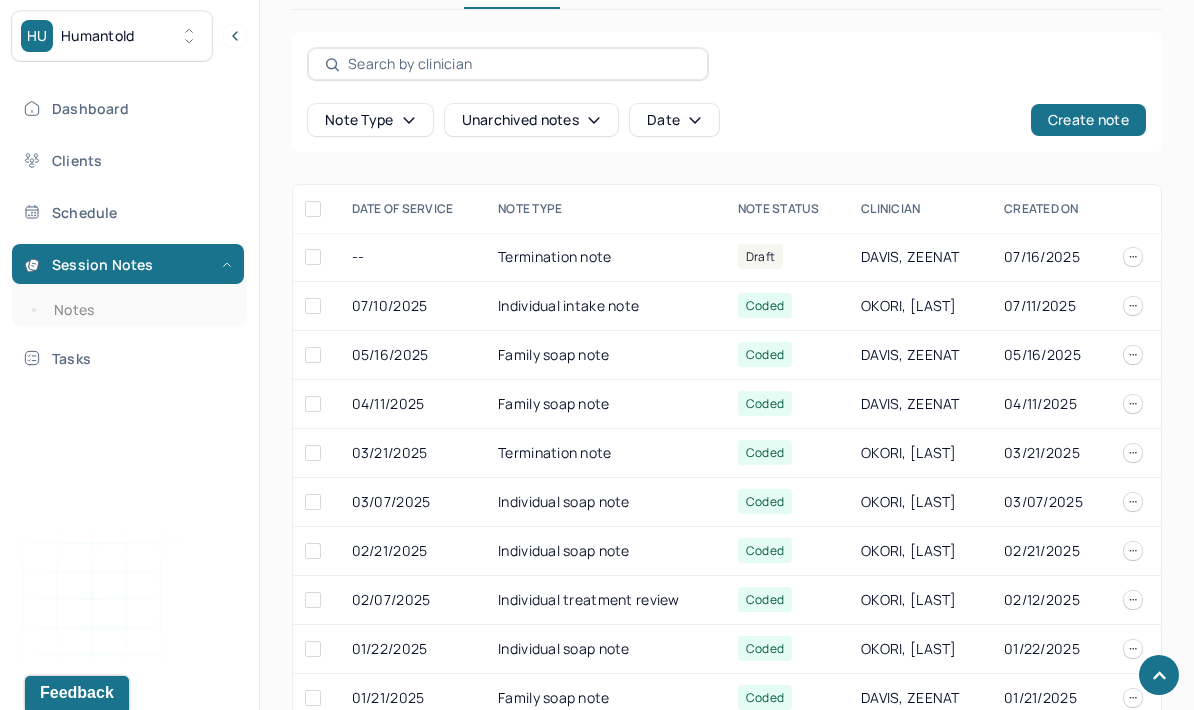 scroll, scrollTop: 746, scrollLeft: 0, axis: vertical 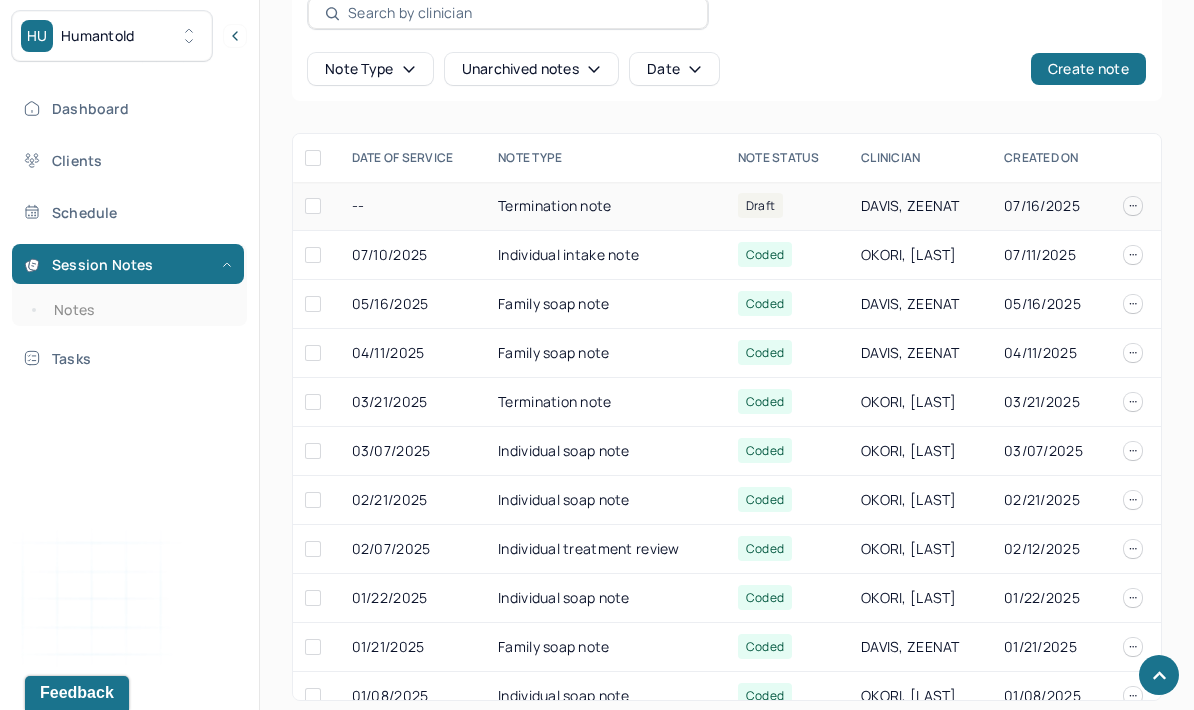 click on "Termination note" at bounding box center (606, 206) 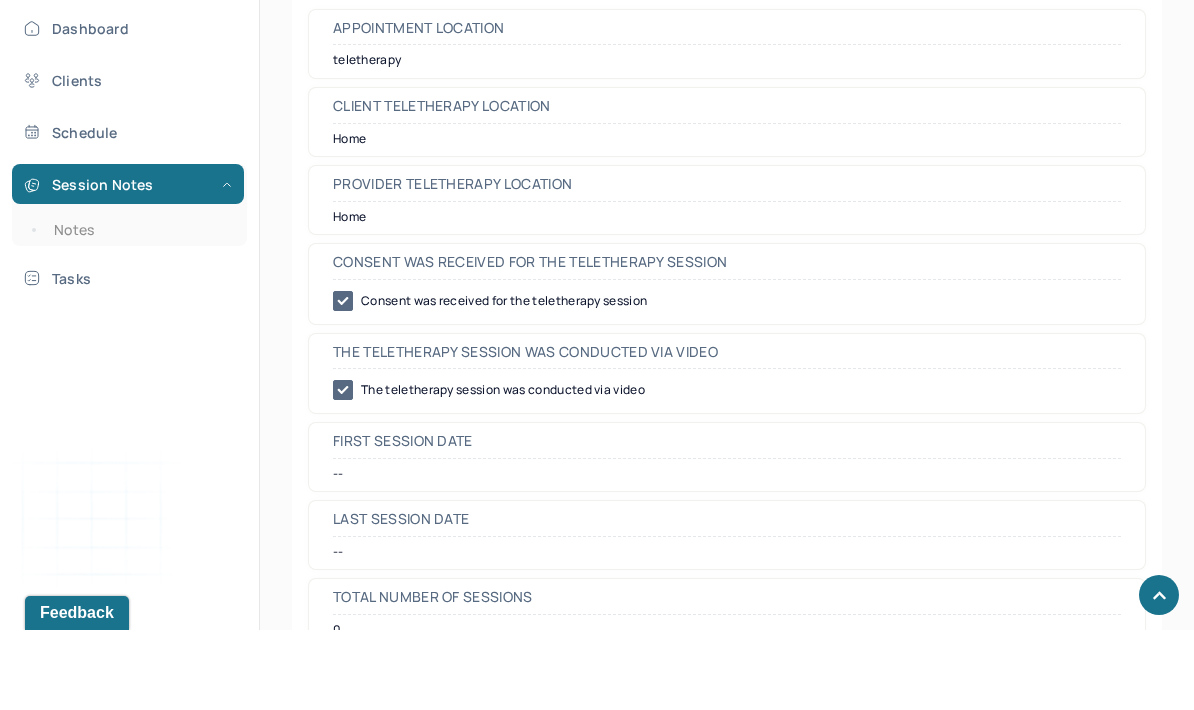 click on "Dashboard Clients Schedule Session Notes Notes Tasks ZD Zeenat Davis provider Logout" at bounding box center (129, 376) 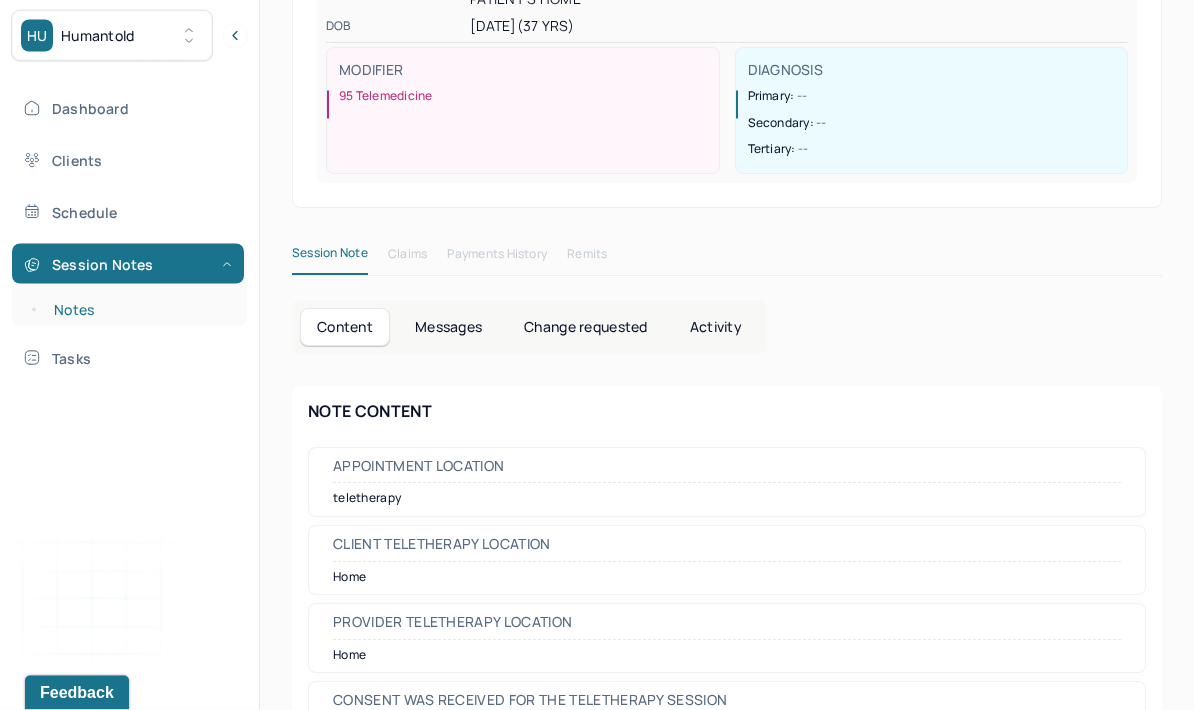 click on "Notes" at bounding box center (139, 310) 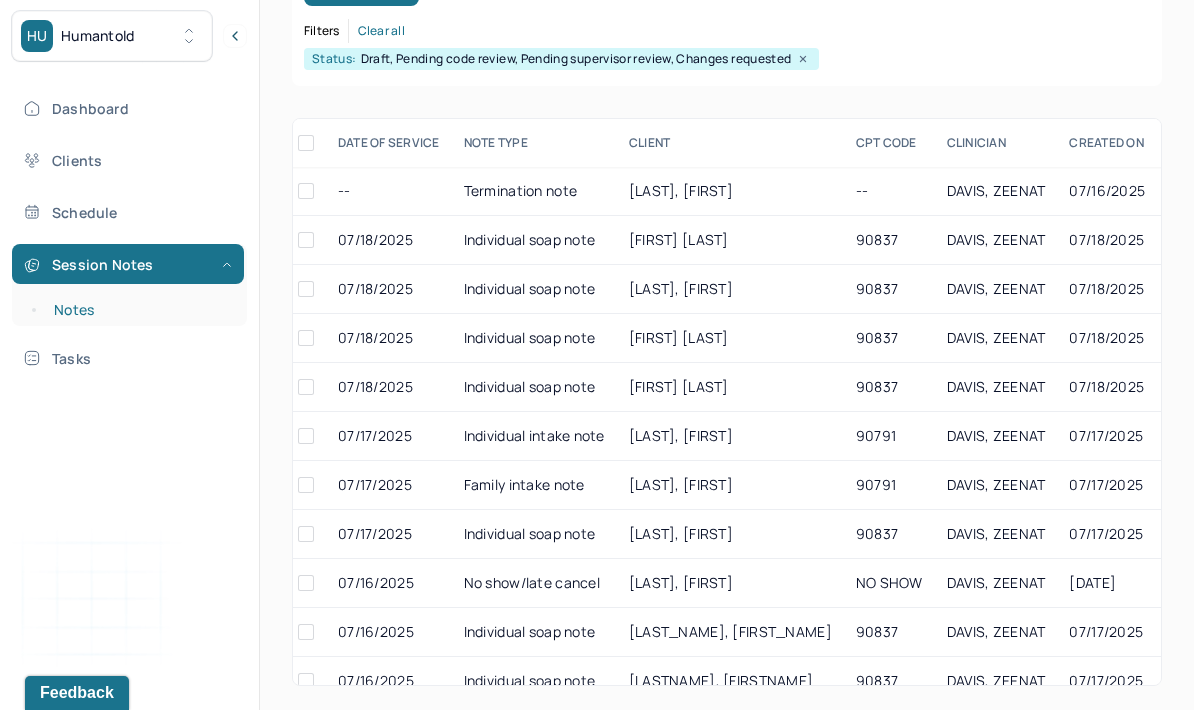 scroll, scrollTop: 0, scrollLeft: 7, axis: horizontal 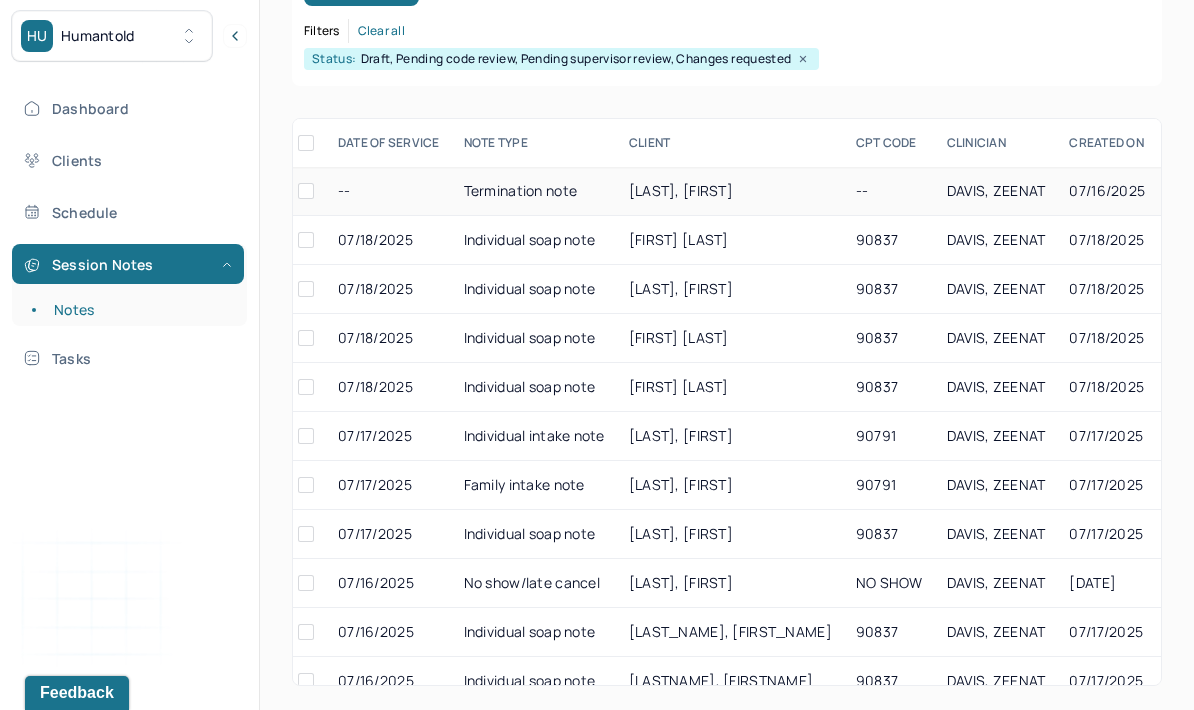 click on "[LAST], [FIRST]" at bounding box center (730, 191) 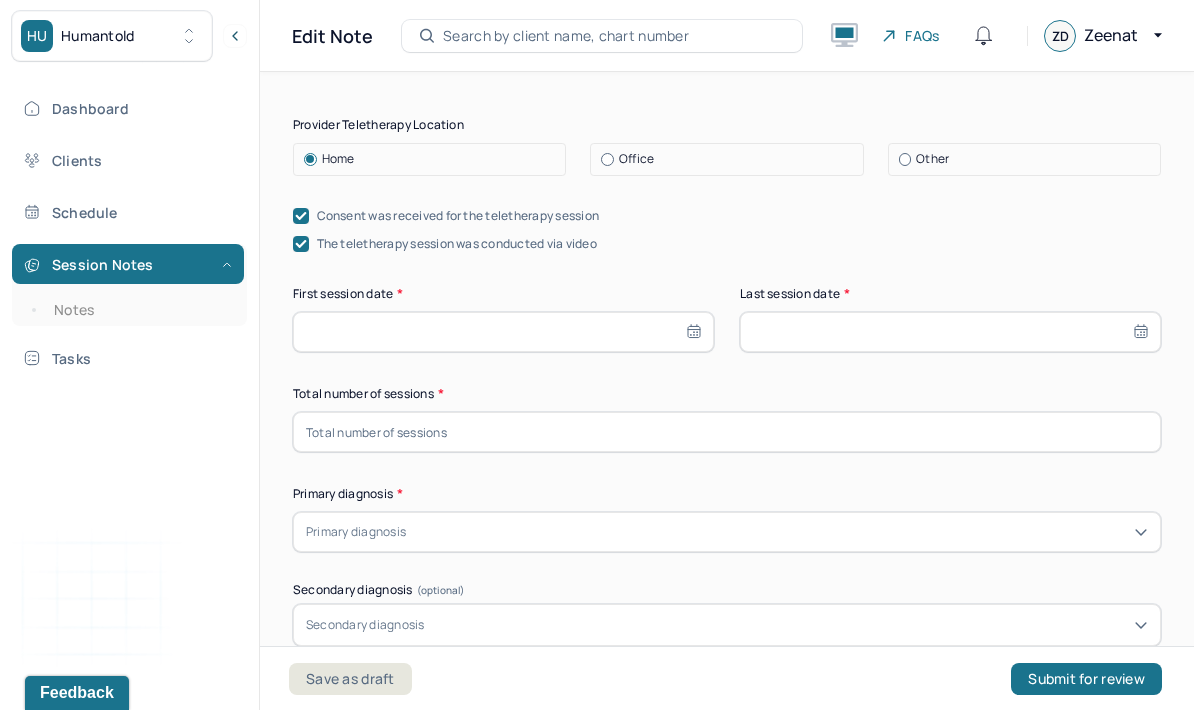 scroll, scrollTop: 400, scrollLeft: 0, axis: vertical 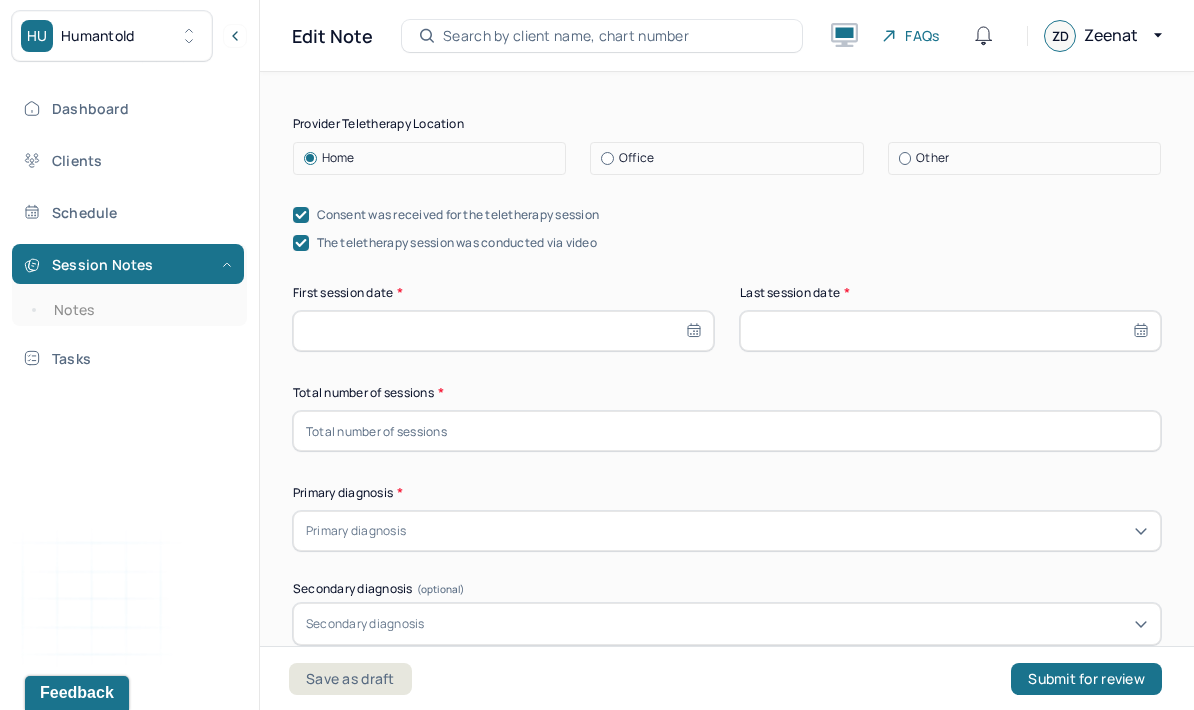 click at bounding box center [503, 331] 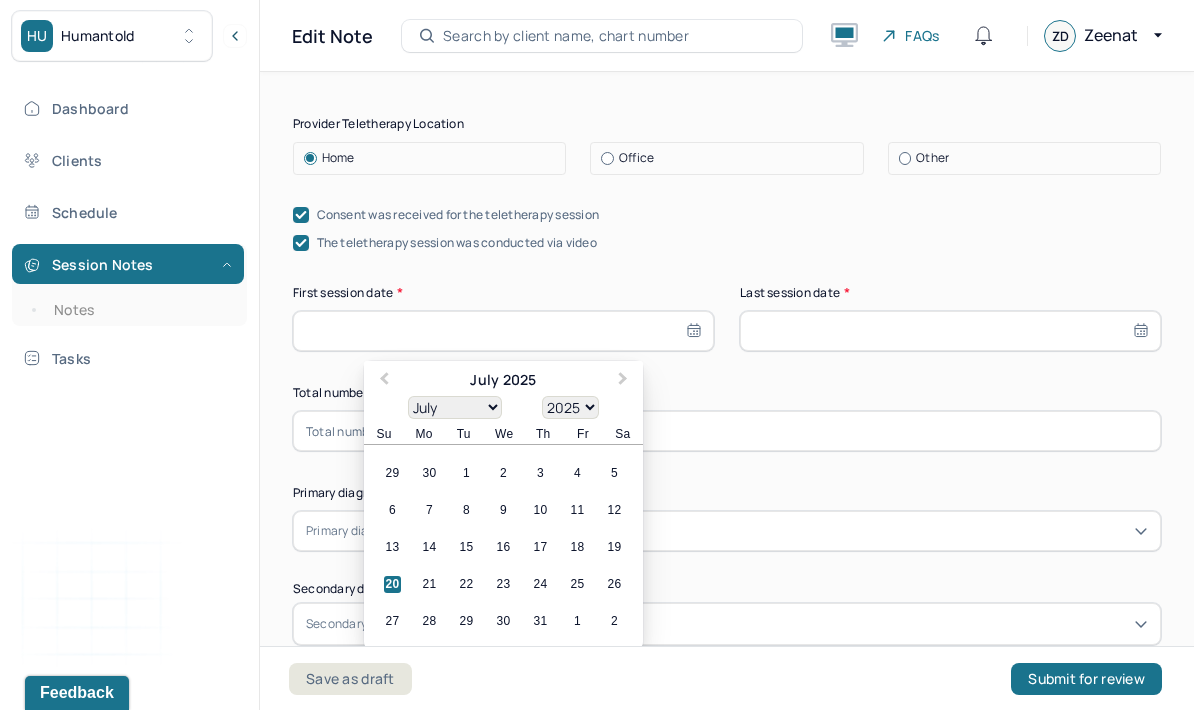click on "January February March April May June July August September October November December" at bounding box center (455, 407) 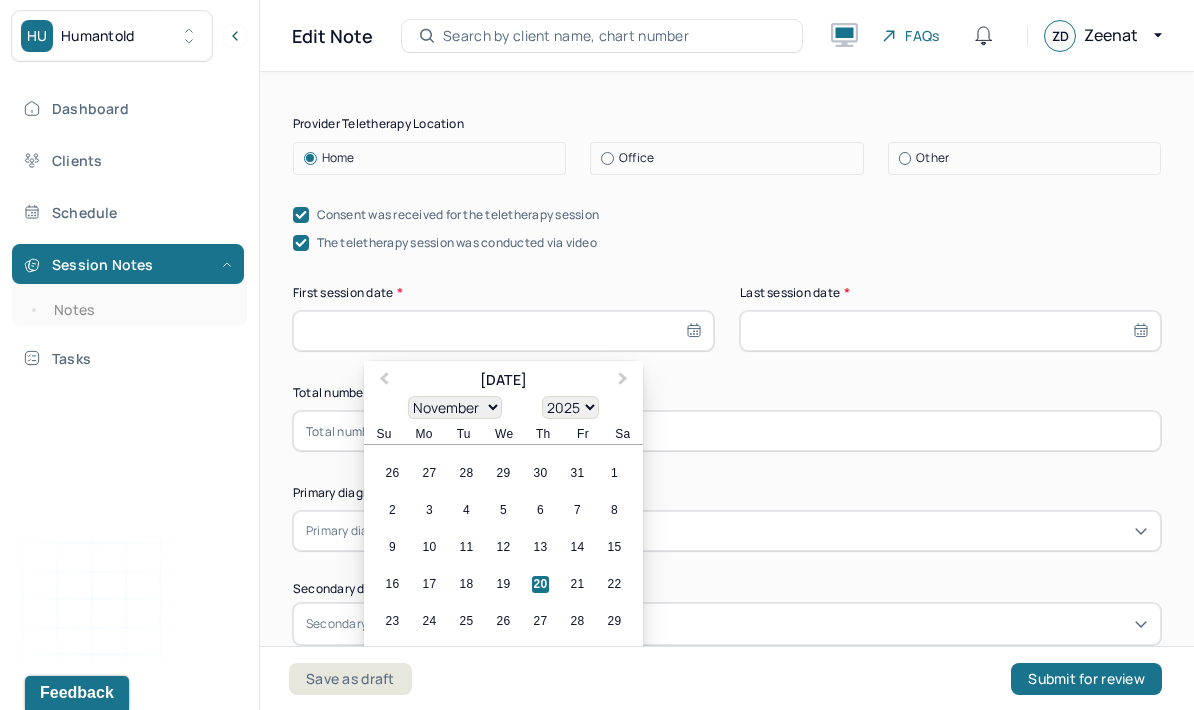 click on "1900 1901 1902 1903 1904 1905 1906 1907 1908 1909 1910 1911 1912 1913 1914 1915 1916 1917 1918 1919 1920 1921 1922 1923 1924 1925 1926 1927 1928 1929 1930 1931 1932 1933 1934 1935 1936 1937 1938 1939 1940 1941 1942 1943 1944 1945 1946 1947 1948 1949 1950 1951 1952 1953 1954 1955 1956 1957 1958 1959 1960 1961 1962 1963 1964 1965 1966 1967 1968 1969 1970 1971 1972 1973 1974 1975 1976 1977 1978 1979 1980 1981 1982 1983 1984 1985 1986 1987 1988 1989 1990 1991 1992 1993 1994 1995 1996 1997 1998 1999 2000 2001 2002 2003 2004 2005 2006 2007 2008 2009 2010 2011 2012 2013 2014 2015 2016 2017 2018 2019 2020 2021 2022 2023 2024 2025 2026 2027 2028 2029 2030 2031 2032 2033 2034 2035 2036 2037 2038 2039 2040 2041 2042 2043 2044 2045 2046 2047 2048 2049 2050 2051 2052 2053 2054 2055 2056 2057 2058 2059 2060 2061 2062 2063 2064 2065 2066 2067 2068 2069 2070 2071 2072 2073 2074 2075 2076 2077 2078 2079 2080 2081 2082 2083 2084 2085 2086 2087 2088 2089 2090 2091 2092 2093 2094 2095 2096 2097 2098 2099 2100" at bounding box center (570, 407) 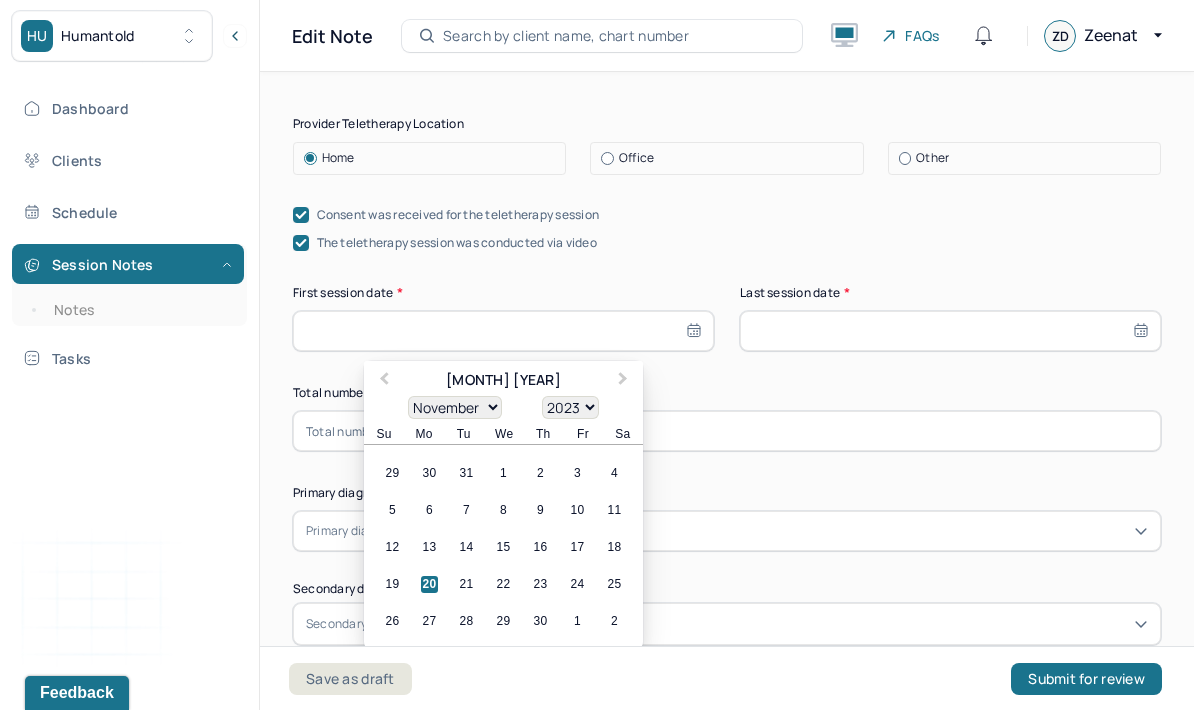 click on "20" at bounding box center (429, 584) 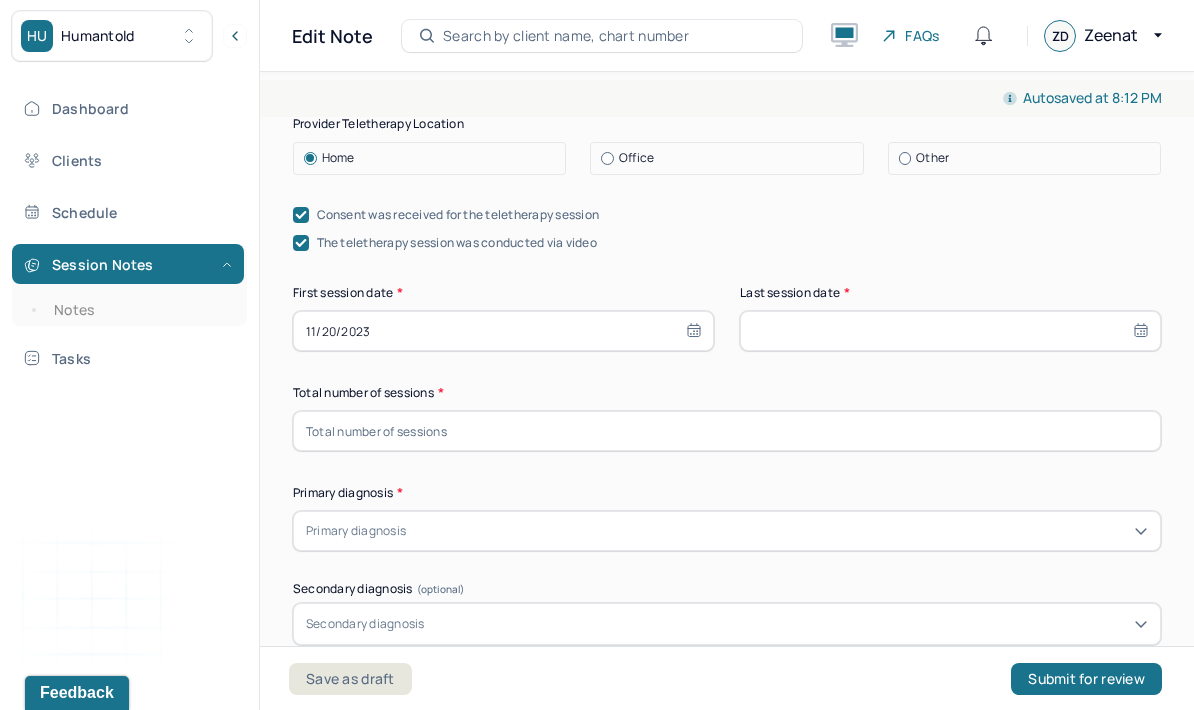 click at bounding box center [950, 331] 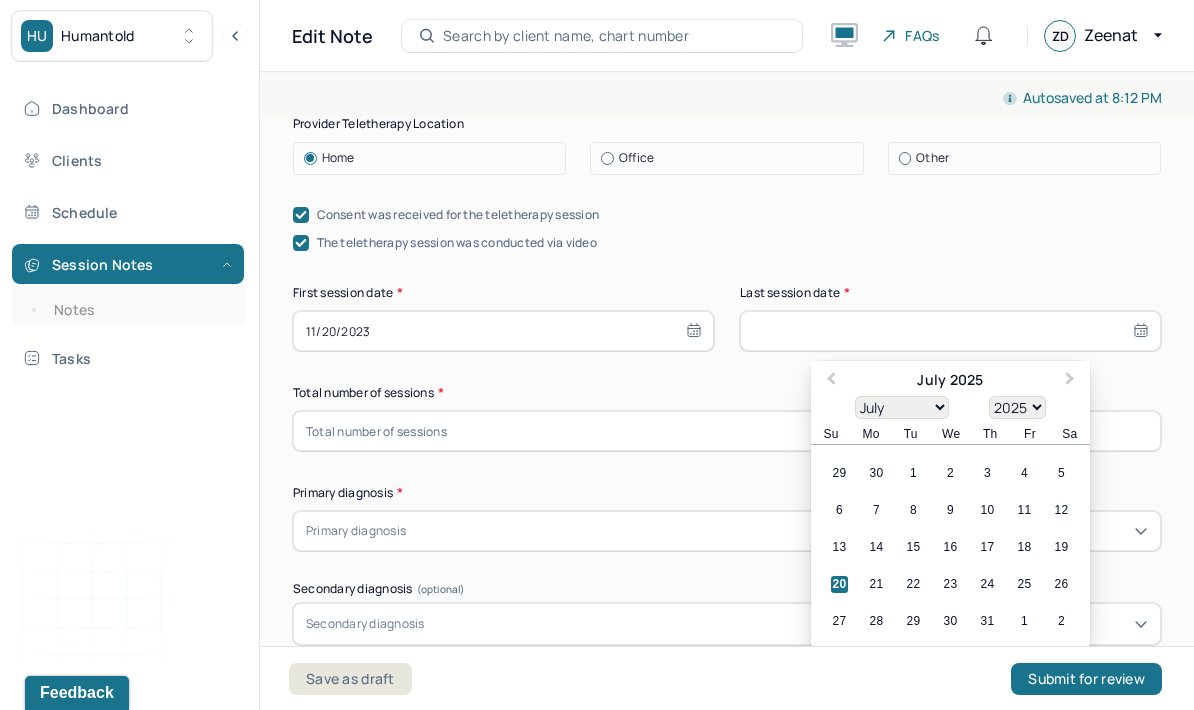 click on "January February March April May June July August September October November December" at bounding box center (902, 407) 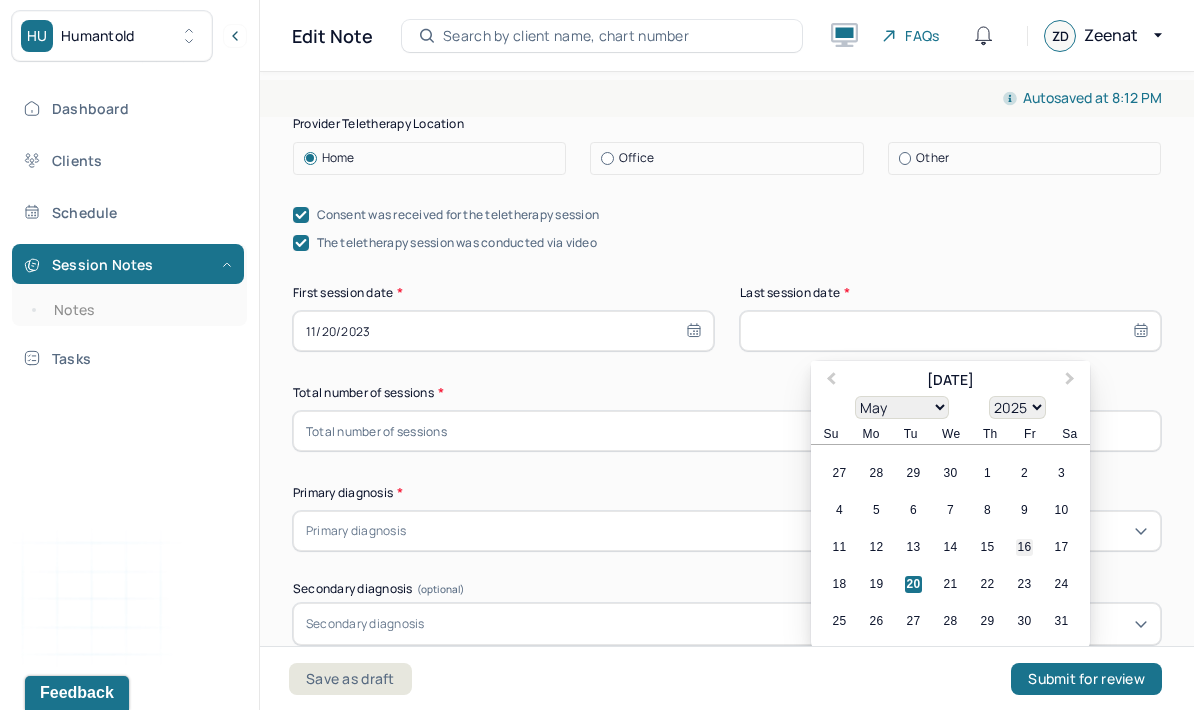 click on "16" at bounding box center [1024, 547] 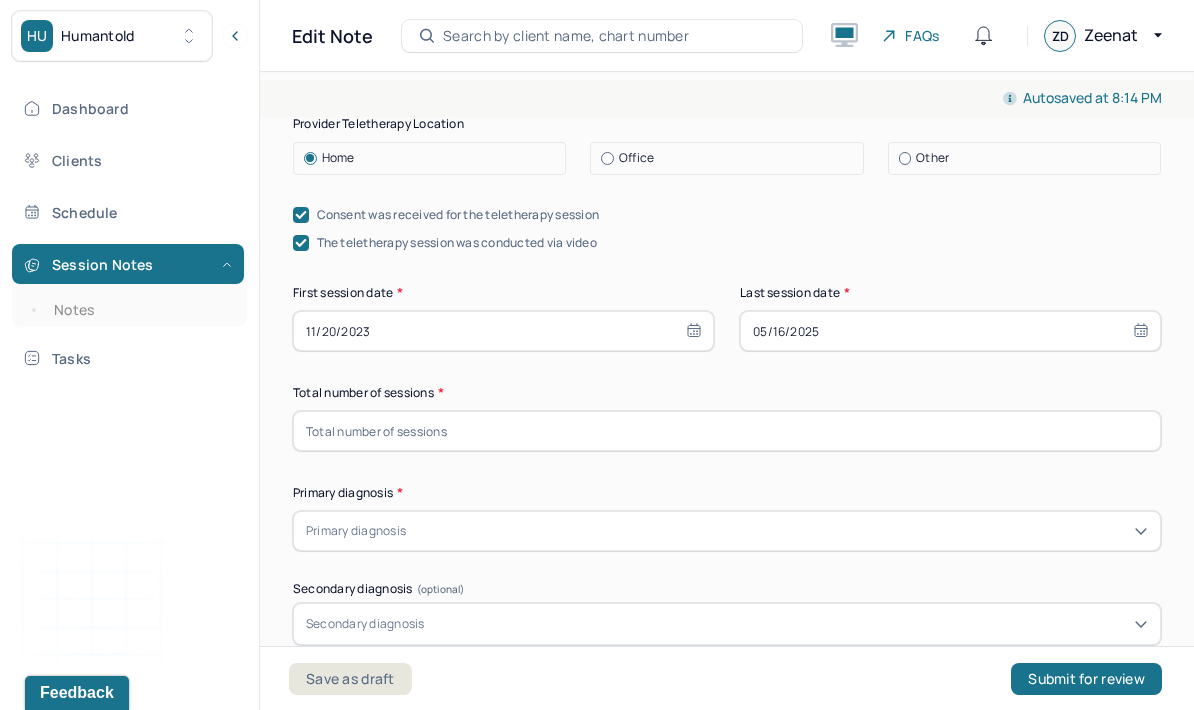 click at bounding box center [727, 431] 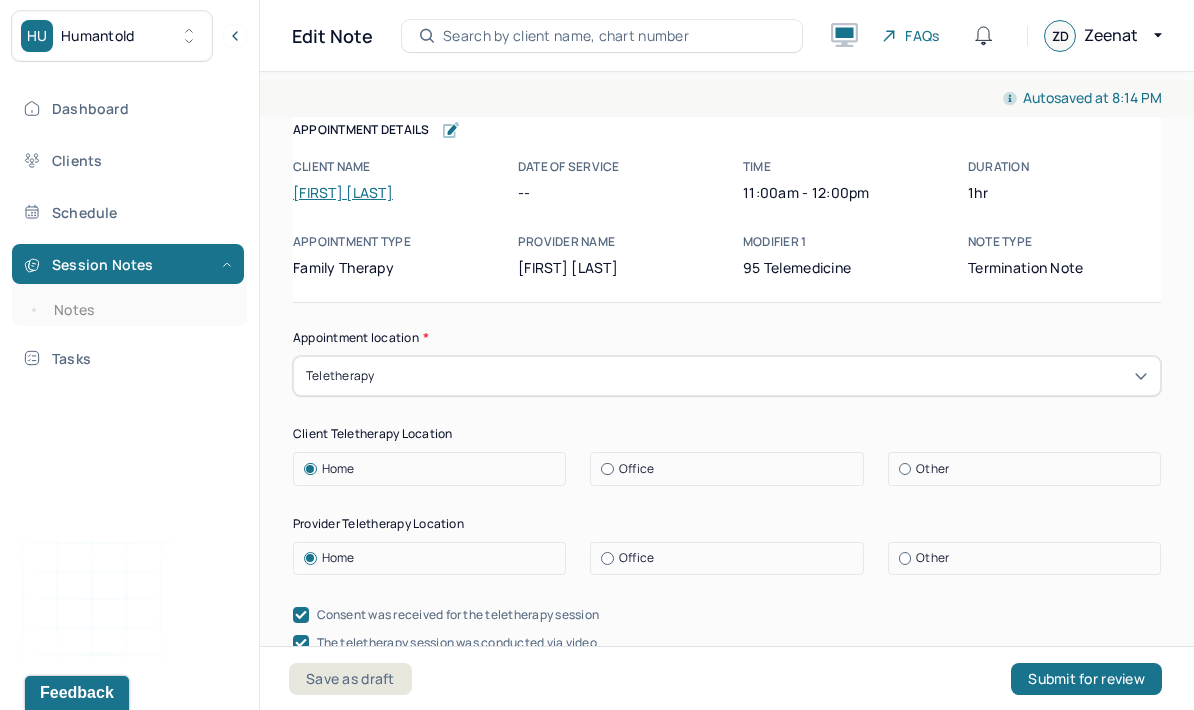 scroll, scrollTop: 0, scrollLeft: 0, axis: both 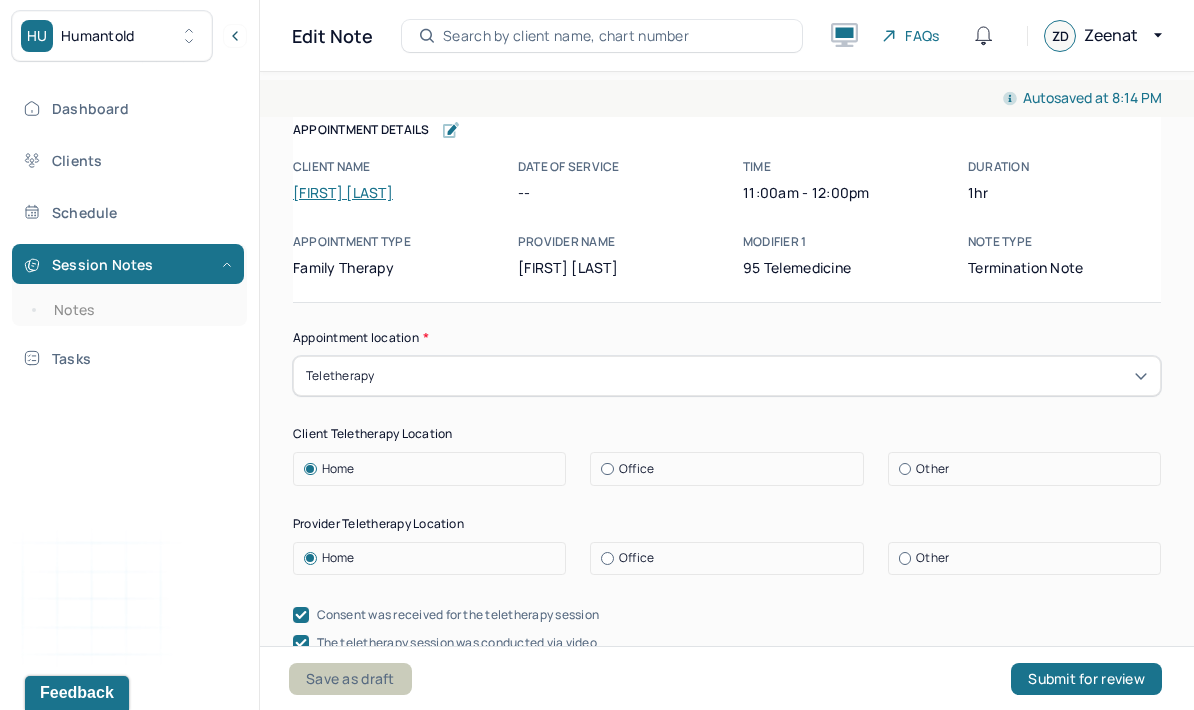 click on "Save as draft" at bounding box center (350, 679) 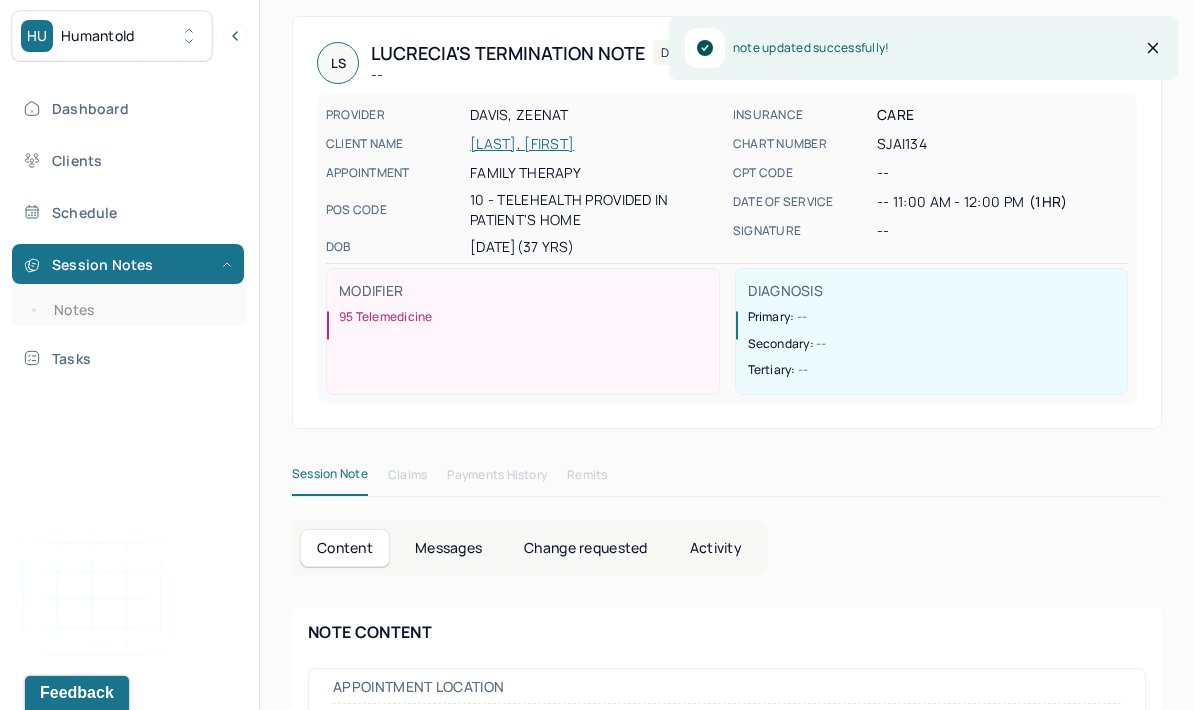 click on "Change requested" at bounding box center [585, 548] 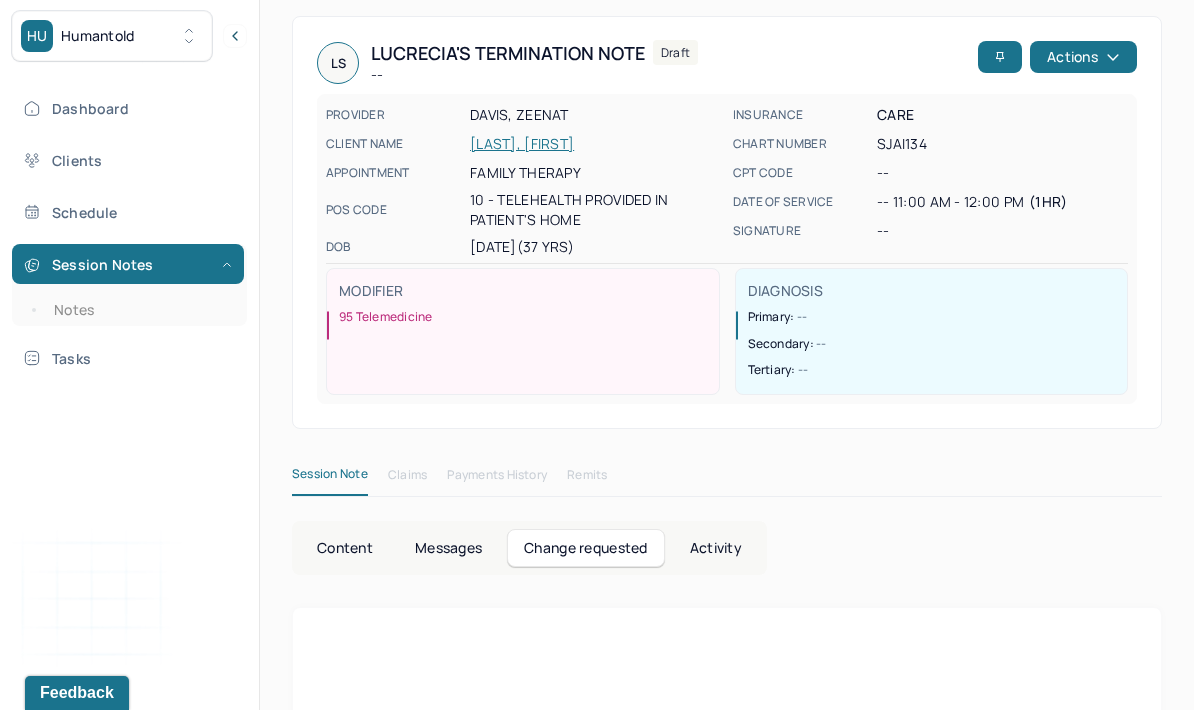 click on "Session Note" at bounding box center (330, 478) 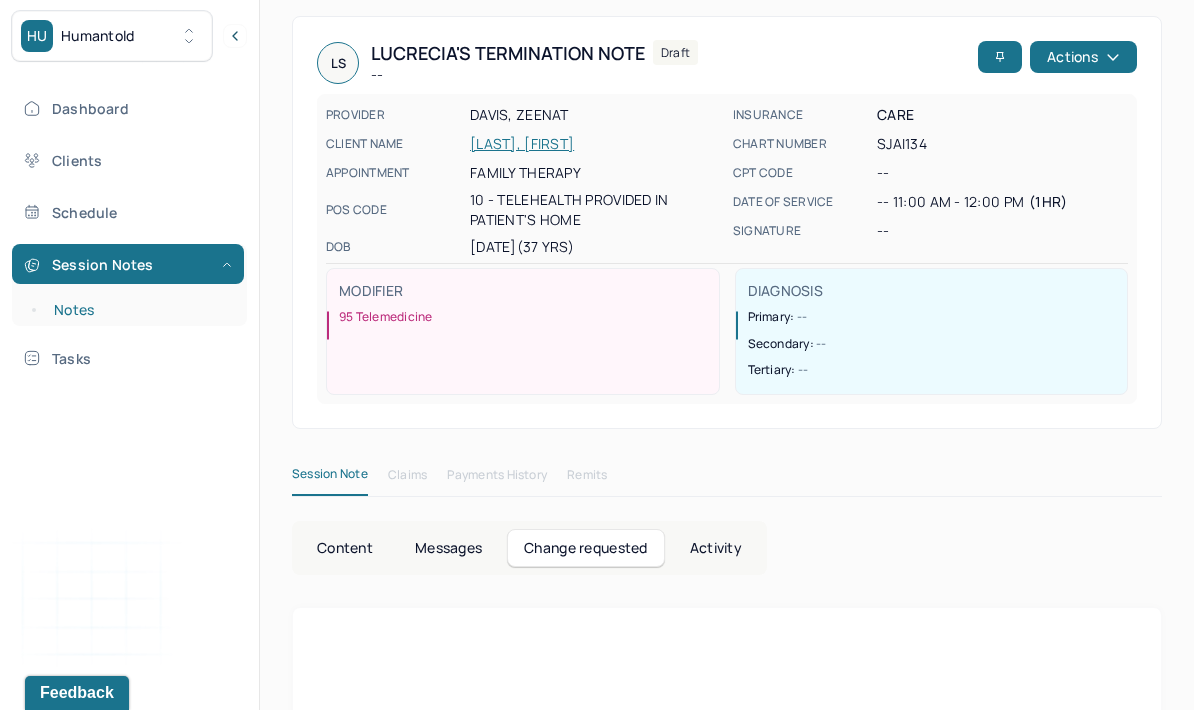 click on "Notes" at bounding box center [139, 310] 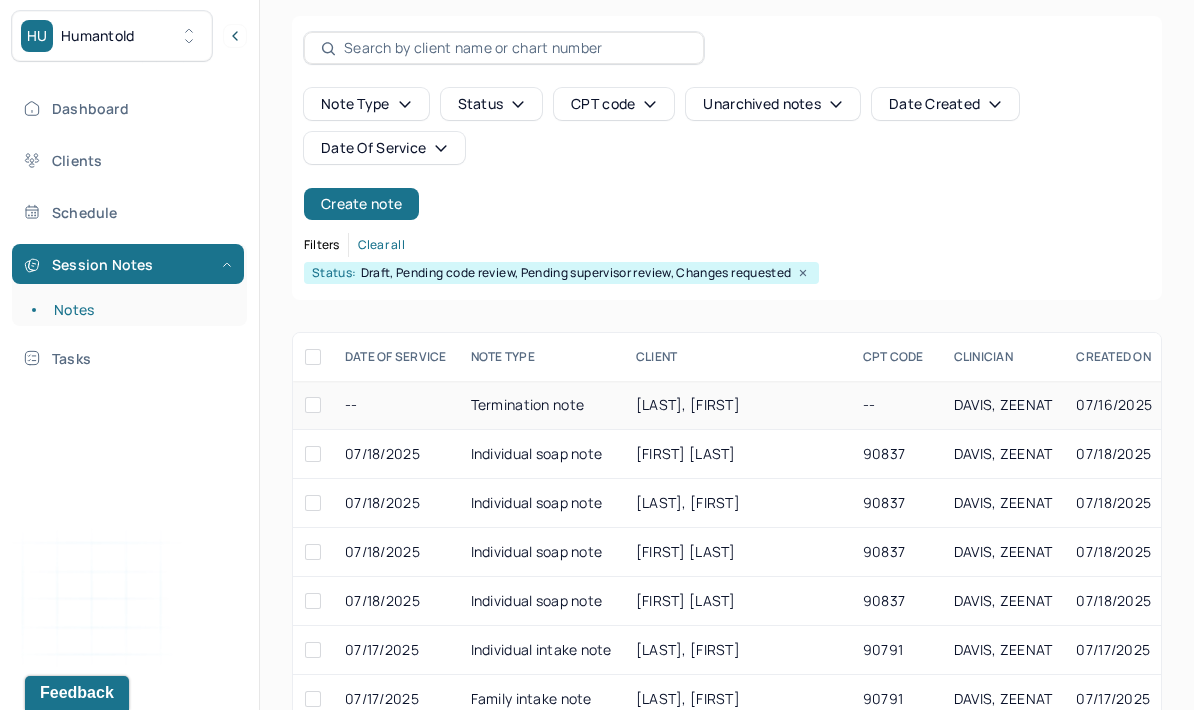 click on "[LAST], [FIRST]" at bounding box center [688, 404] 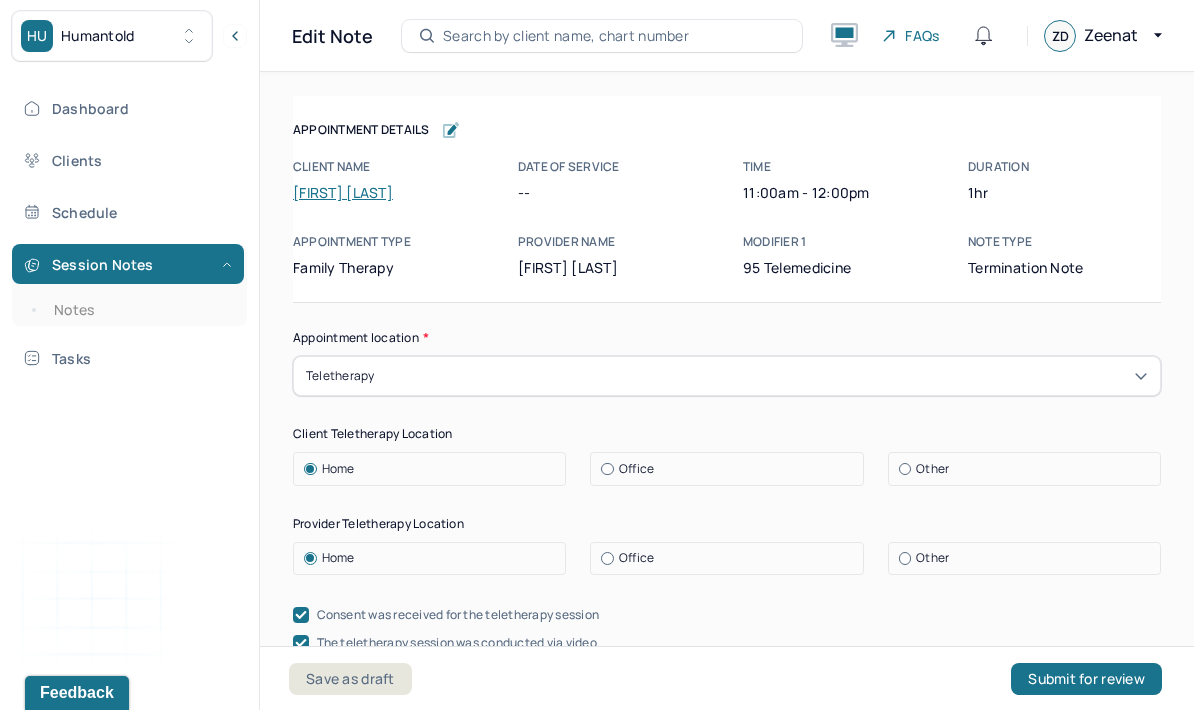 click on "[FIRST] [LAST]" at bounding box center [343, 192] 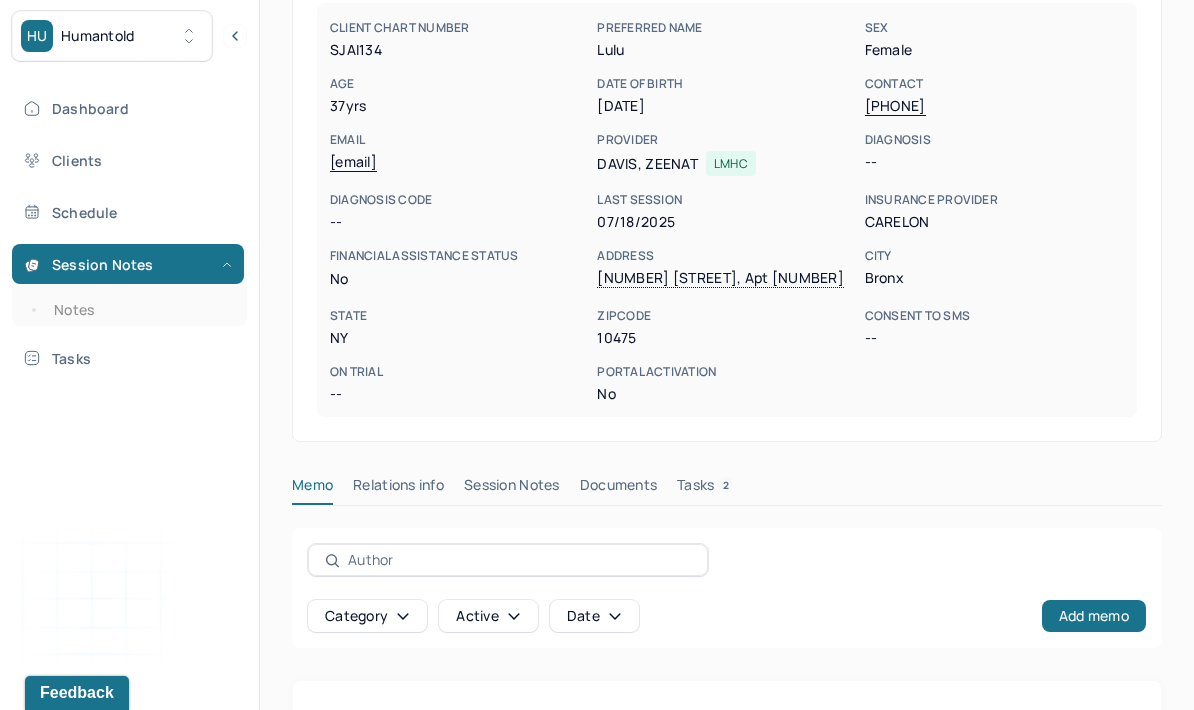 click on "Session Notes" at bounding box center (512, 489) 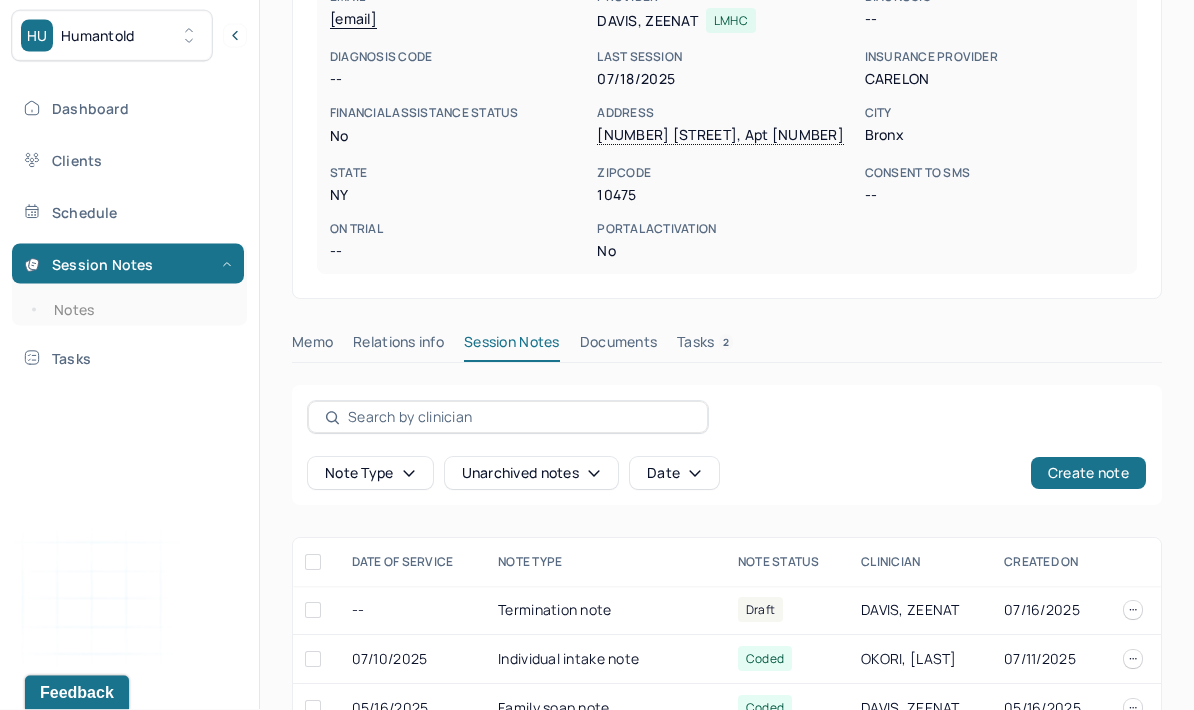 scroll, scrollTop: 405, scrollLeft: 0, axis: vertical 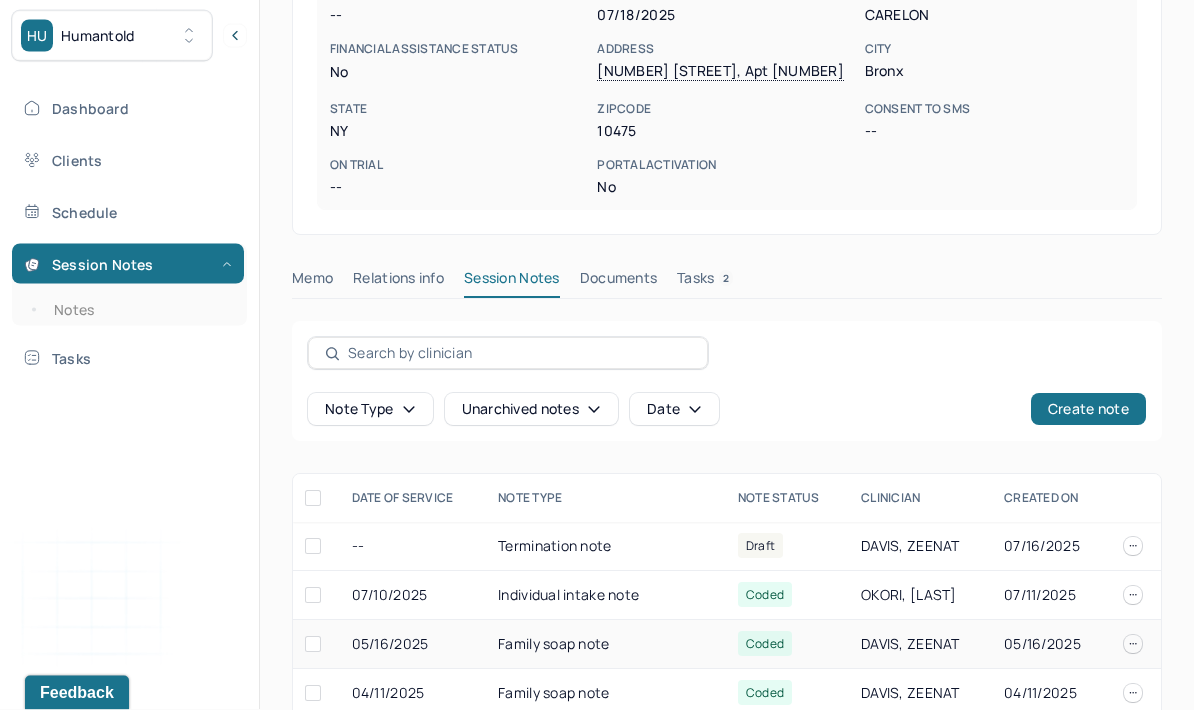 click on "Coded" at bounding box center (765, 644) 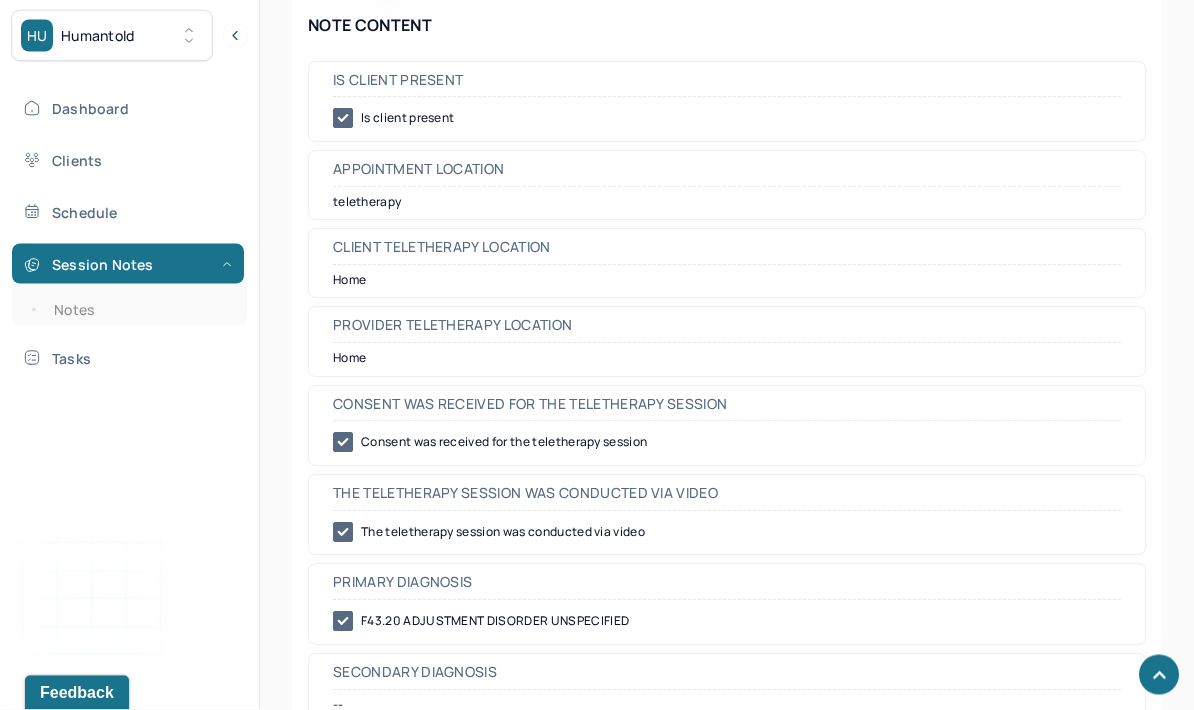 scroll, scrollTop: 830, scrollLeft: 0, axis: vertical 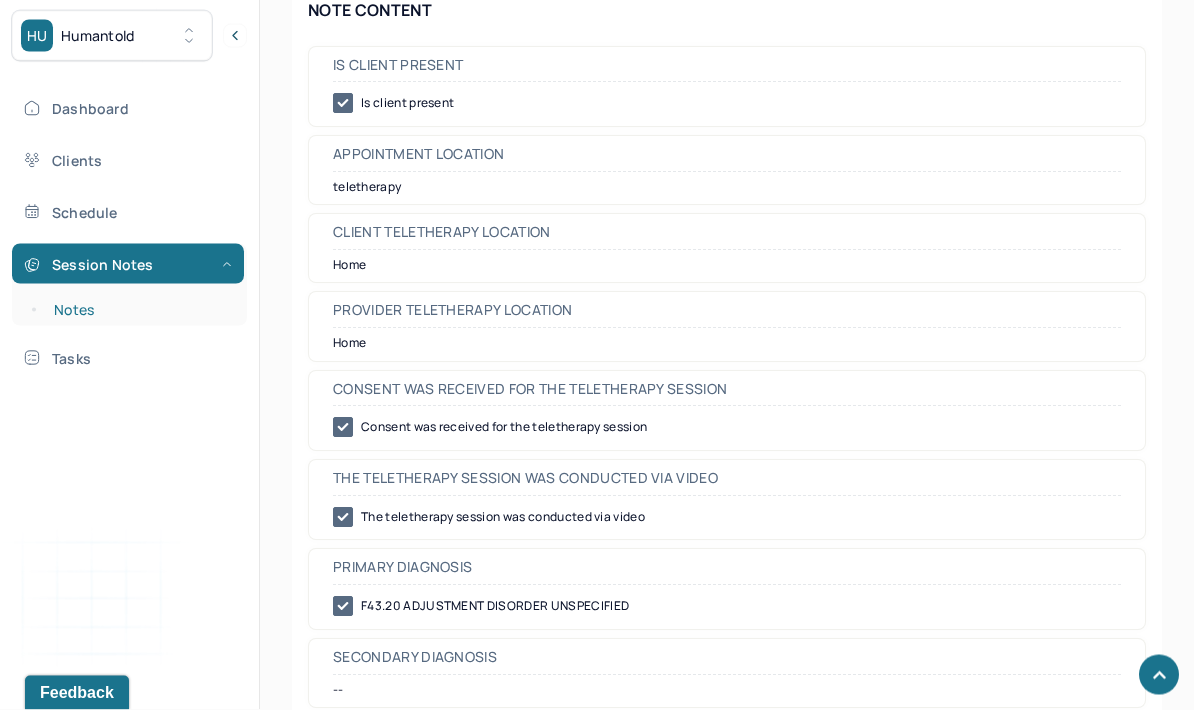 click on "Notes" at bounding box center (139, 310) 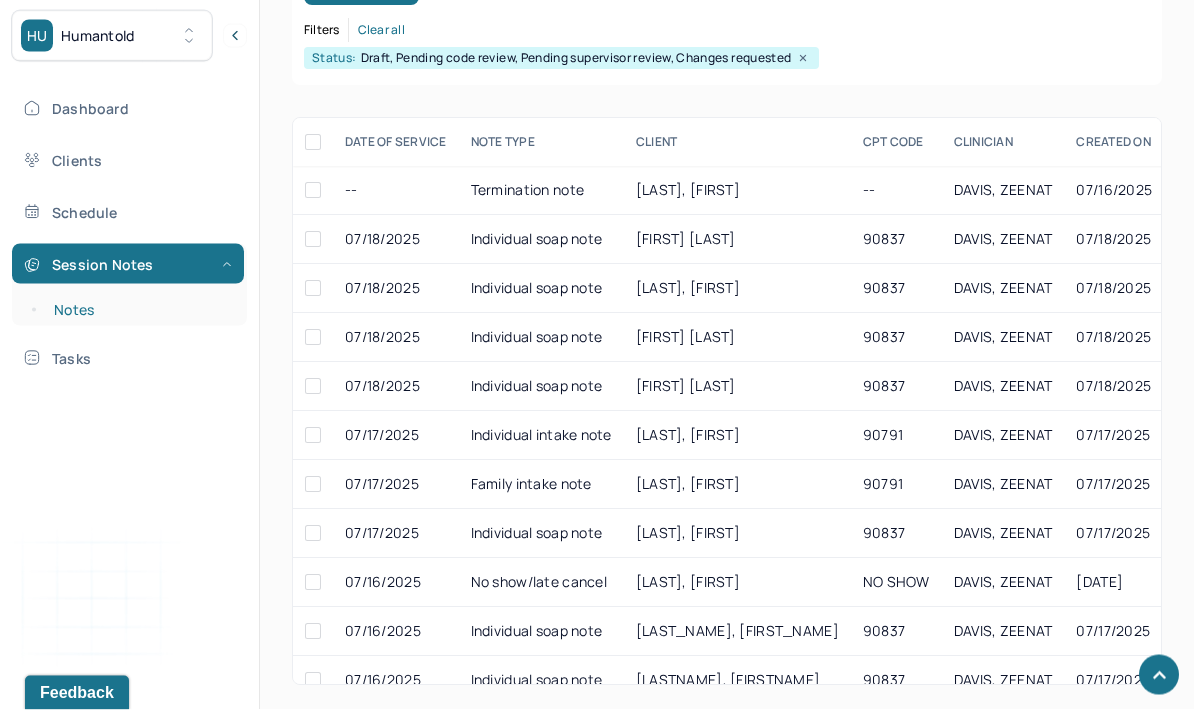 scroll, scrollTop: 279, scrollLeft: 0, axis: vertical 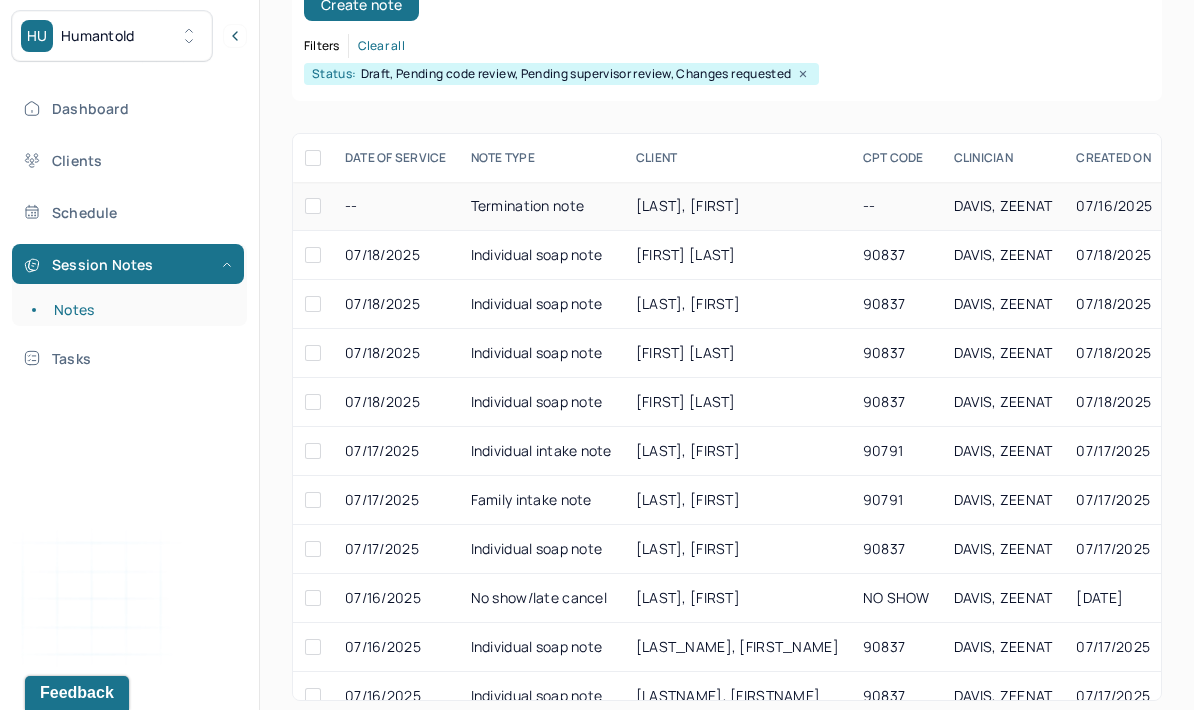 click on "[LAST], [FIRST]" at bounding box center (688, 205) 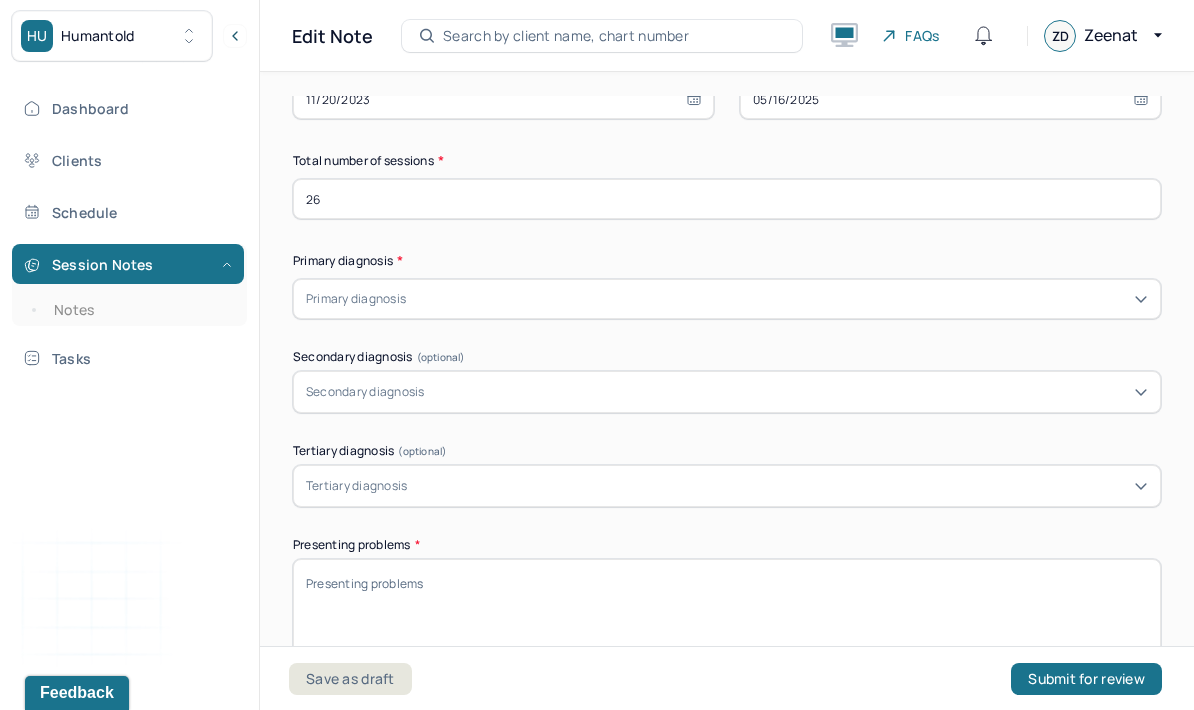 scroll, scrollTop: 610, scrollLeft: 0, axis: vertical 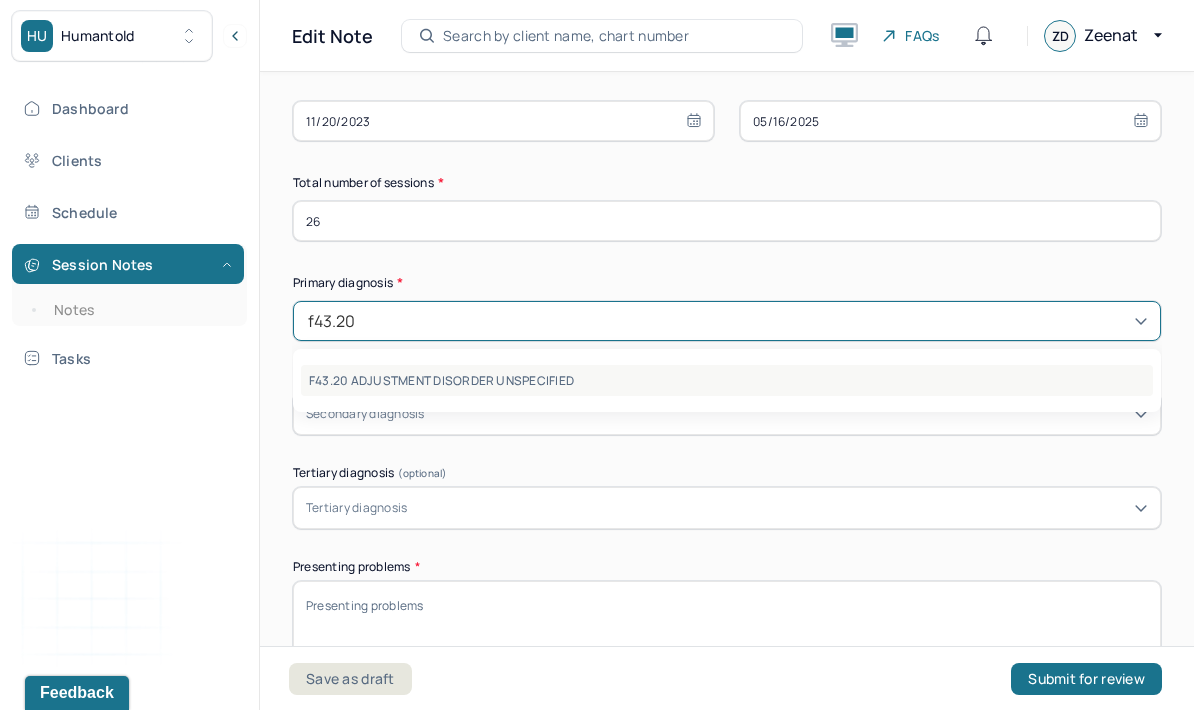 click on "F43.20 ADJUSTMENT DISORDER UNSPECIFIED" at bounding box center [727, 380] 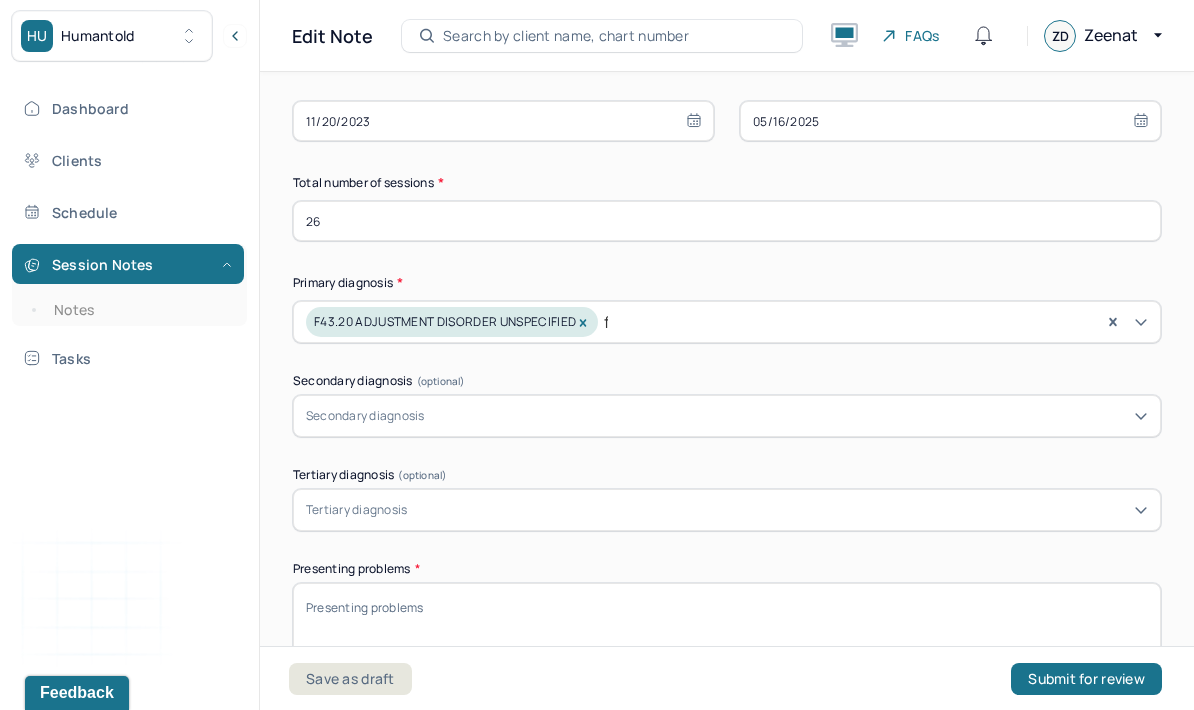 type 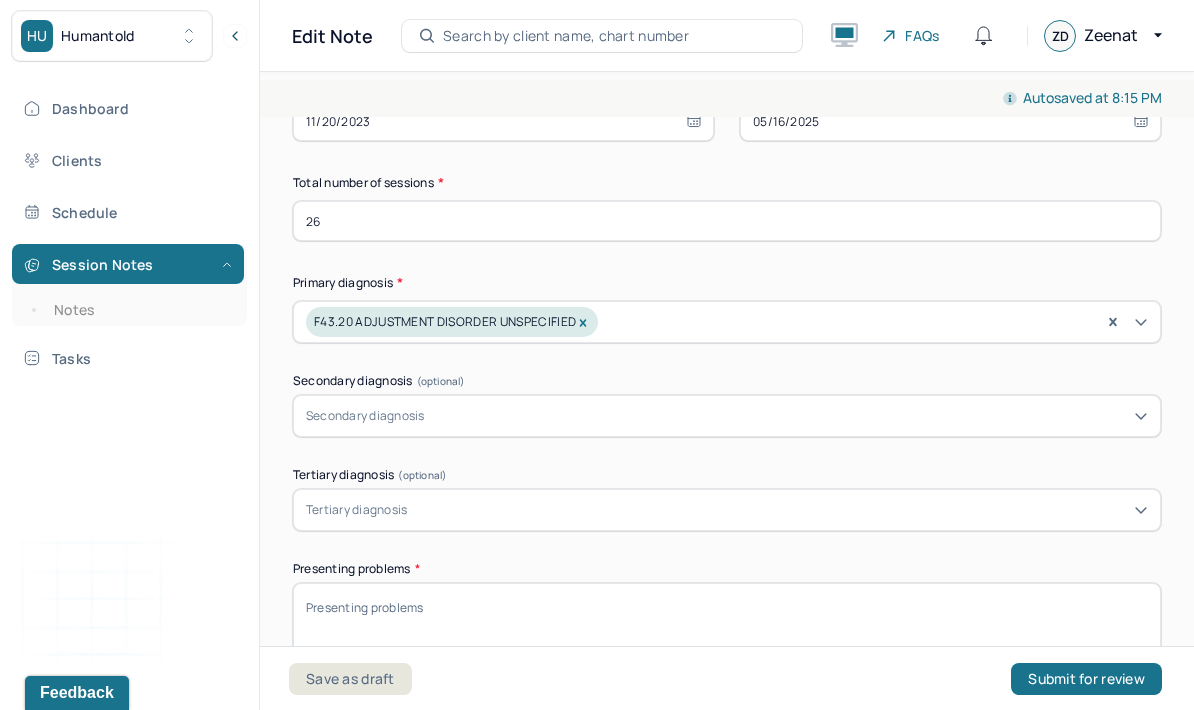 click on "Presenting problems *" at bounding box center (727, 635) 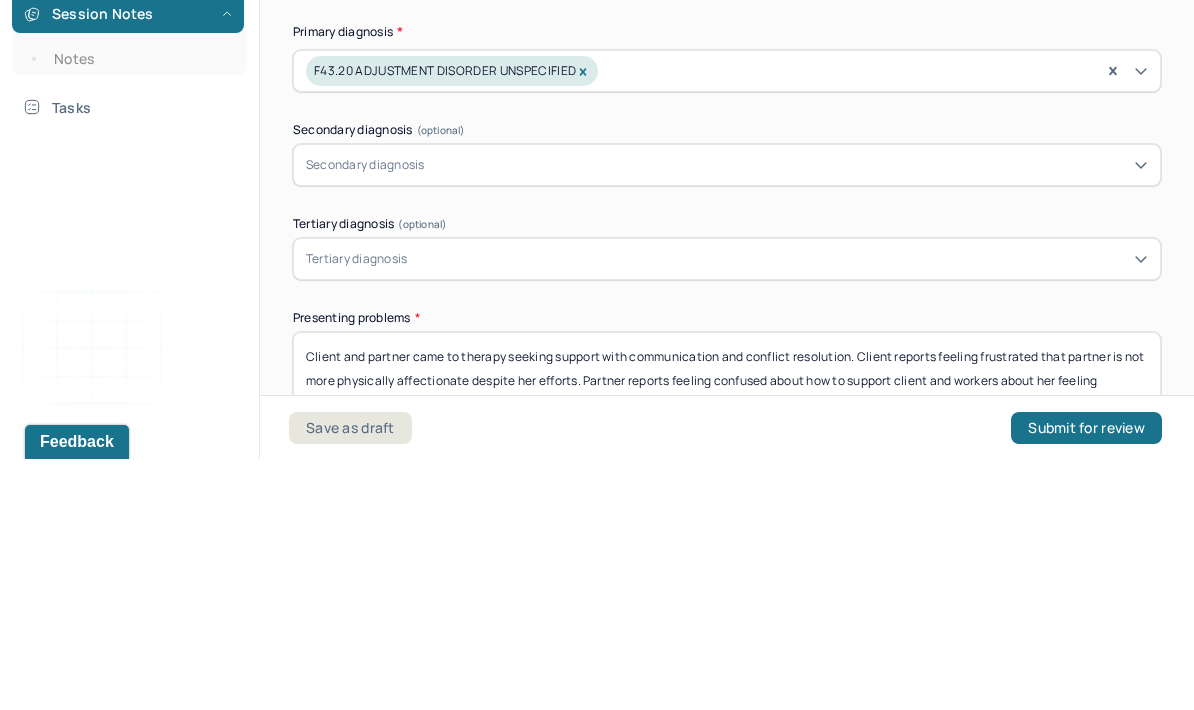 type on "Client and partner came to therapy seeking support with communication and conflict resolution. Client reports feeling frustrated that partner is not more physically affectionate despite her efforts. Partner reports feeling confused about how to support client and workers about her feeling rejected by him." 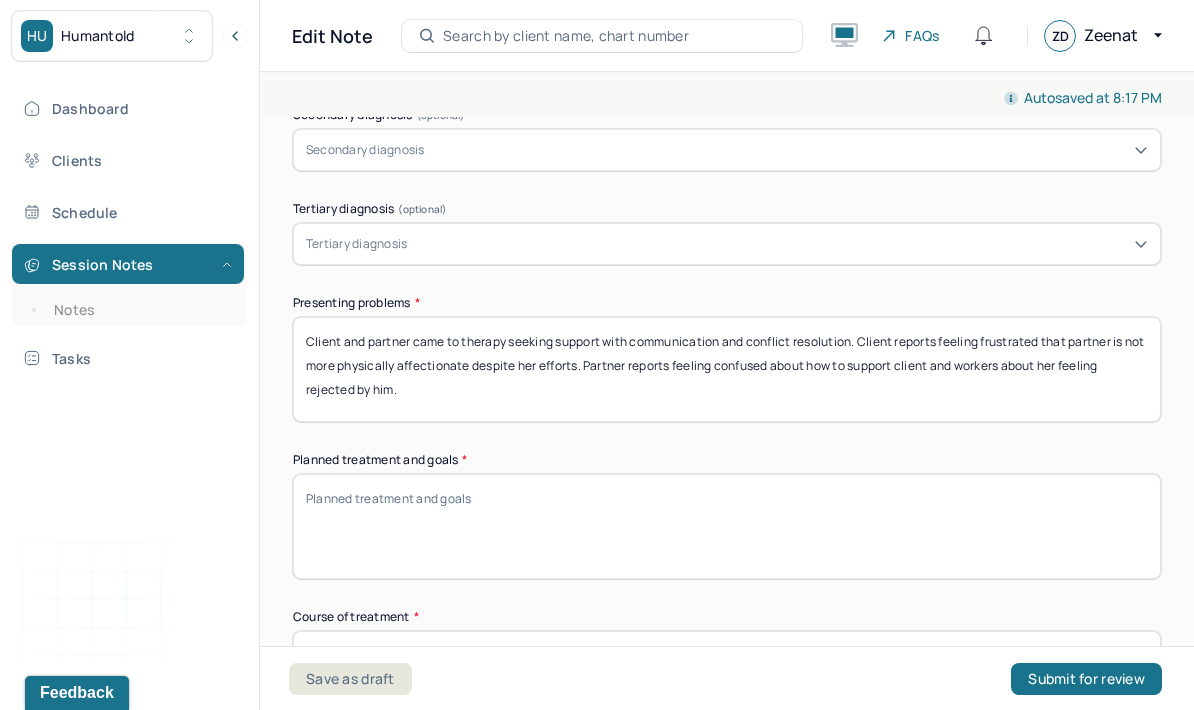 scroll, scrollTop: 921, scrollLeft: 0, axis: vertical 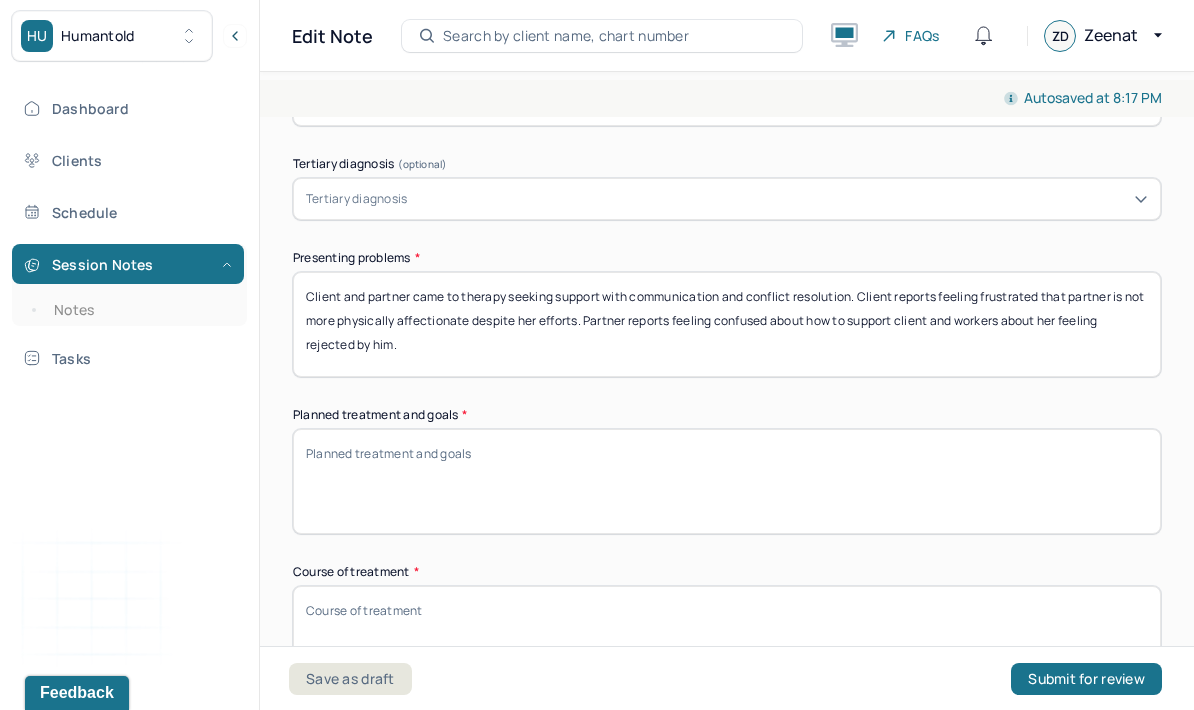 click on "Planned treatment and goals *" at bounding box center (727, 481) 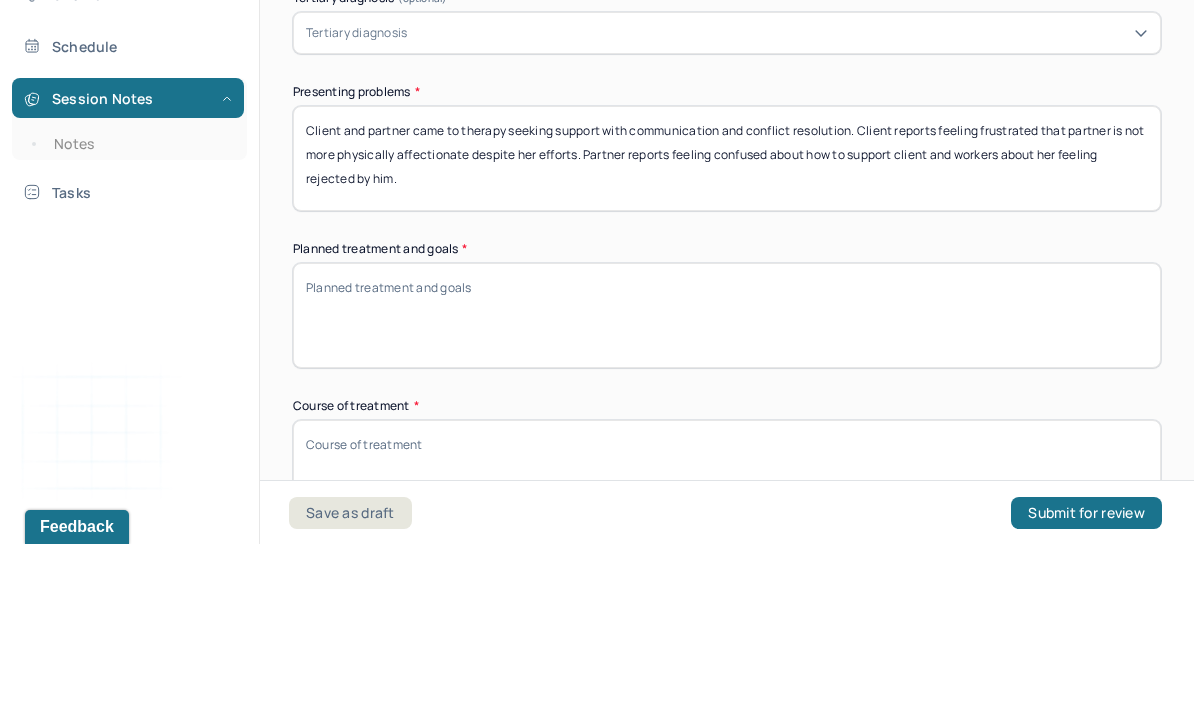 click on "Planned treatment and goals *" at bounding box center [727, 481] 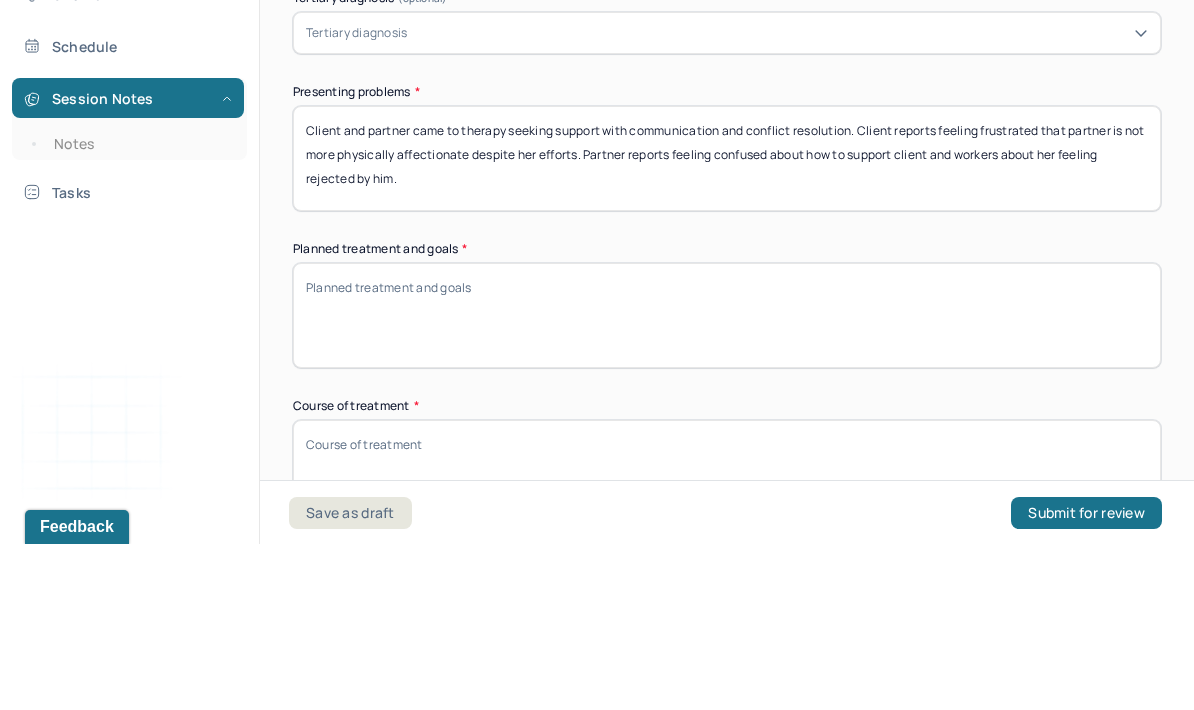 paste on "Understand individual differences to meet each other’s needs.
PROGRESS ONE
No progress shown through client and partner discussing their difficulty improving the intimacy in their relationship
GOAL TWO
Improve communication/conflict resolution skills.
PROGRESS TWO
minimal progress shown through partner discussing his confusion about showing affection and buying client flowers
GOAL THREE
Improve connection through affection/intimacy." 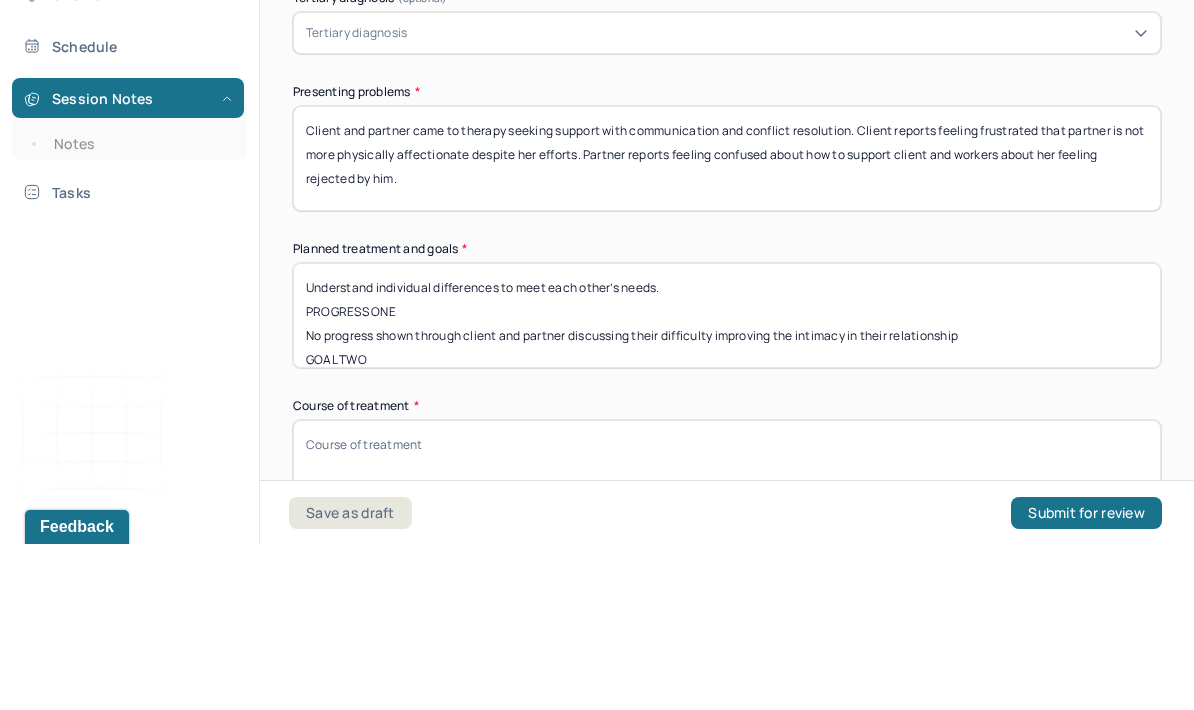 scroll, scrollTop: 160, scrollLeft: 0, axis: vertical 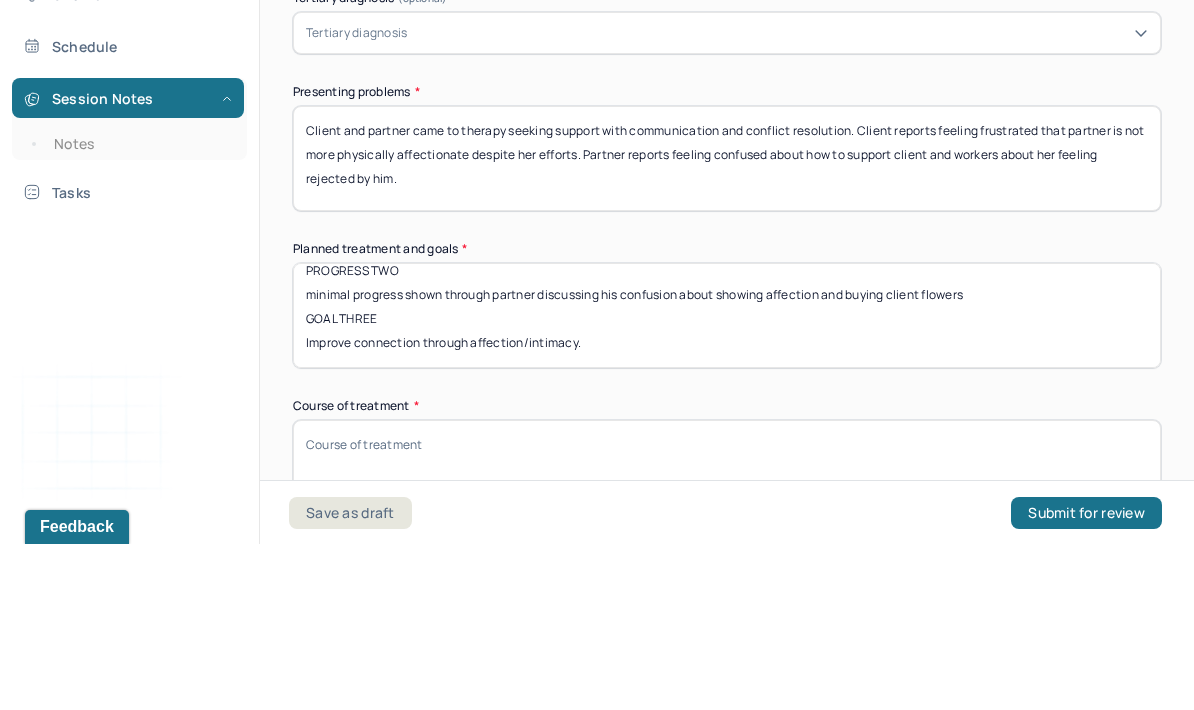 click on "Understand individual differences to meet each other’s needs.
PROGRESS ONE
No progress shown through client and partner discussing their difficulty improving the intimacy in their relationship
GOAL TWO
Improve communication/conflict resolution skills.
PROGRESS TWO
minimal progress shown through partner discussing his confusion about showing affection and buying client flowers
GOAL THREE
Improve connection through affection/intimacy." at bounding box center (727, 481) 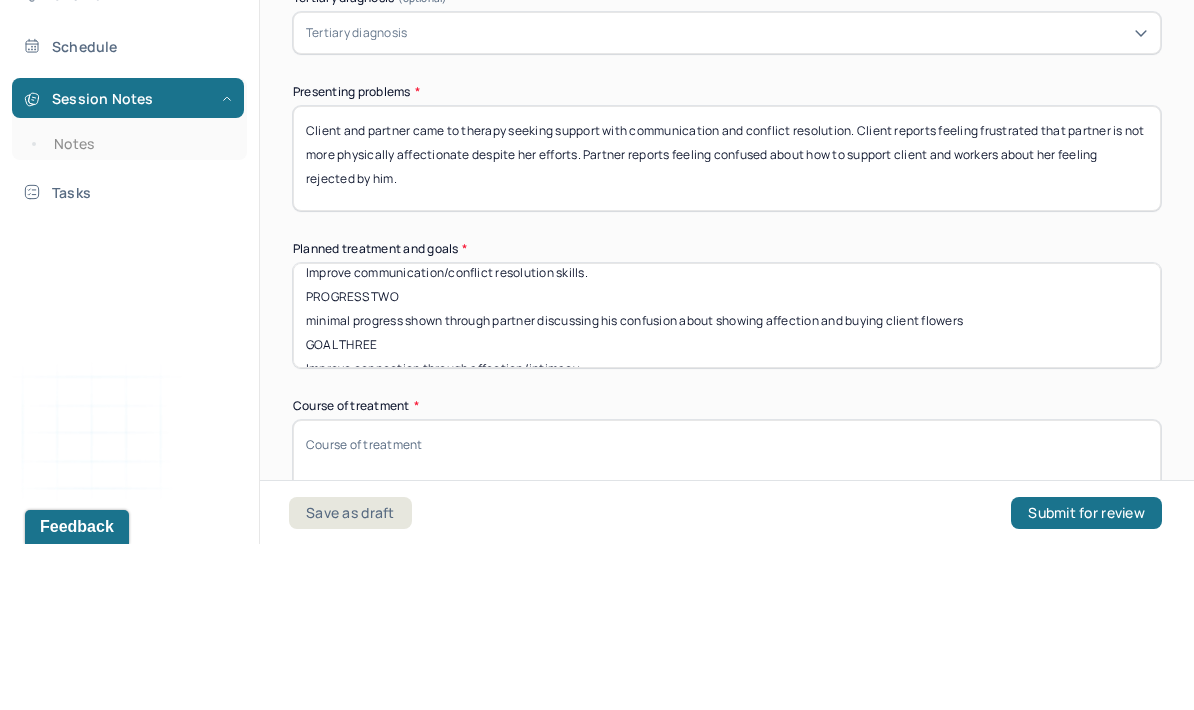 scroll, scrollTop: 117, scrollLeft: 0, axis: vertical 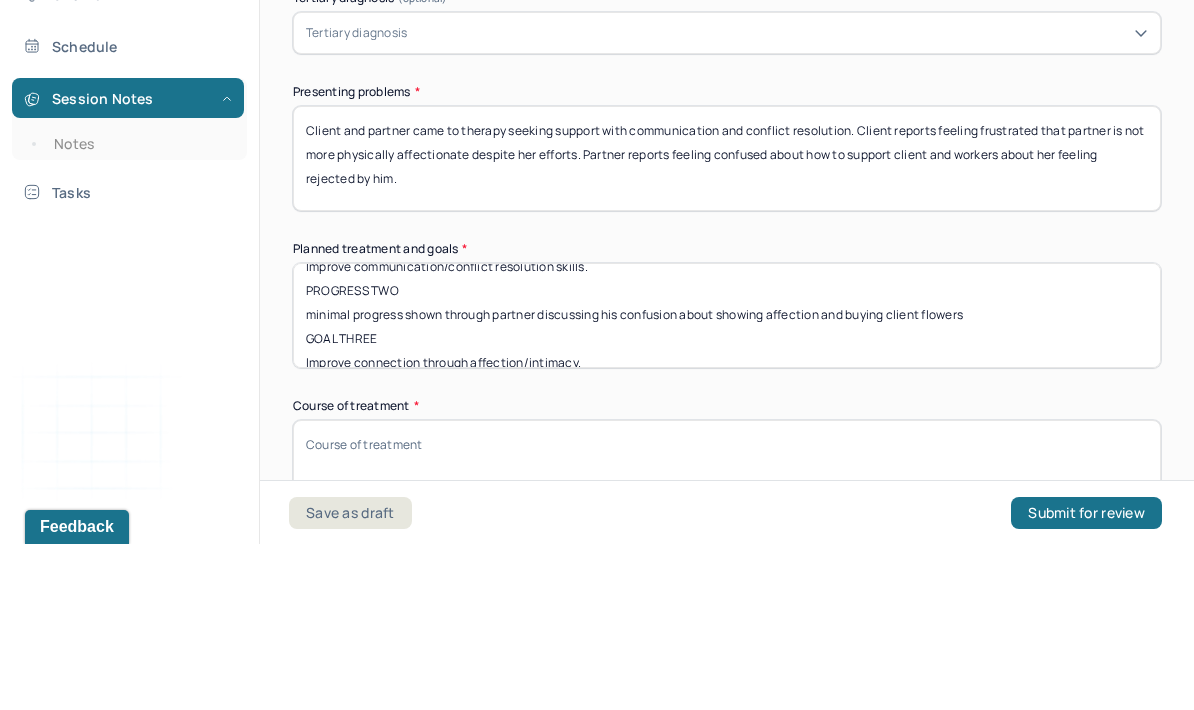 click on "Understand individual differences to meet each other’s needs.
PROGRESS ONE
No progress shown through client and partner discussing their difficulty improving the intimacy in their relationship
GOAL TWO
Improve communication/conflict resolution skills.
PROGRESS TWO
minimal progress shown through partner discussing his confusion about showing affection and buying client flowers
GOAL THREE
Improve connection through affection/intimacy." at bounding box center [727, 481] 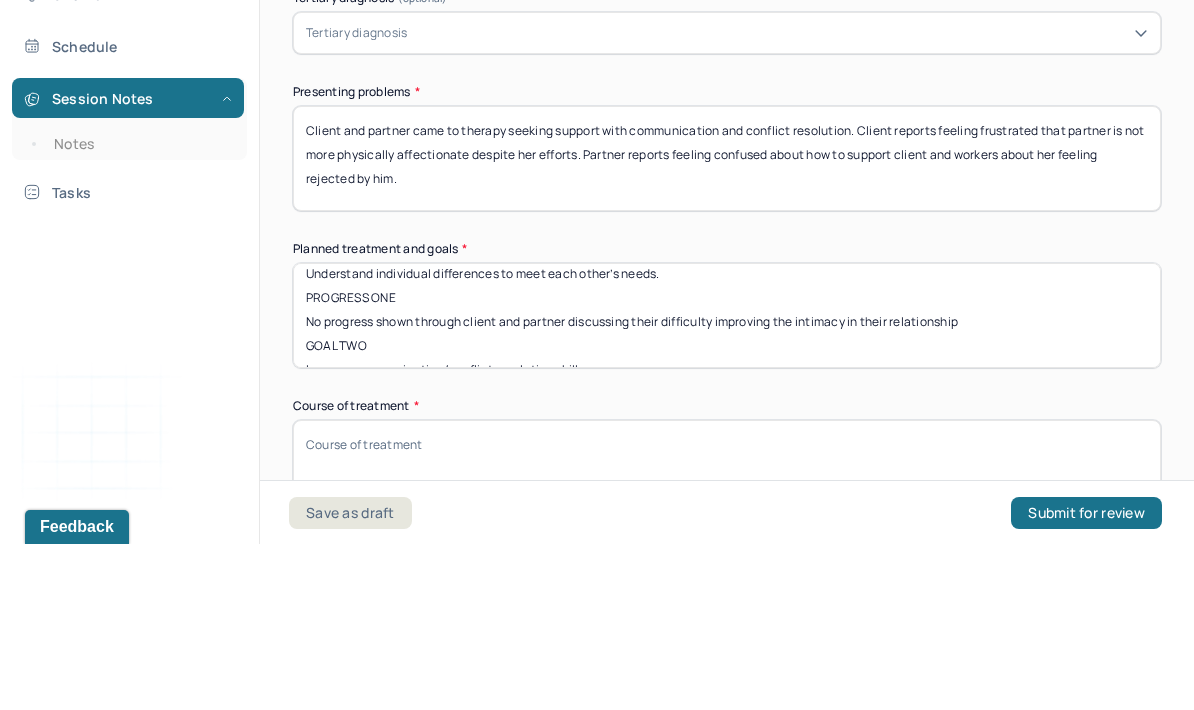 scroll, scrollTop: 13, scrollLeft: 0, axis: vertical 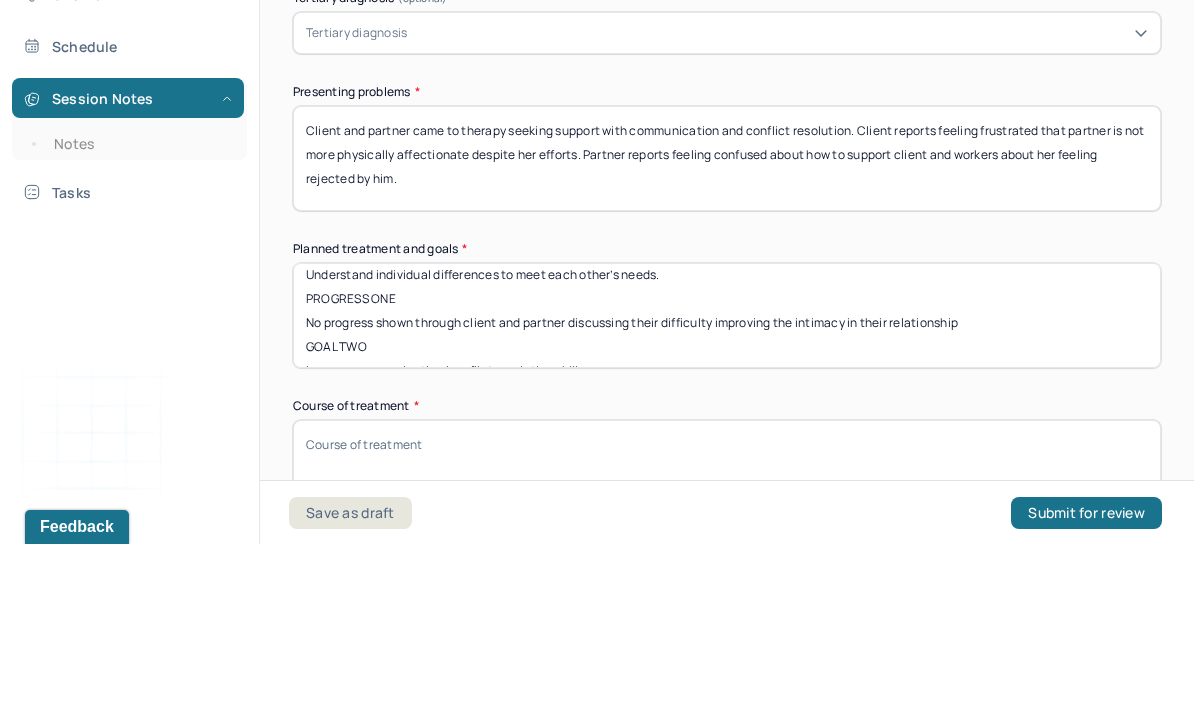 click on "Understand individual differences to meet each other’s needs.
PROGRESS ONE
No progress shown through client and partner discussing their difficulty improving the intimacy in their relationship
GOAL TWO
Improve communication/conflict resolution skills.
Improve connection through affection/intimacy." at bounding box center [727, 481] 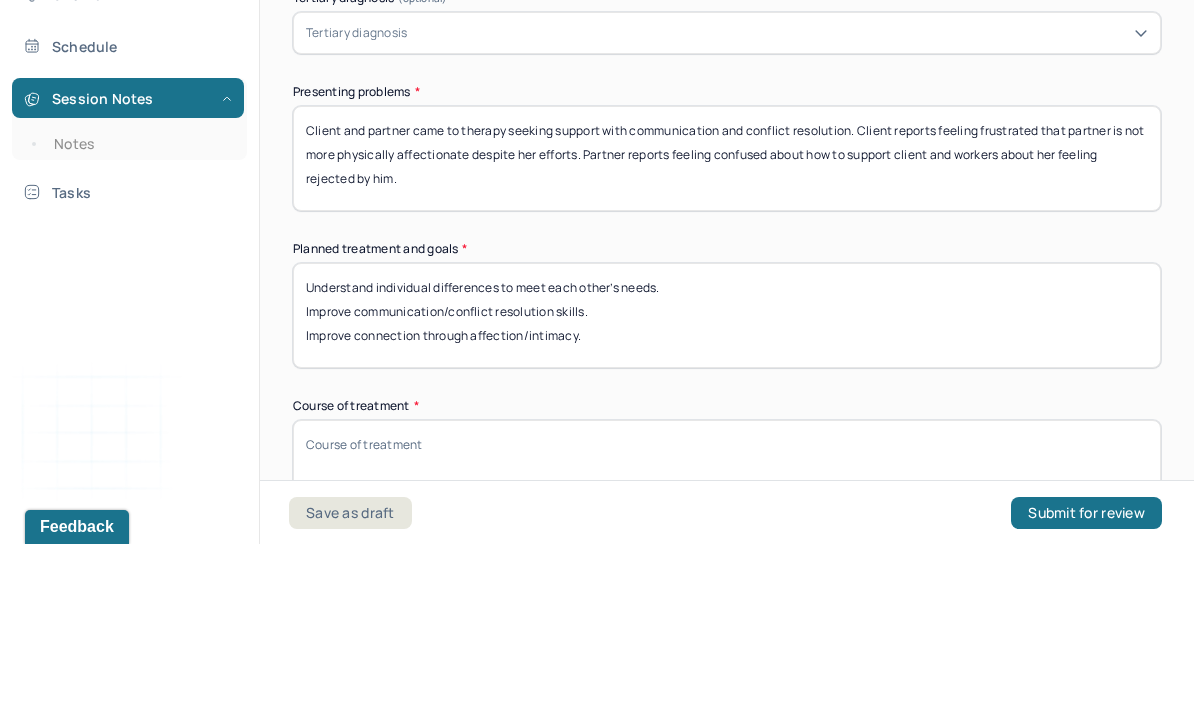scroll, scrollTop: 0, scrollLeft: 0, axis: both 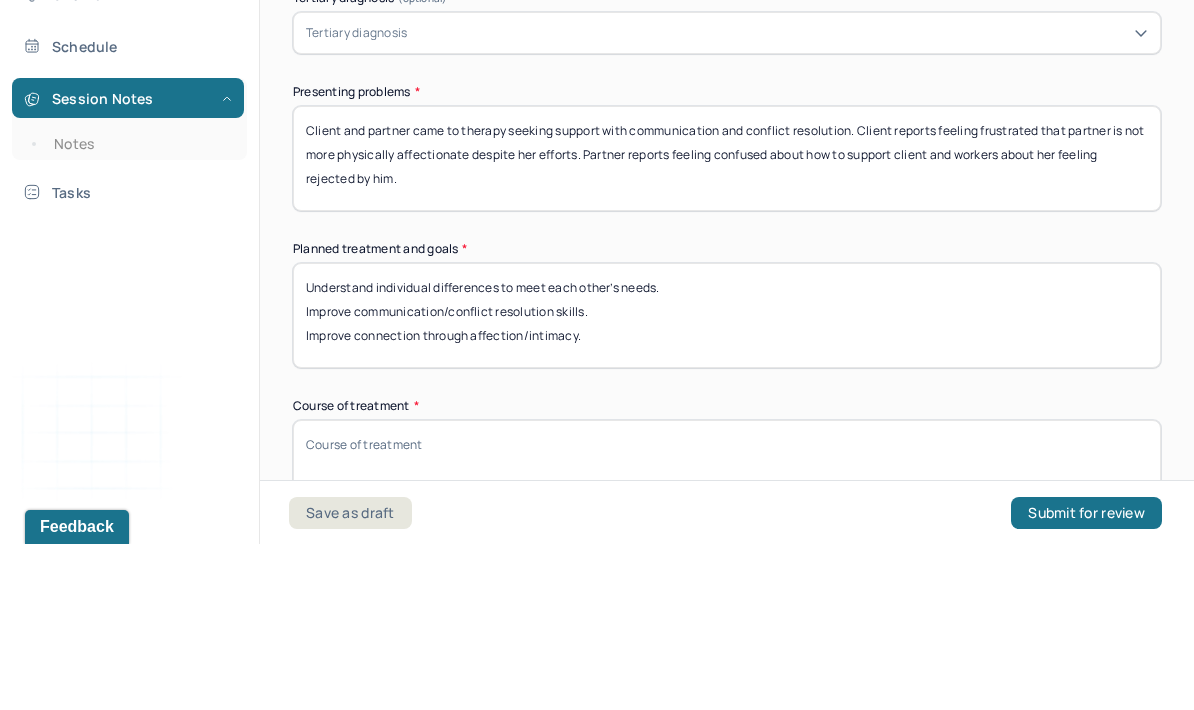 type on "Understand individual differences to meet each other’s needs.
Improve communication/conflict resolution skills.
Improve connection through affection/intimacy." 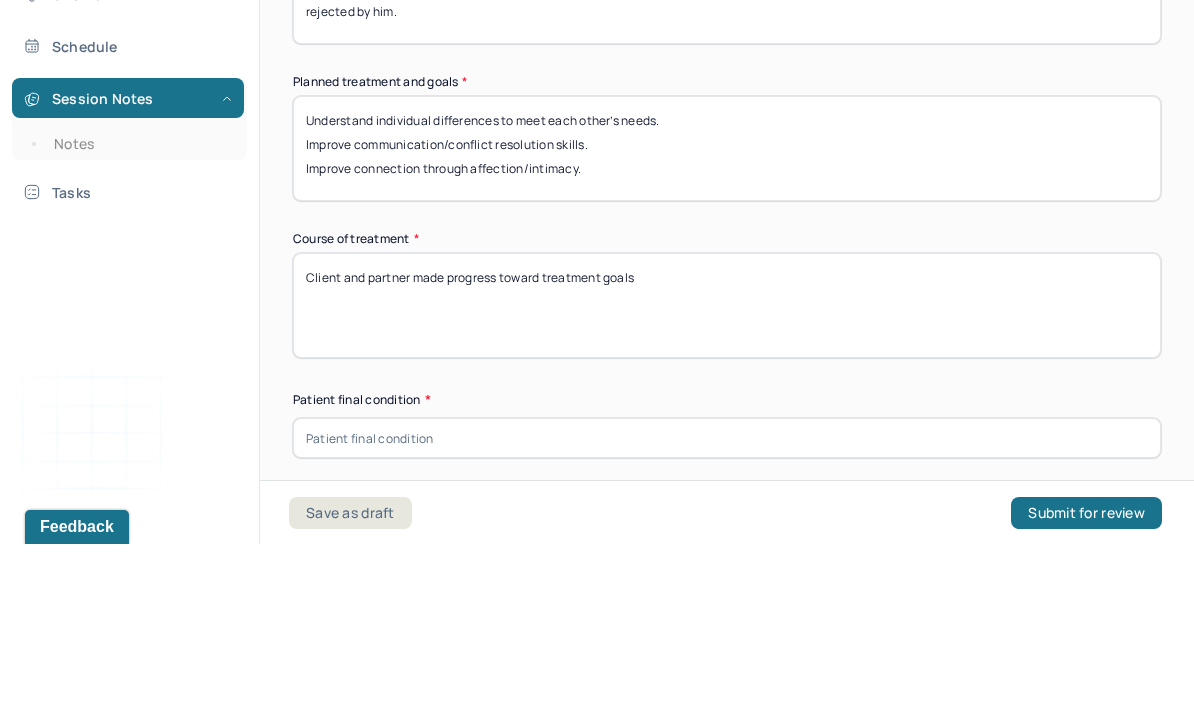 scroll, scrollTop: 1187, scrollLeft: 0, axis: vertical 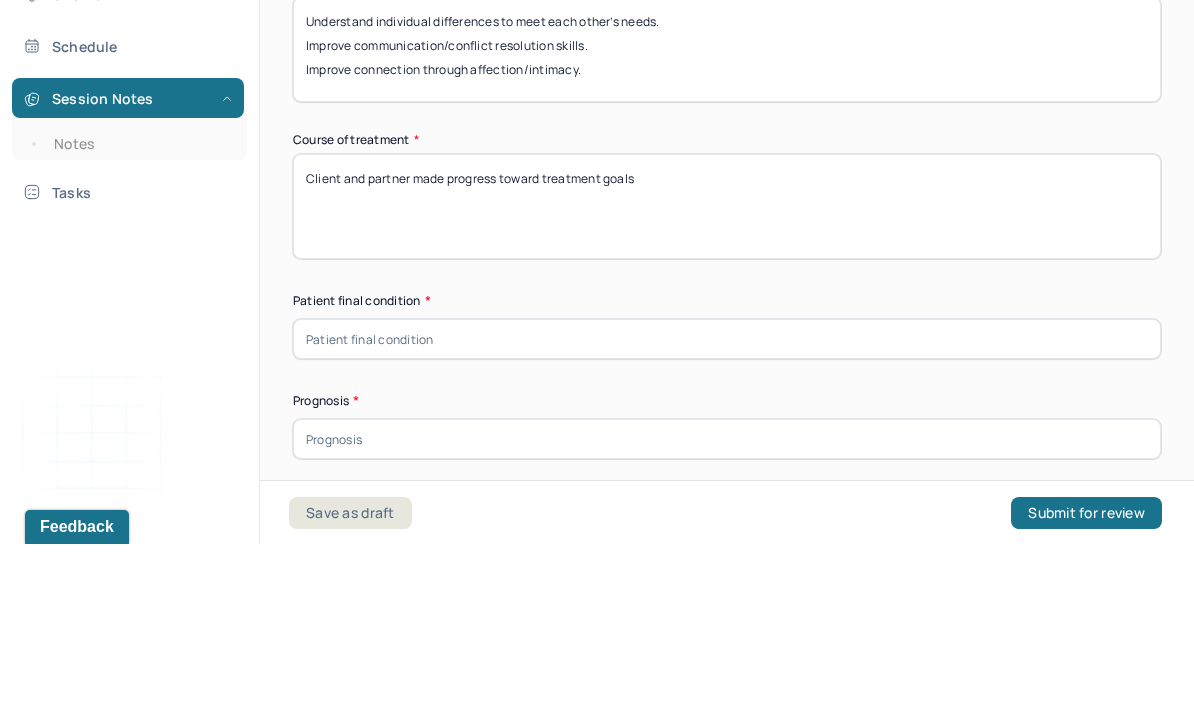 type on "Client and partner made progress toward treatment goals" 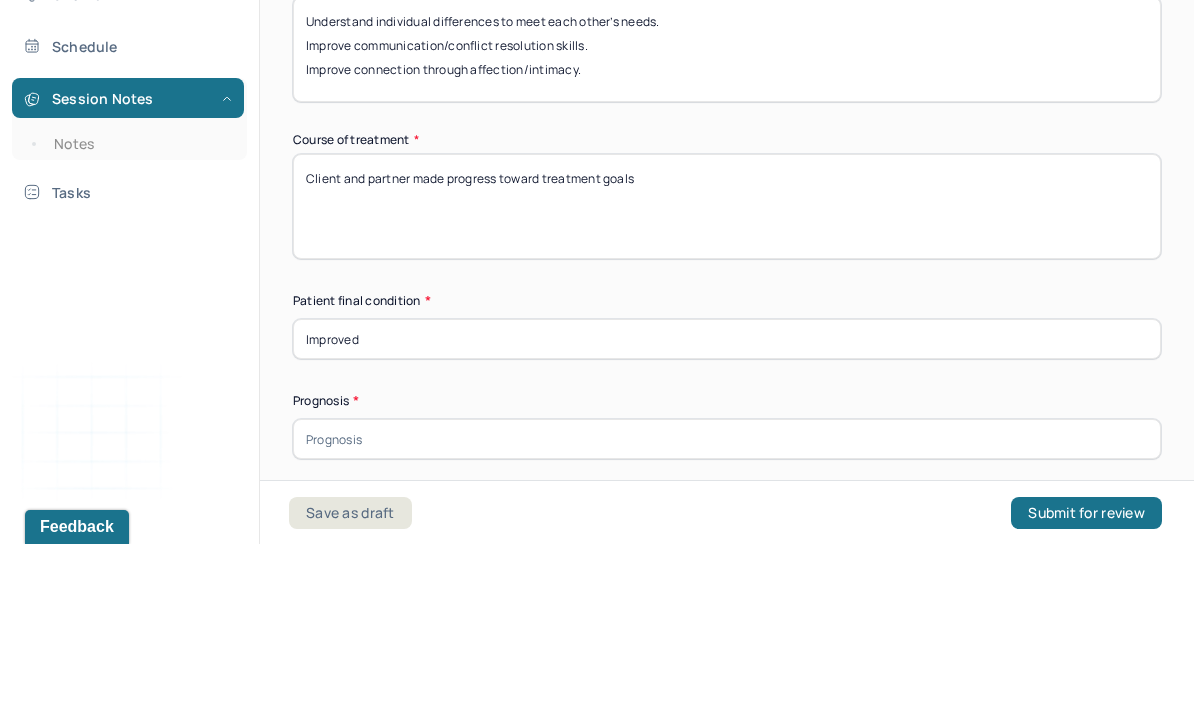 type on "Improved" 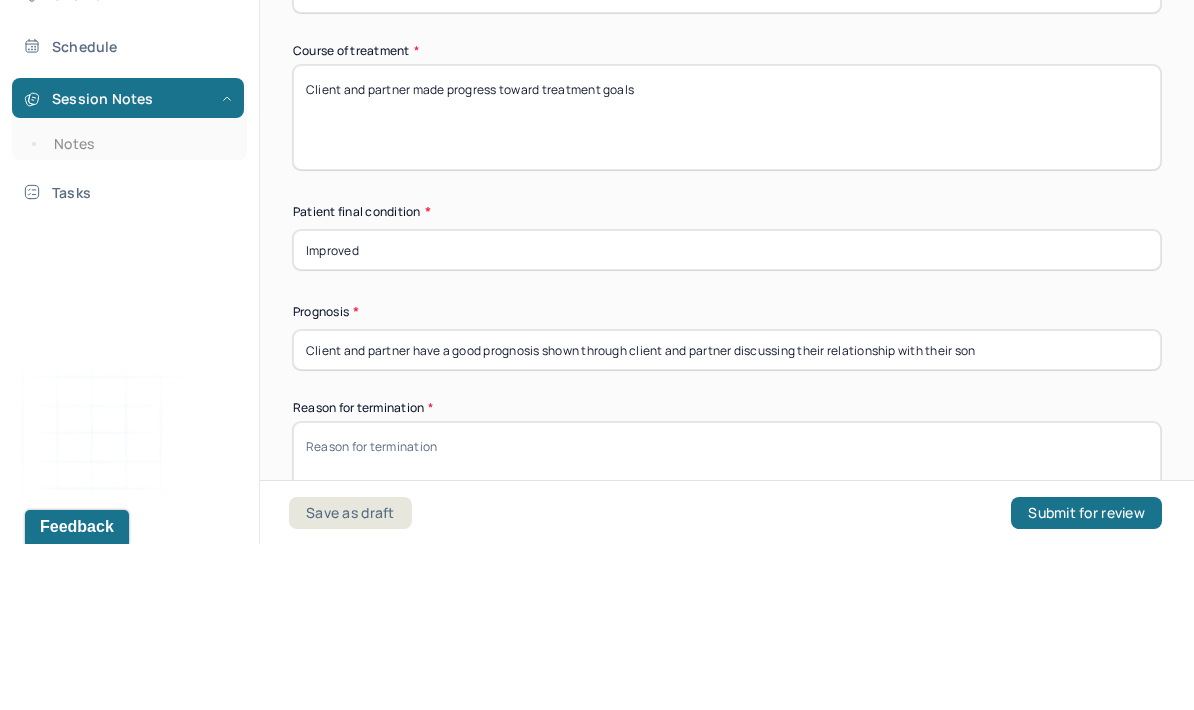 scroll, scrollTop: 1291, scrollLeft: 0, axis: vertical 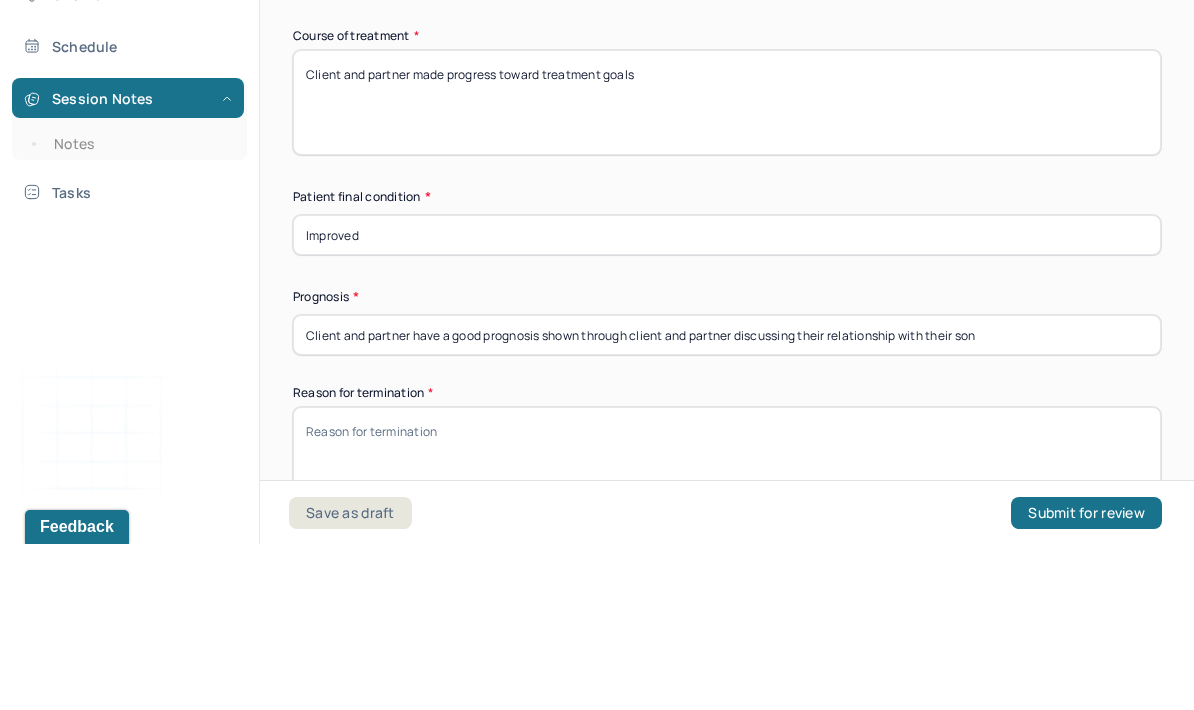 type on "Client and partner have a good prognosis shown through client and partner discussing their relationship with their son" 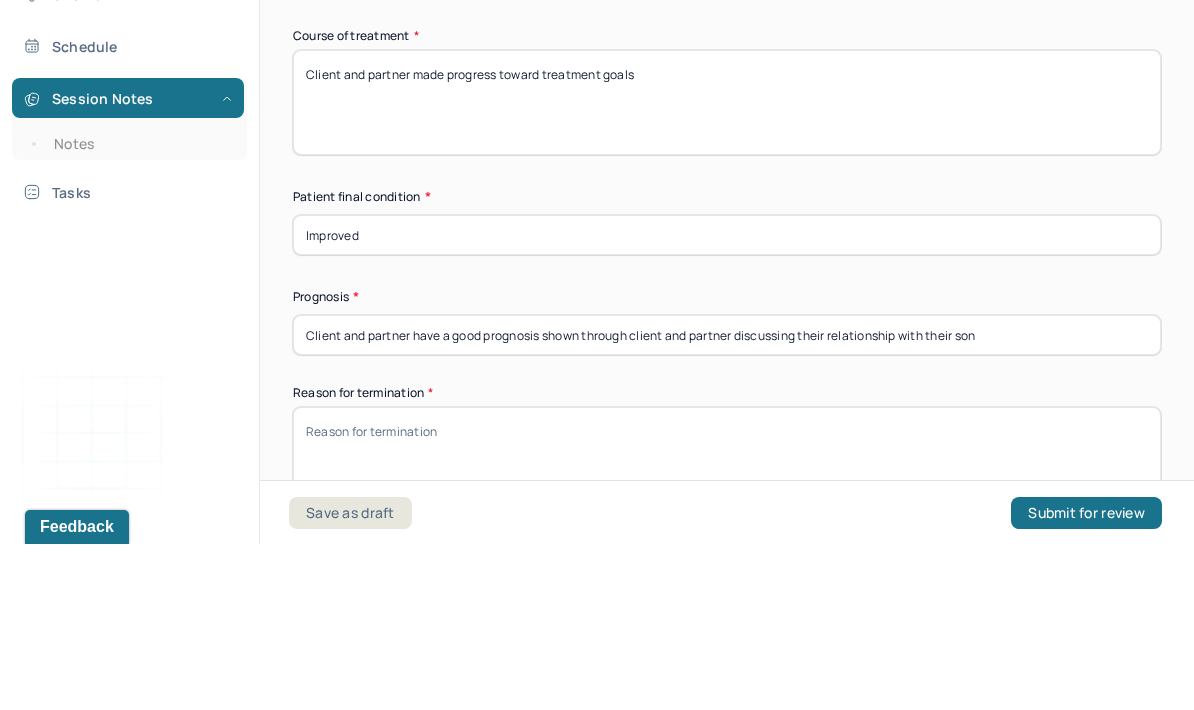 type on "C" 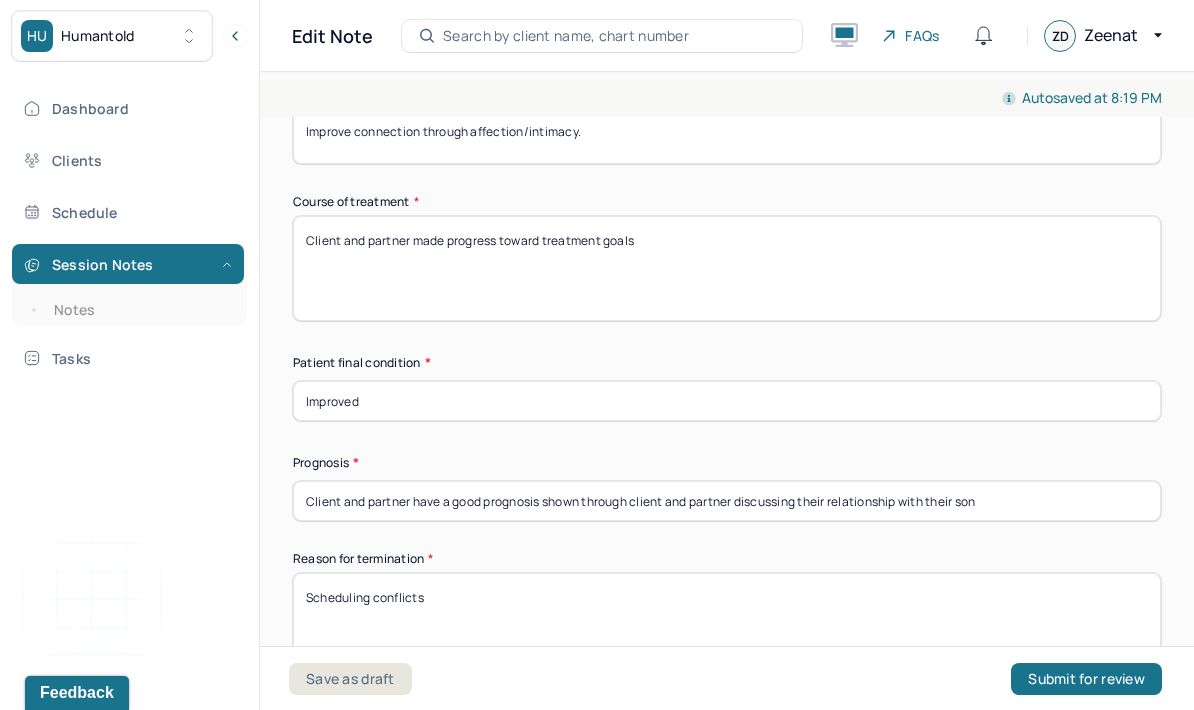 scroll, scrollTop: 0, scrollLeft: 0, axis: both 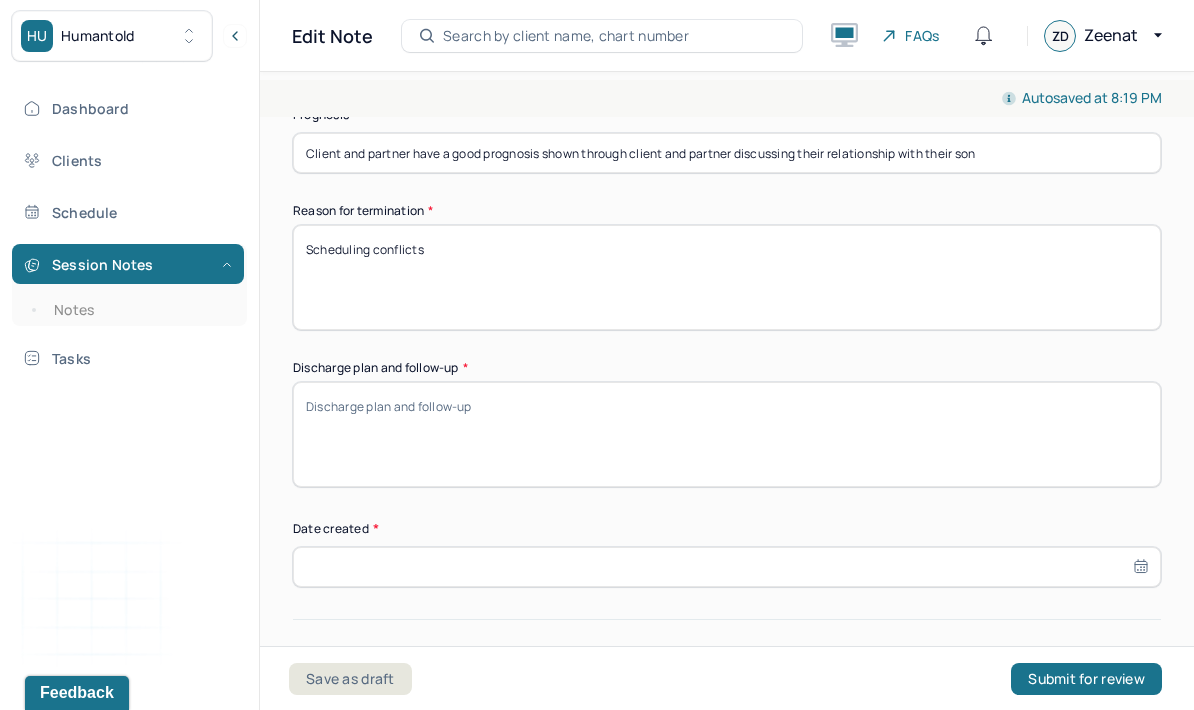 type on "Scheduling conflicts" 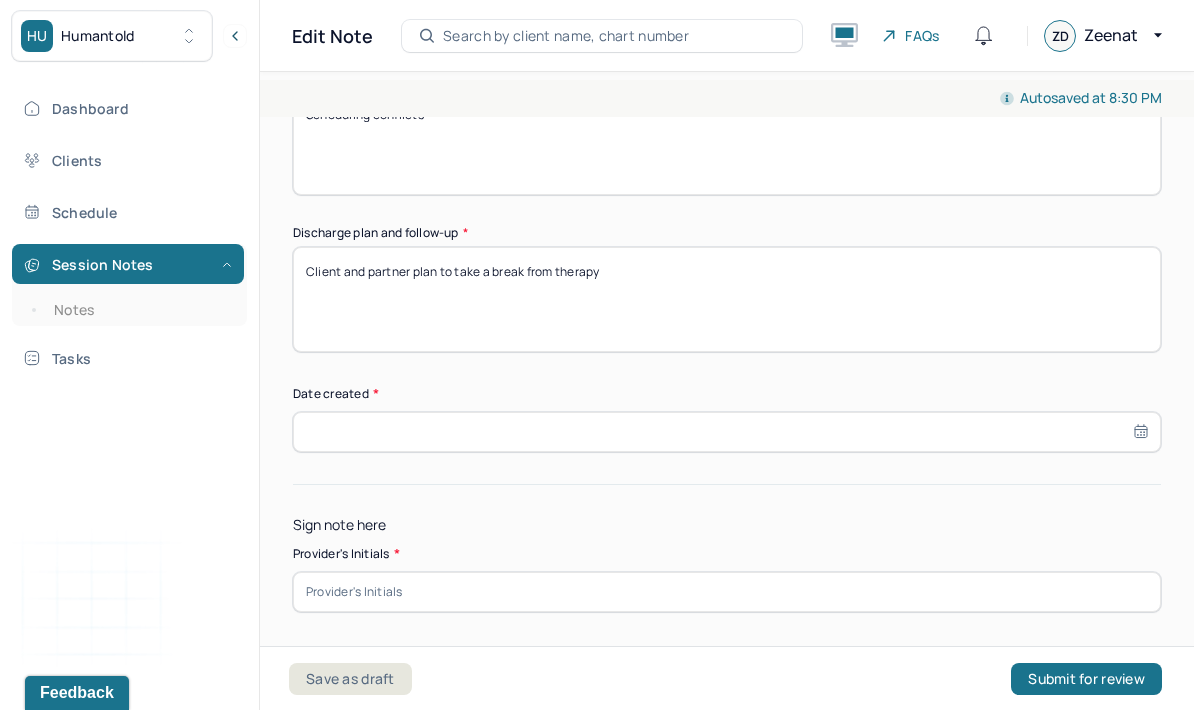 scroll, scrollTop: 1773, scrollLeft: 0, axis: vertical 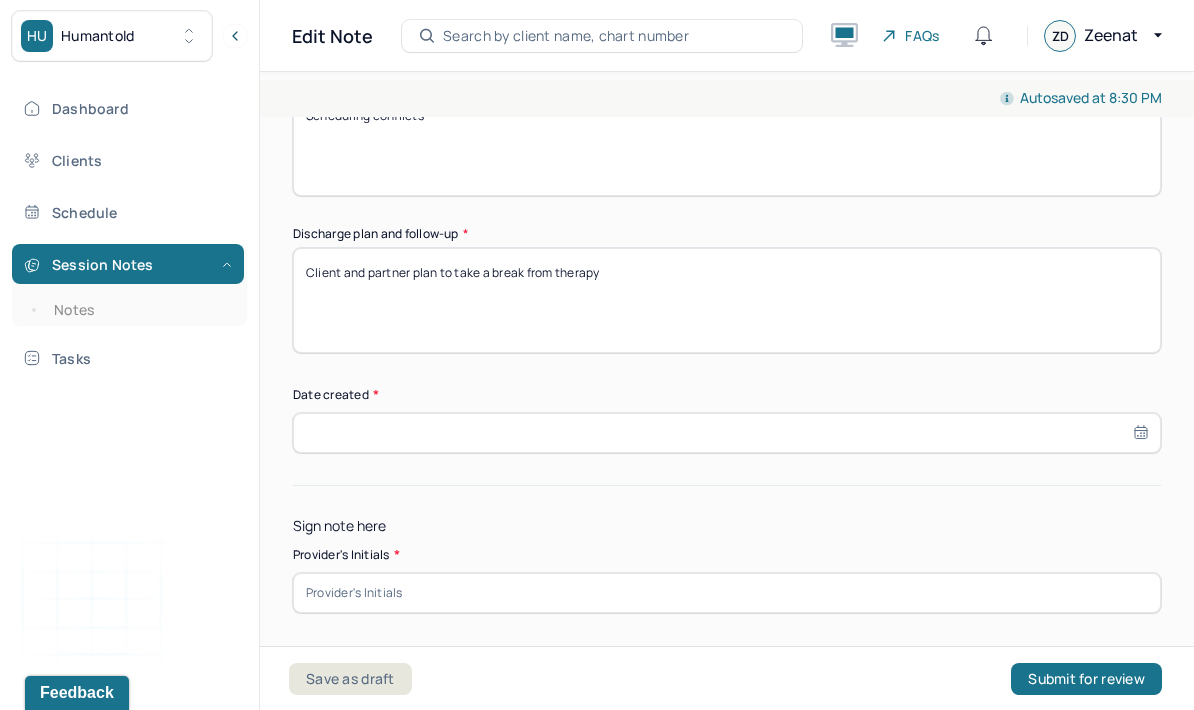 type on "Client and partner plan to take a break from therapy" 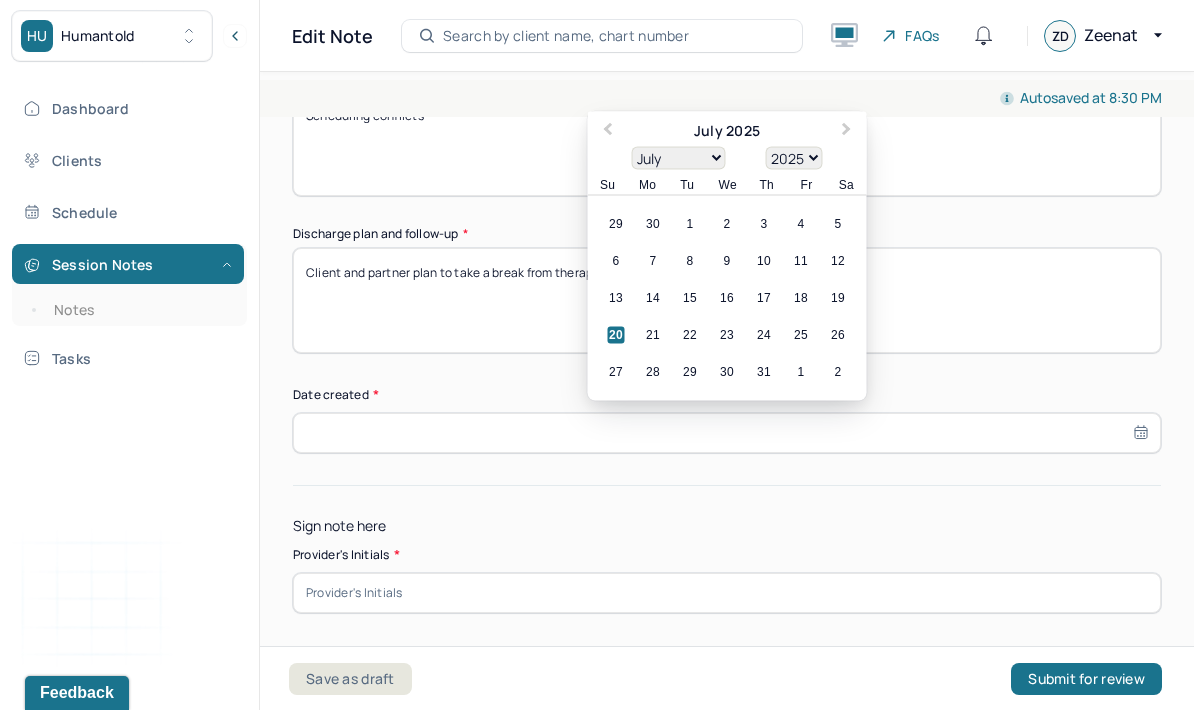 click on "20 21 22 23 24 25 26" at bounding box center [727, 335] 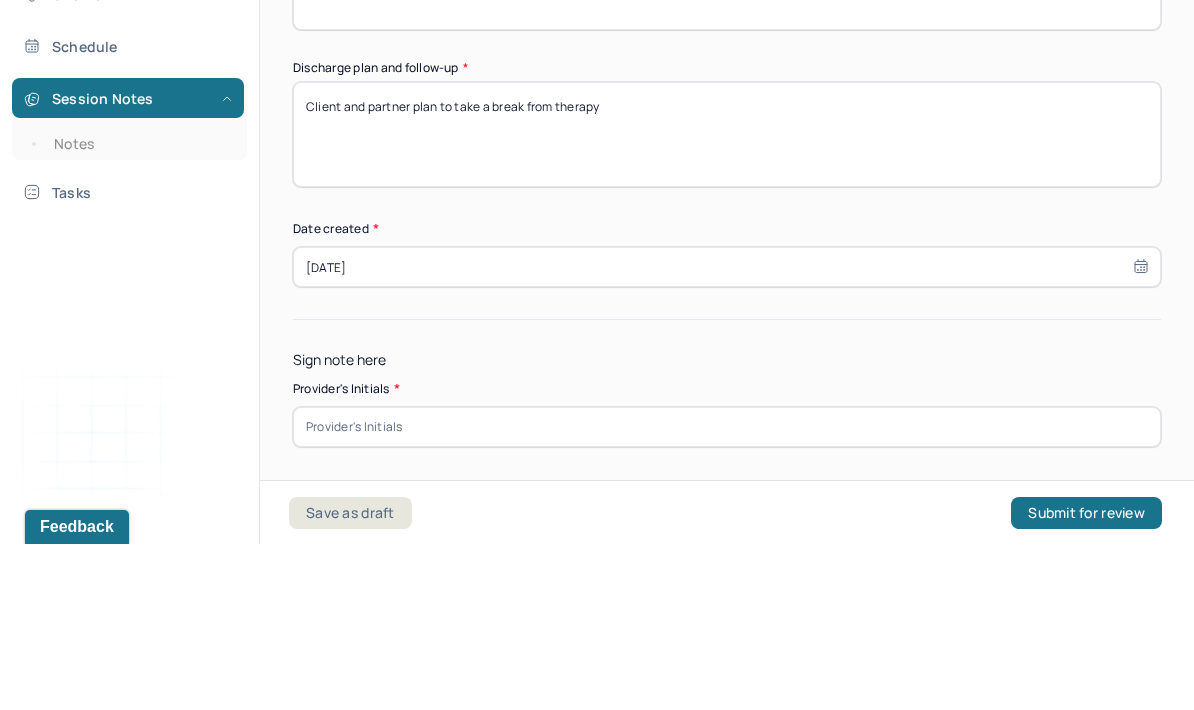 scroll, scrollTop: 80, scrollLeft: 0, axis: vertical 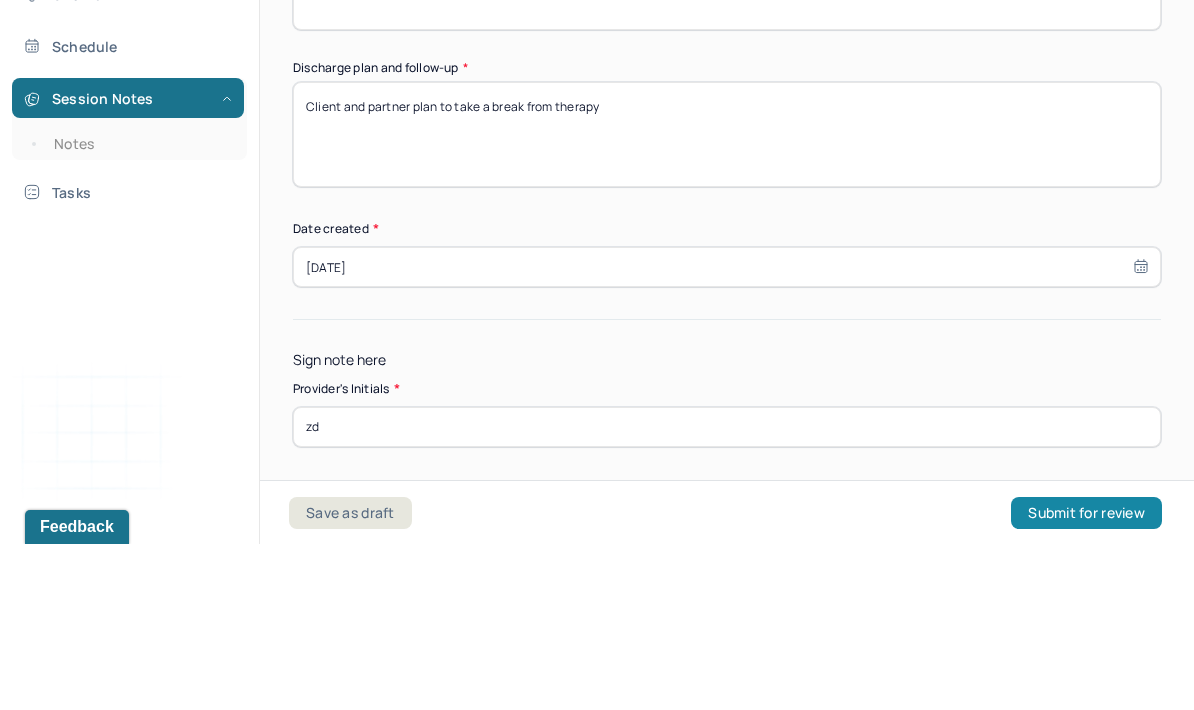 type on "zd" 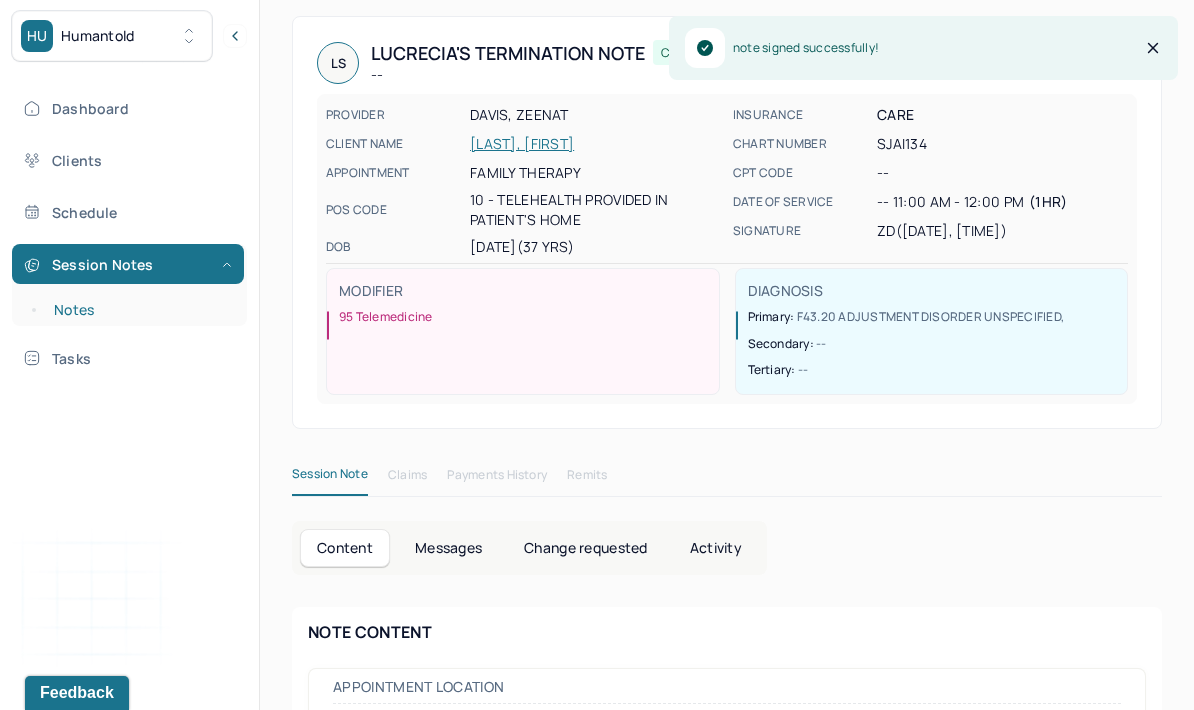 click on "Notes" at bounding box center [139, 310] 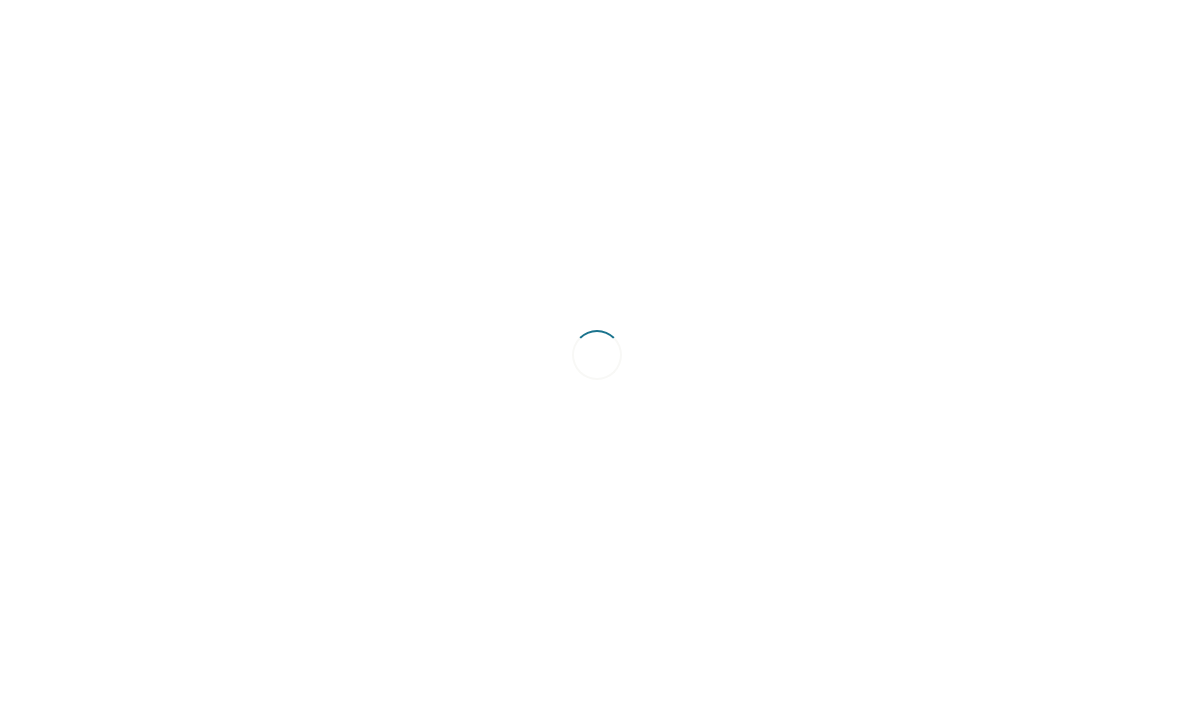 scroll, scrollTop: 0, scrollLeft: 0, axis: both 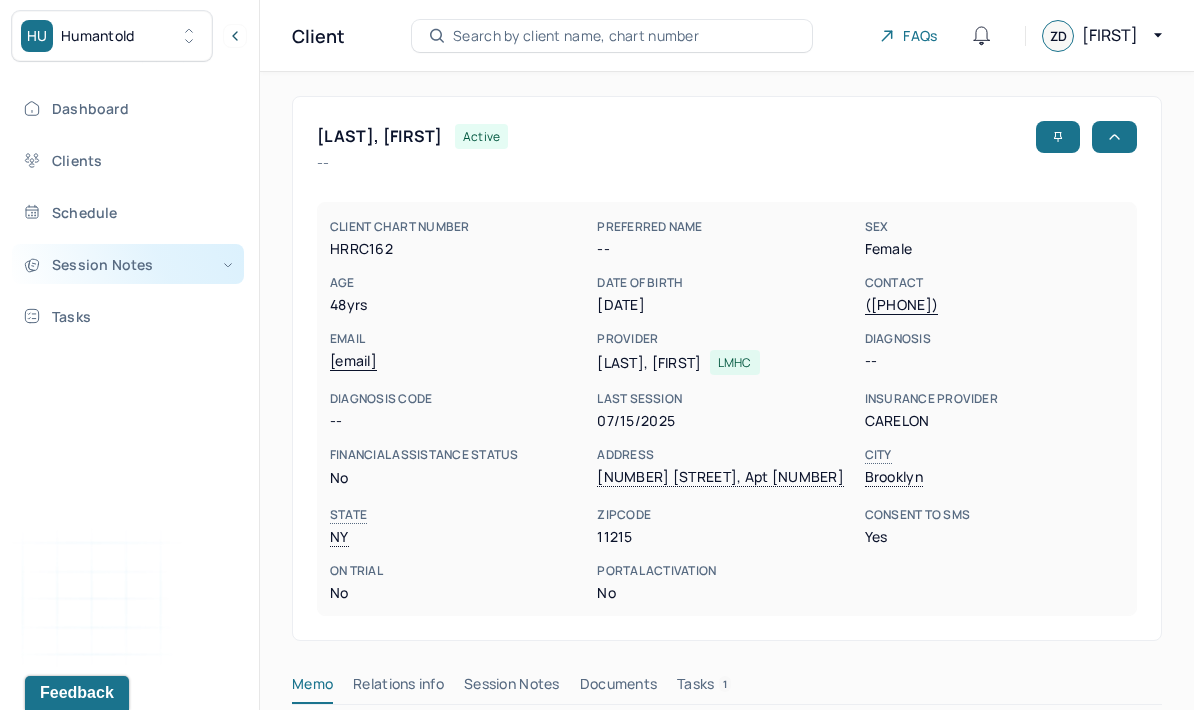 click on "Session Notes" at bounding box center (128, 264) 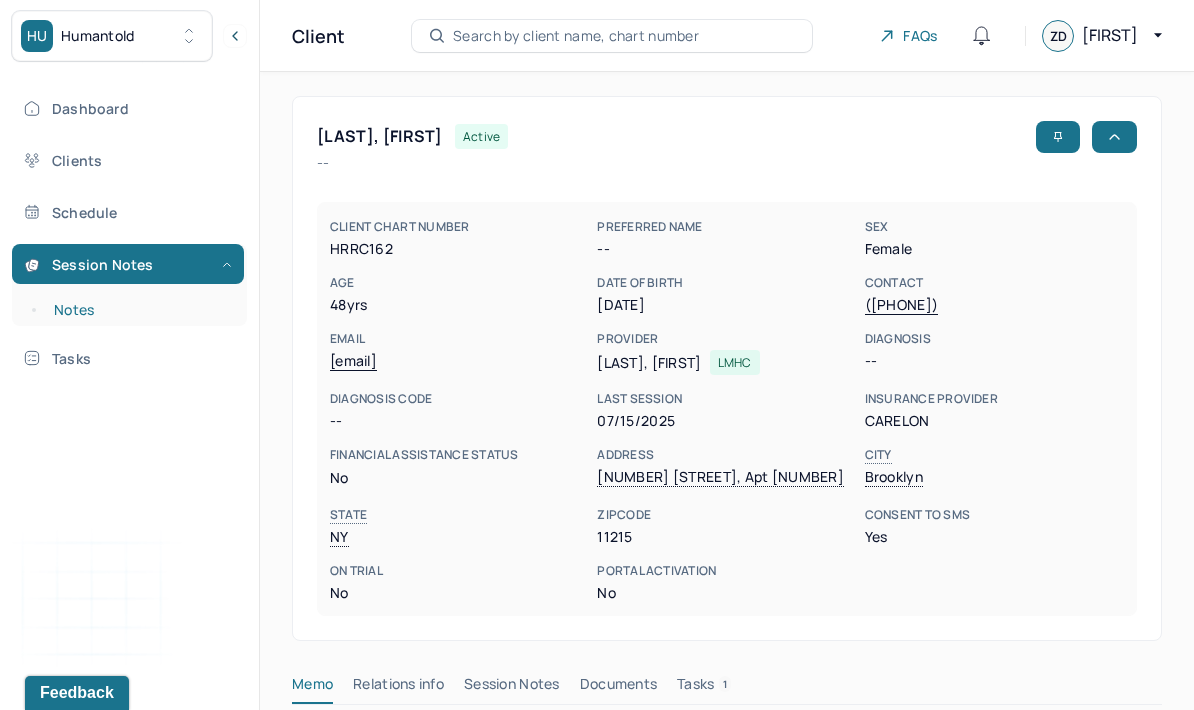 click on "Notes" at bounding box center (139, 310) 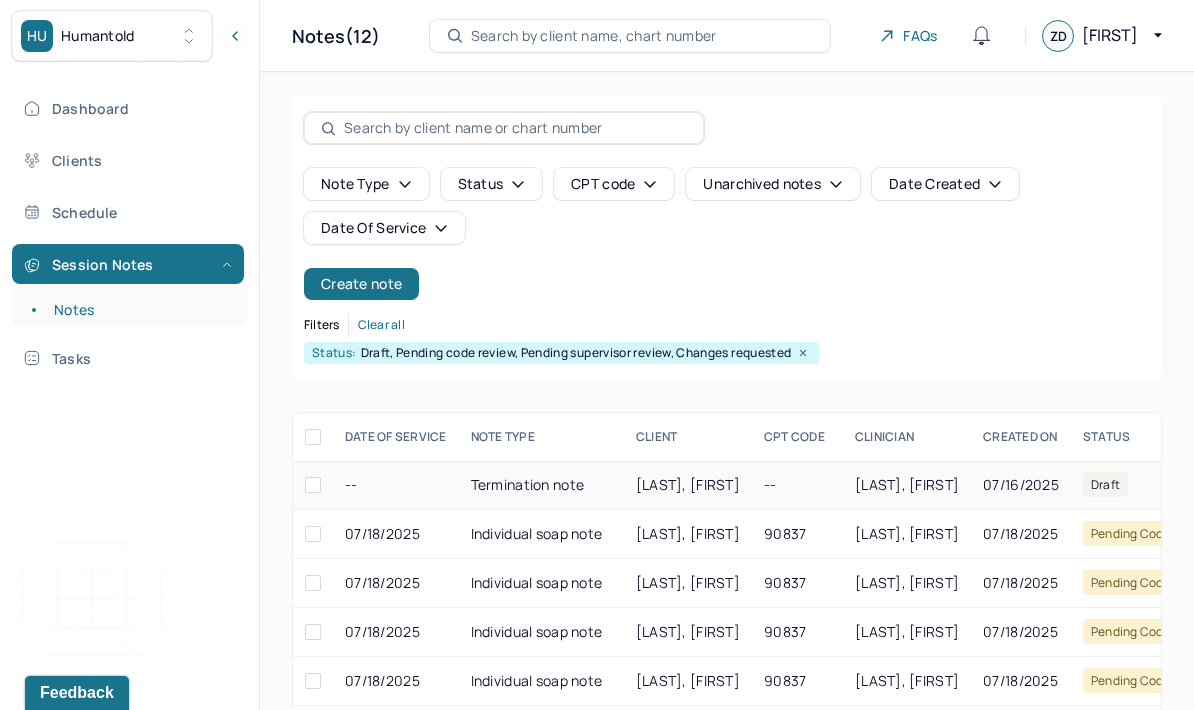click on "[LAST], [FIRST]" at bounding box center (688, 485) 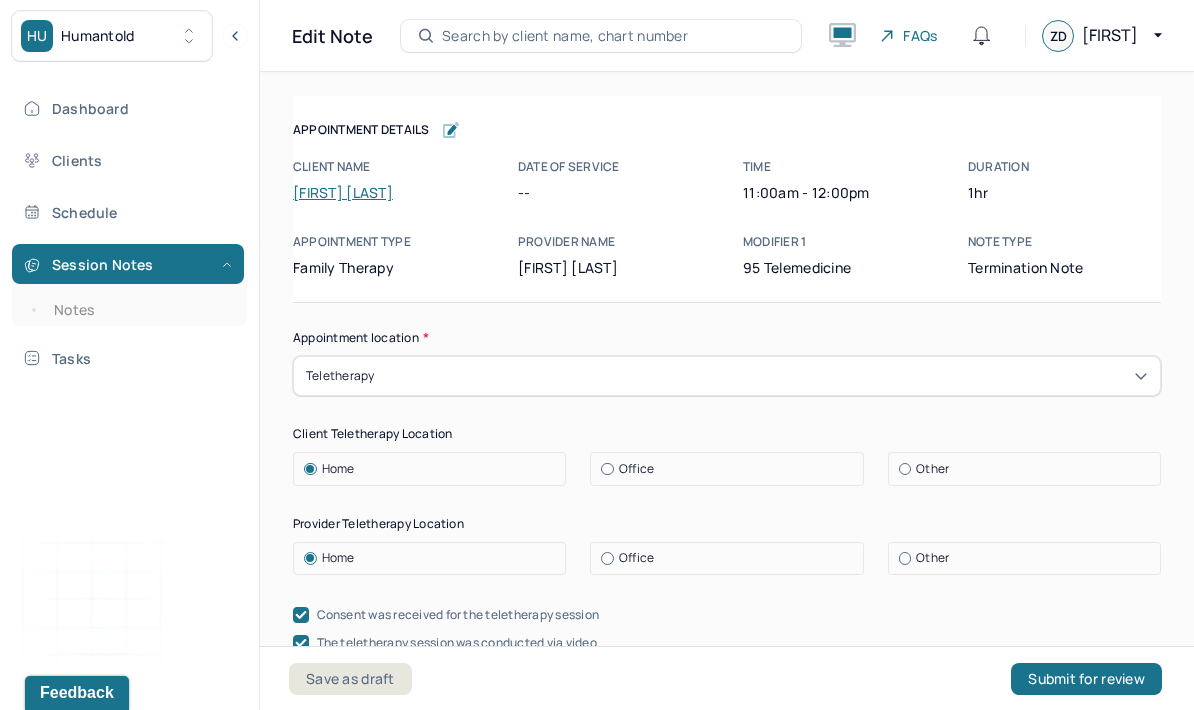 click on "[FIRST] [LAST]" at bounding box center [343, 192] 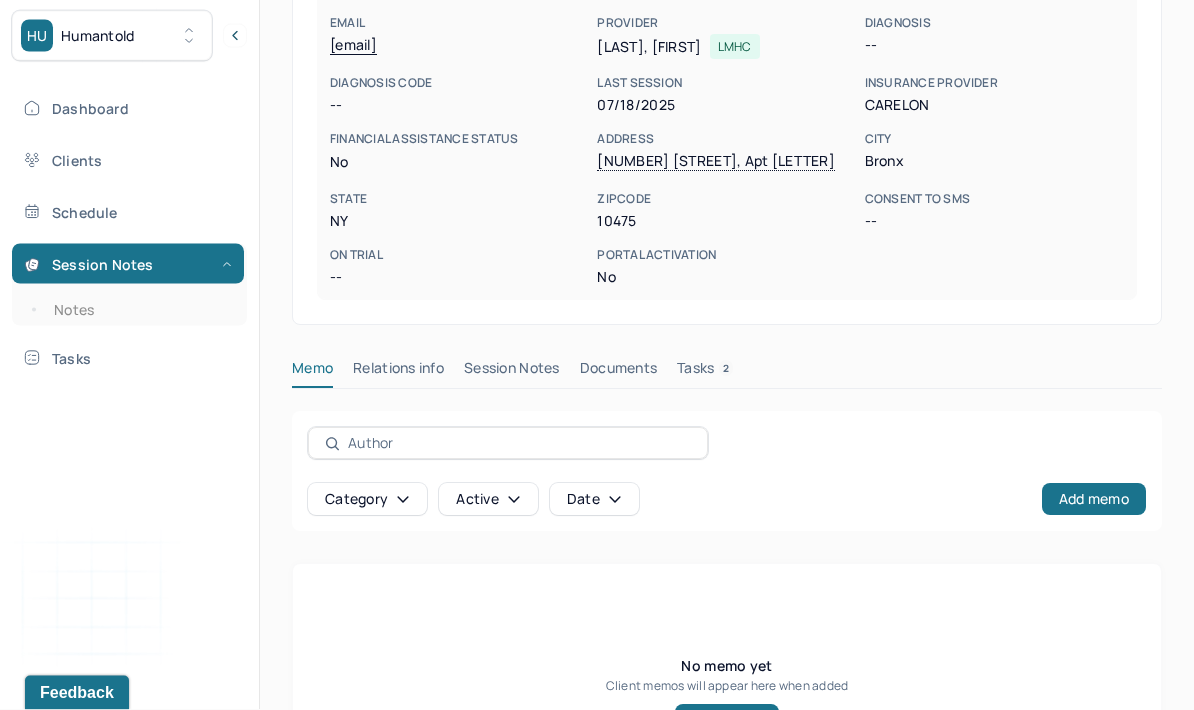 click on "Session Notes" at bounding box center [512, 373] 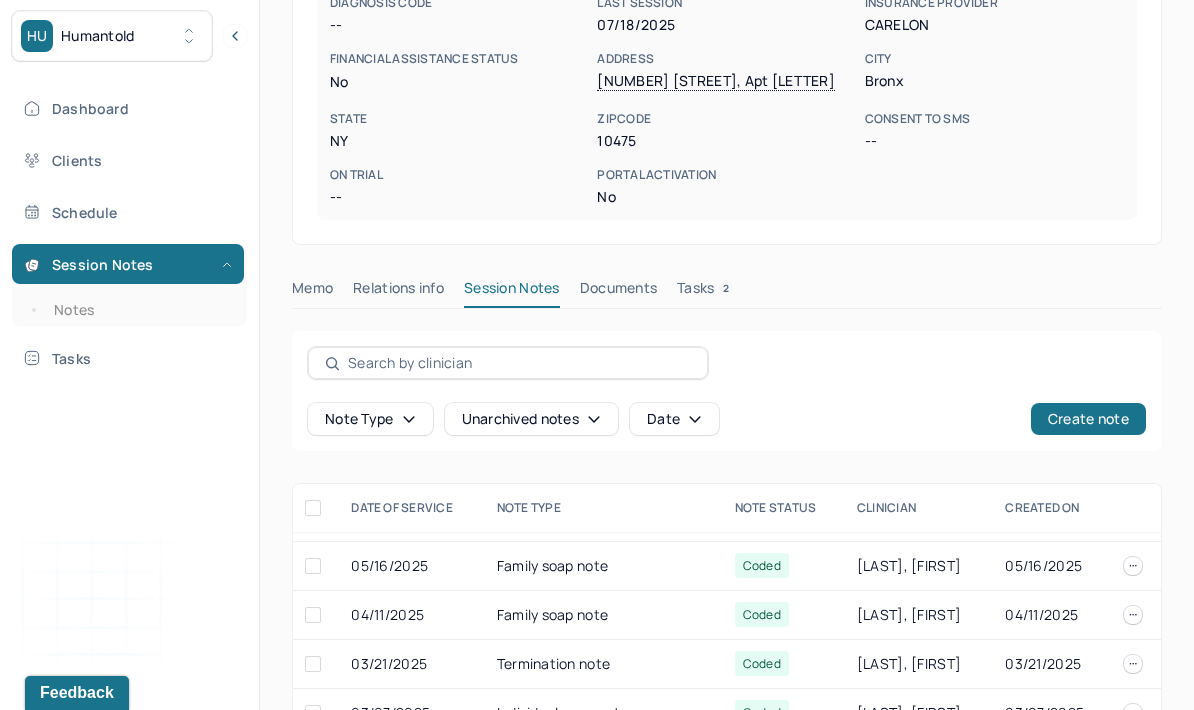 scroll, scrollTop: 81, scrollLeft: 0, axis: vertical 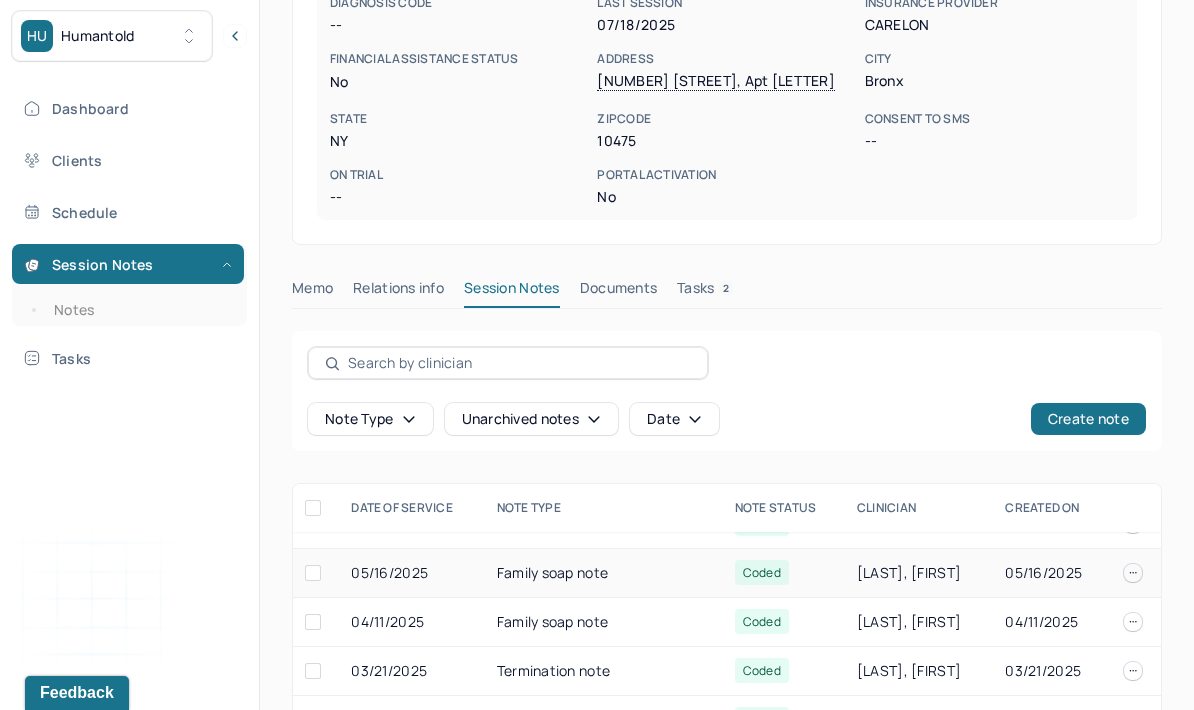 click on "Coded" at bounding box center [784, 573] 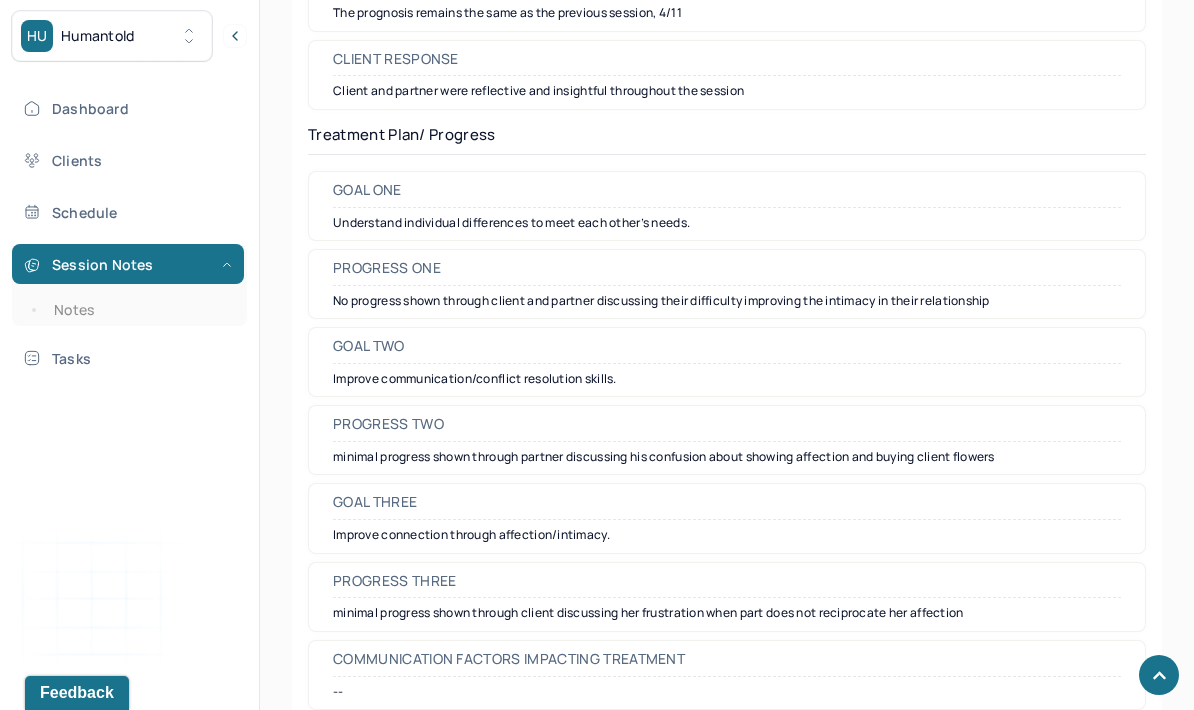scroll, scrollTop: 2937, scrollLeft: 0, axis: vertical 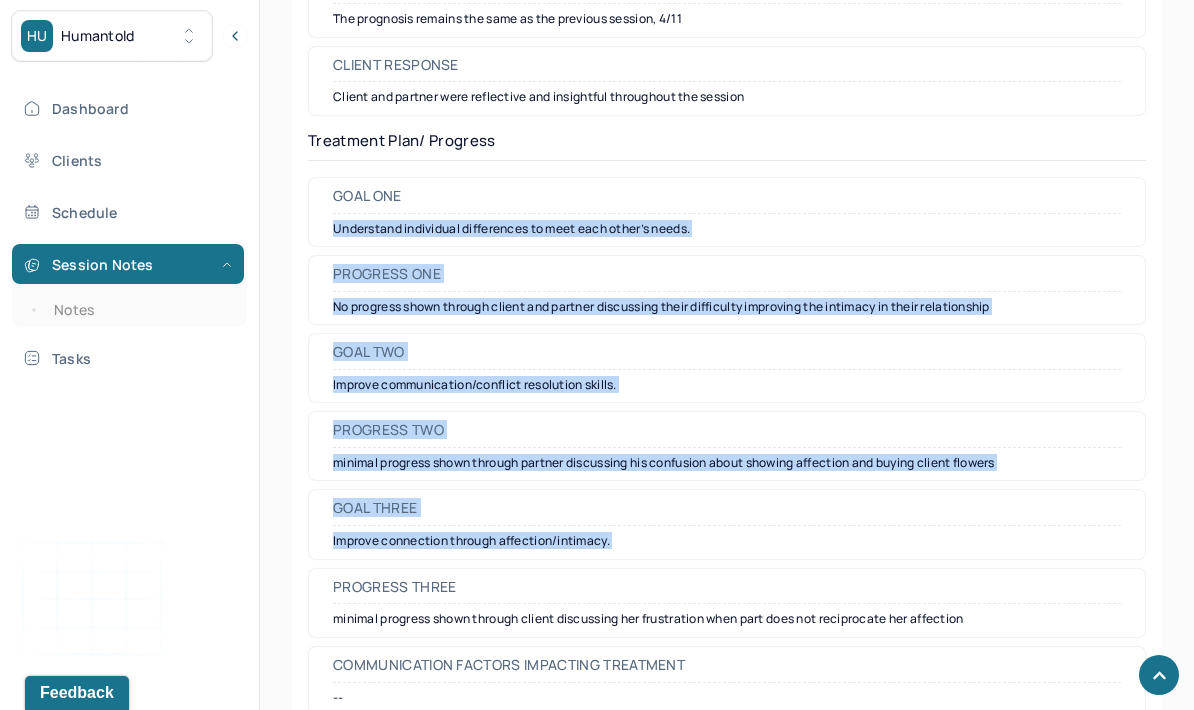 copy on "Understand individual differences to meet each other’s needs. Progress one No progress shown through client and partner discussing their difficulty improving the intimacy in their relationship Goal two Improve communication/conflict resolution skills. Progress two minimal progress shown through partner discussing his confusion about showing affection and buying client flowers Goal three Improve connection through affection/intimacy." 